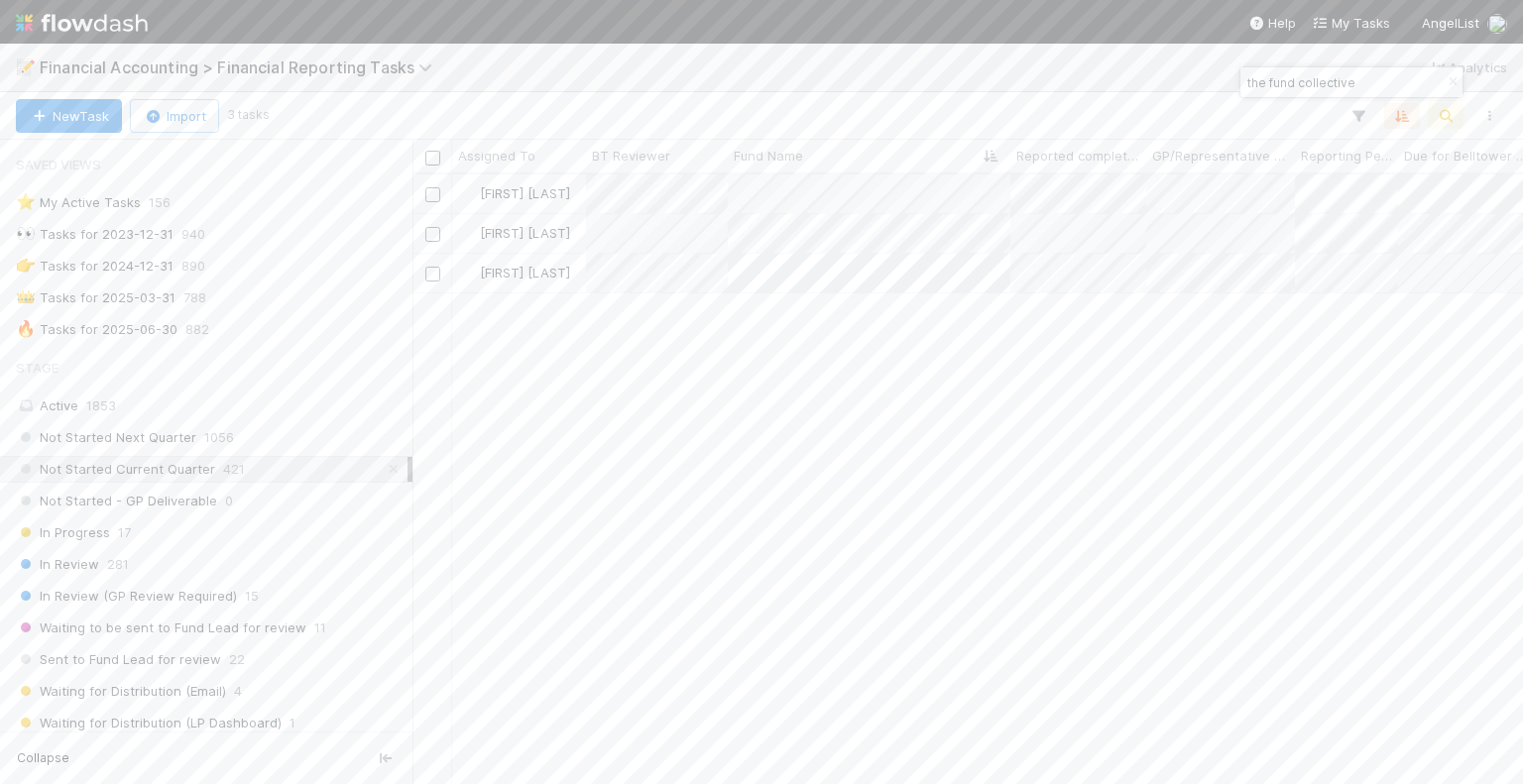 scroll, scrollTop: 0, scrollLeft: 0, axis: both 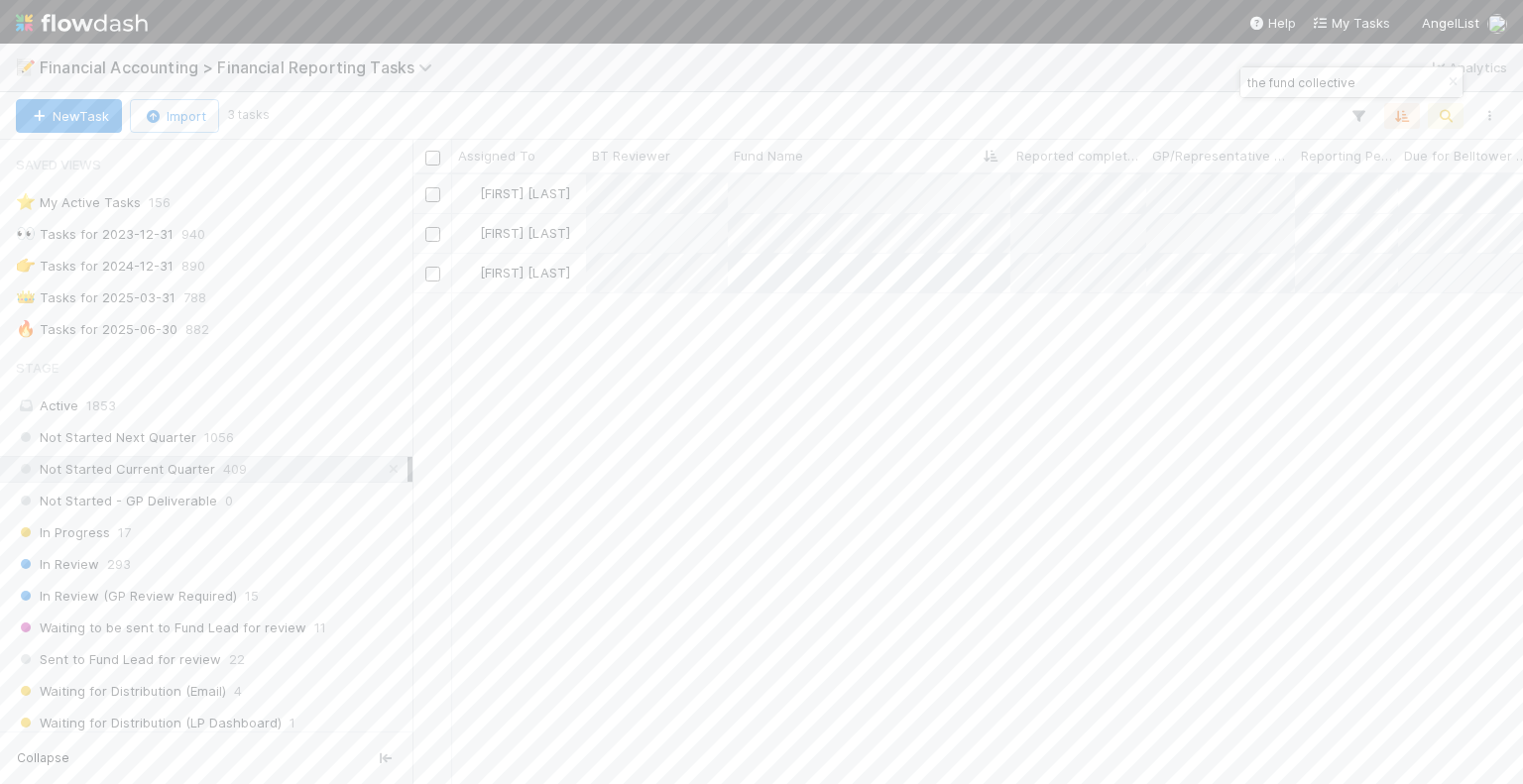 click on "[FIRST] [LAST] Not Started Current Quarter [DATE] [DATE] [NUMBER] [NUMBER] [NUMBER] [NUMBER] [FIRST] [LAST] Not Started Current Quarter [DATE] [DATE] [NUMBER] [NUMBER] [NUMBER] [NUMBER] [FIRST] [LAST] Not Started Current Quarter [DATE] [DATE] [NUMBER] [NUMBER] [NUMBER] [NUMBER]" at bounding box center (968, 479) 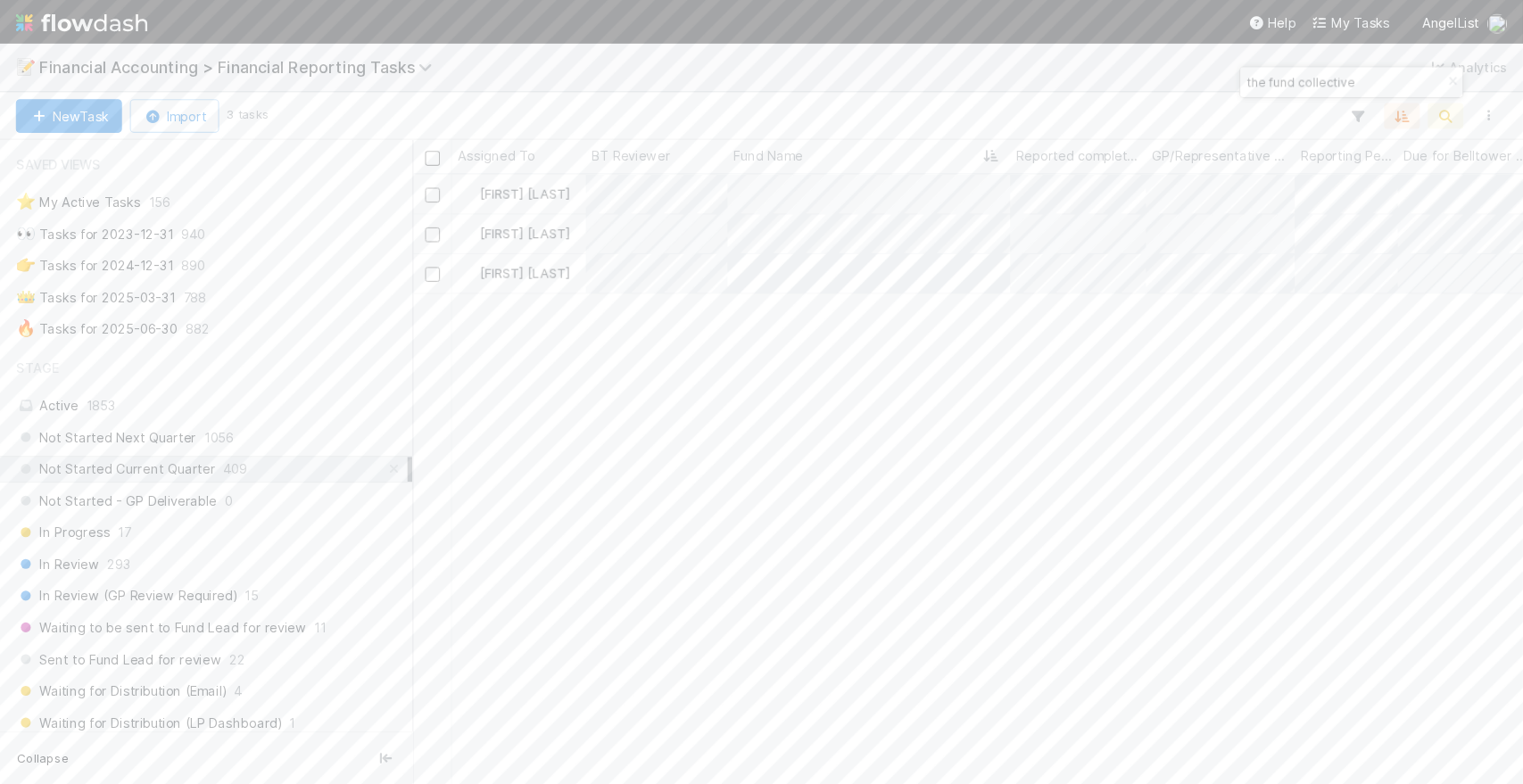 scroll, scrollTop: 15, scrollLeft: 16, axis: both 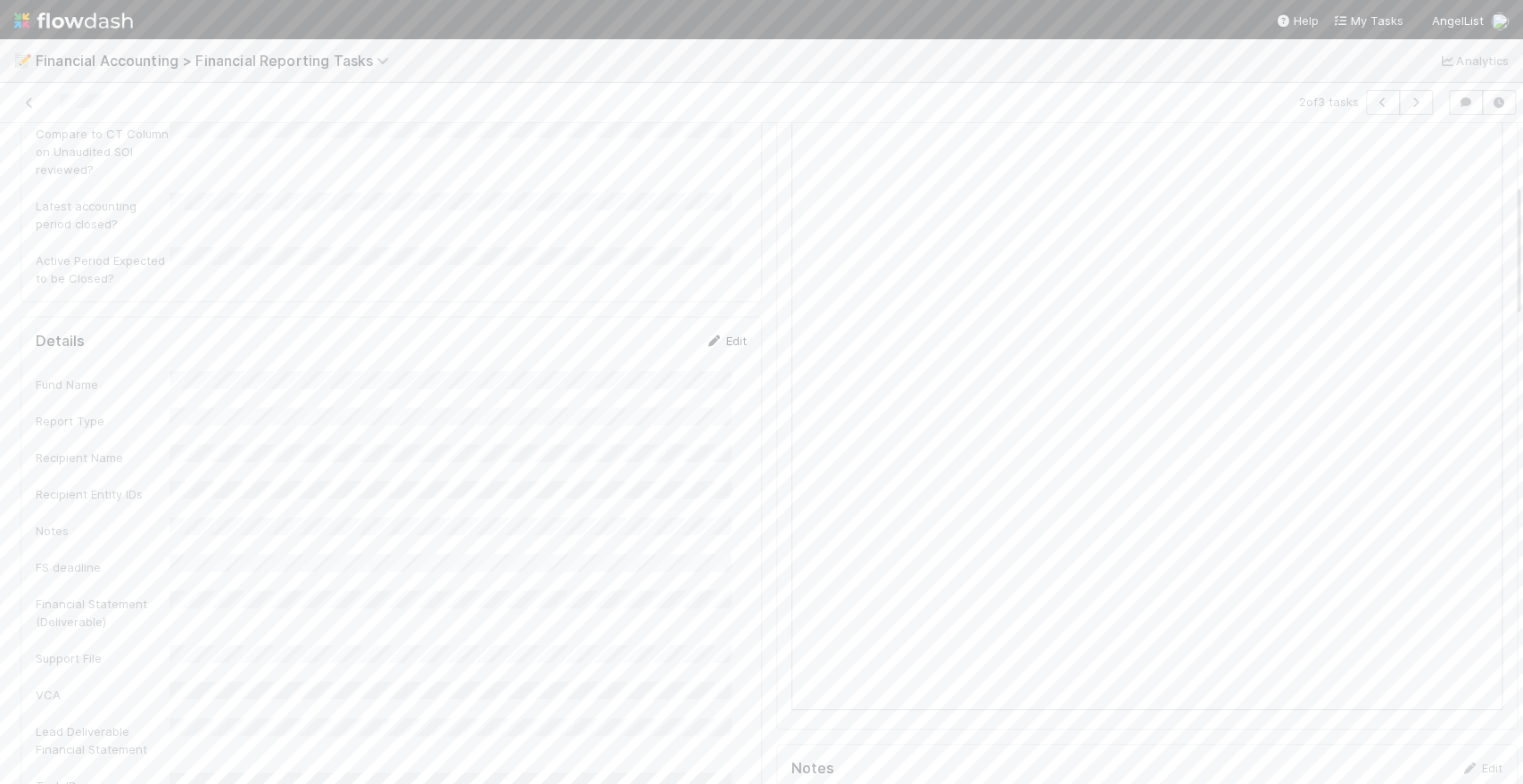 click on "Edit" at bounding box center (725, 341) 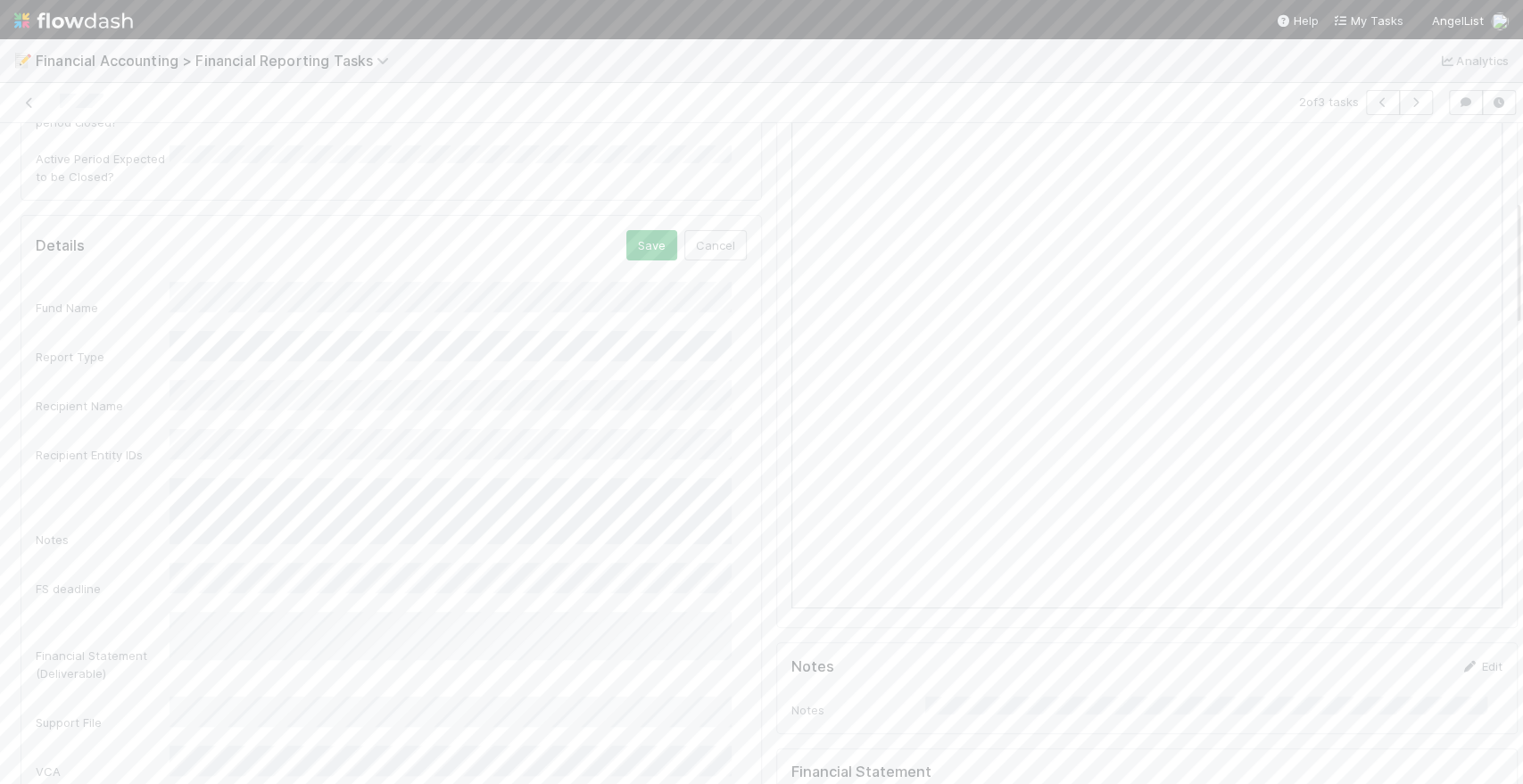 scroll, scrollTop: 396, scrollLeft: 0, axis: vertical 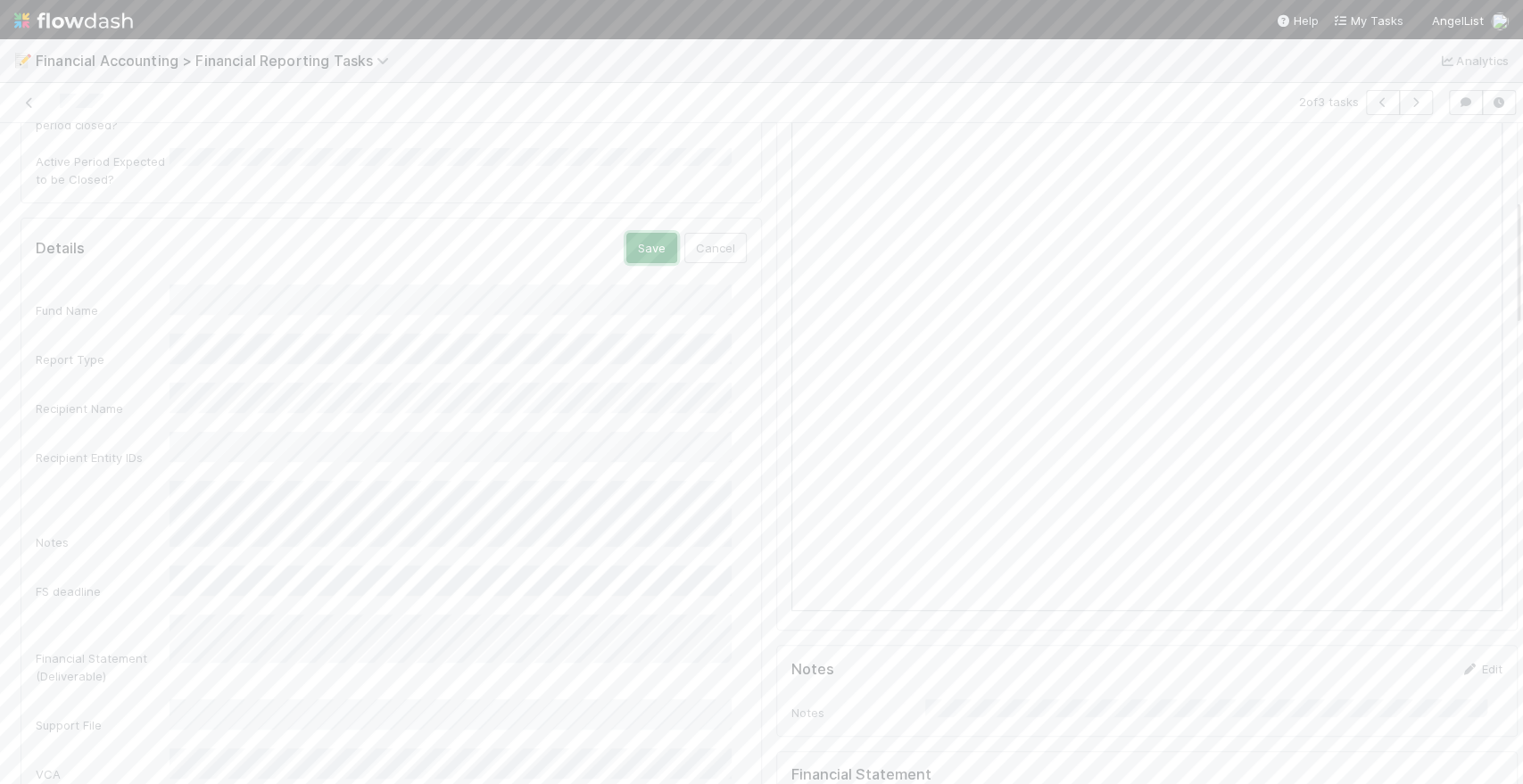 click on "Save" at bounding box center (651, 248) 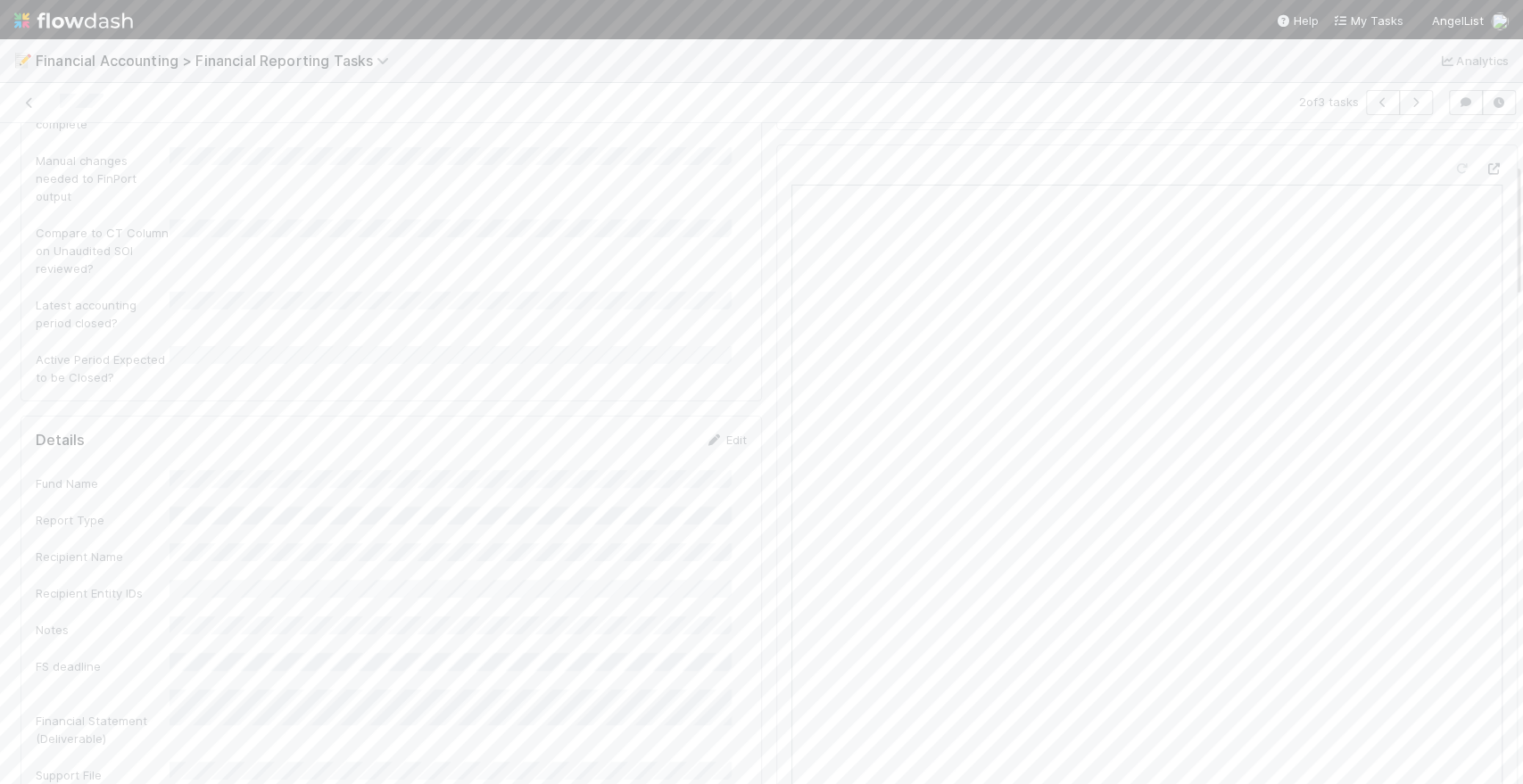 scroll, scrollTop: 0, scrollLeft: 0, axis: both 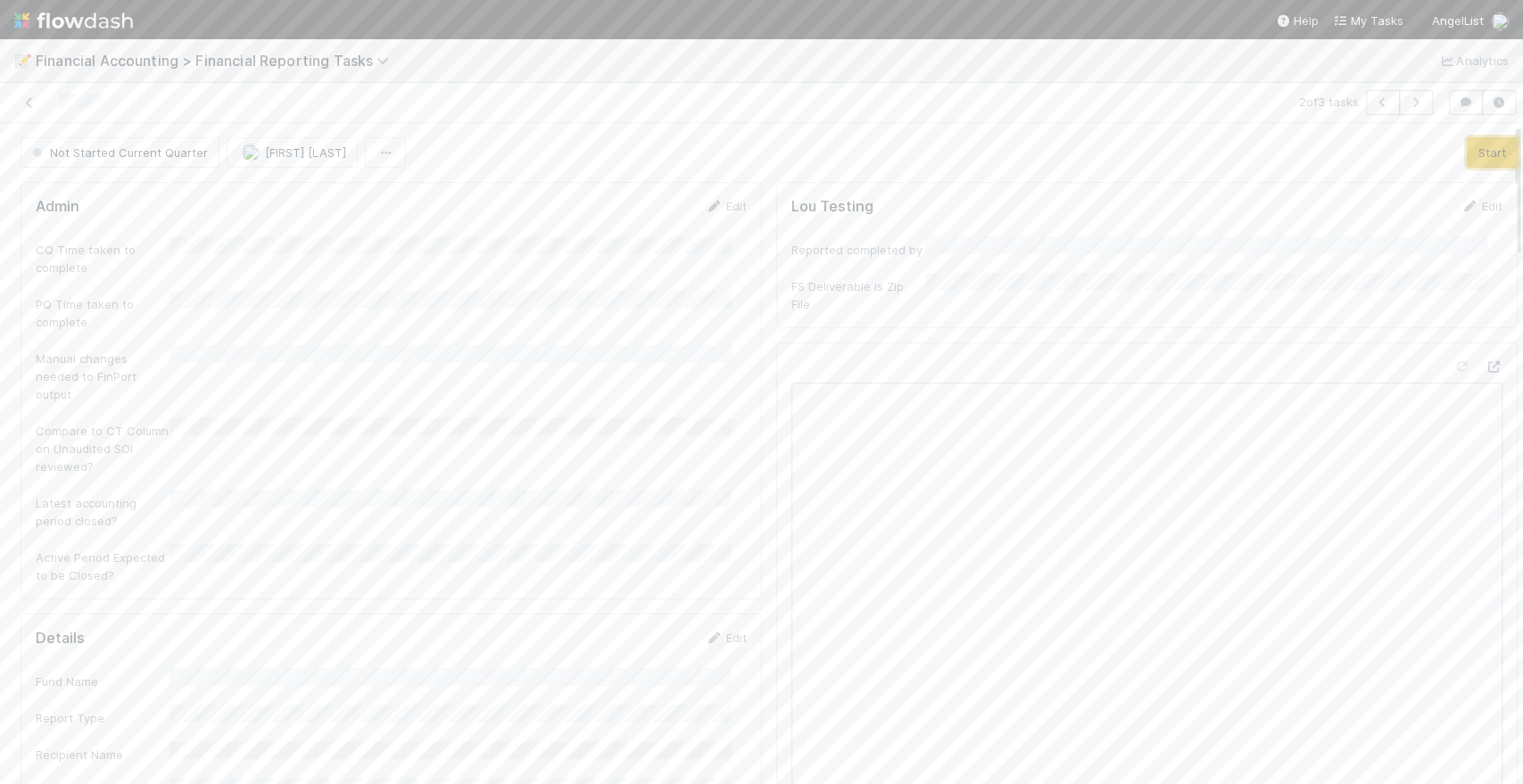 click on "Start" at bounding box center (1492, 153) 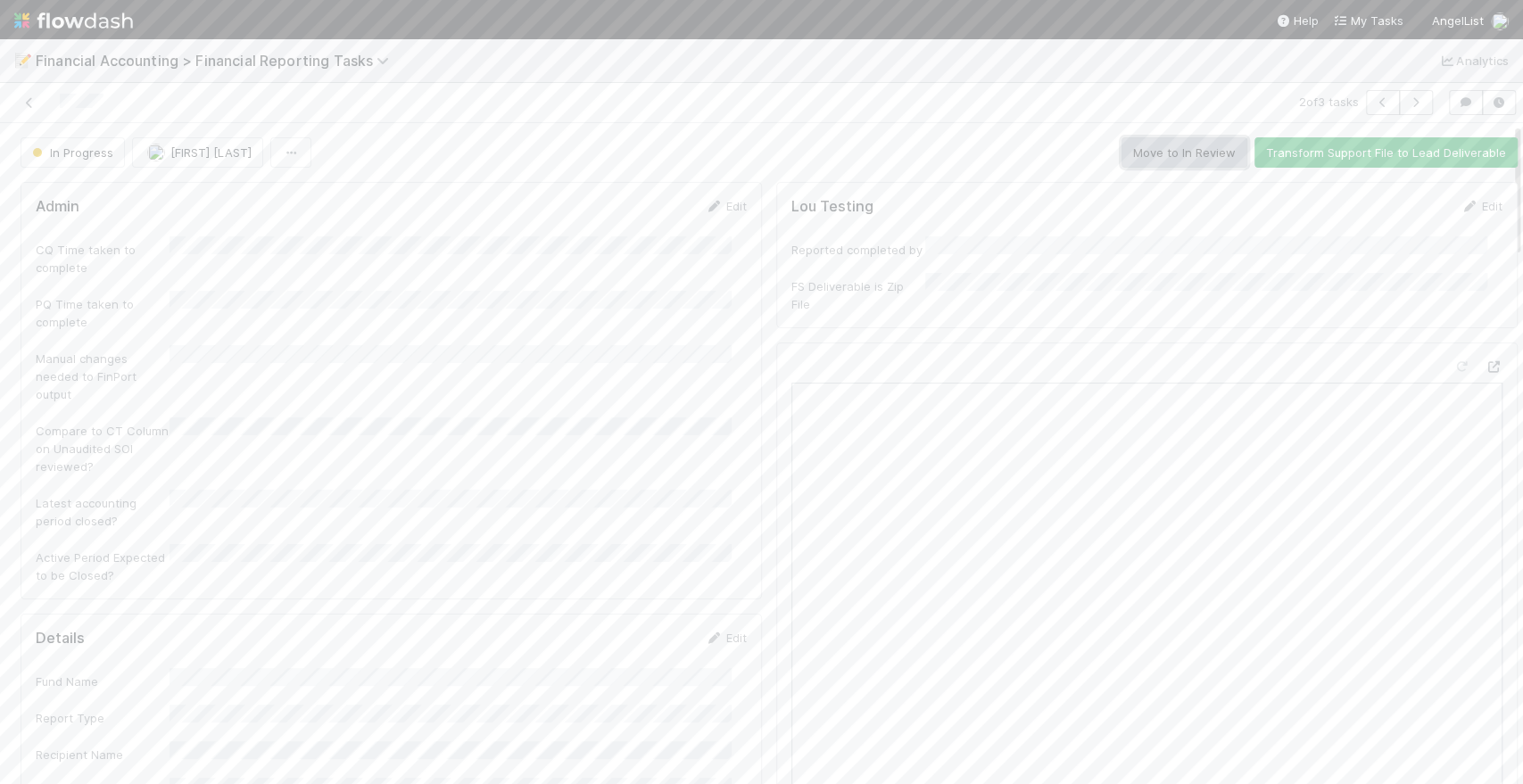 click on "Move to In Review" at bounding box center [1184, 153] 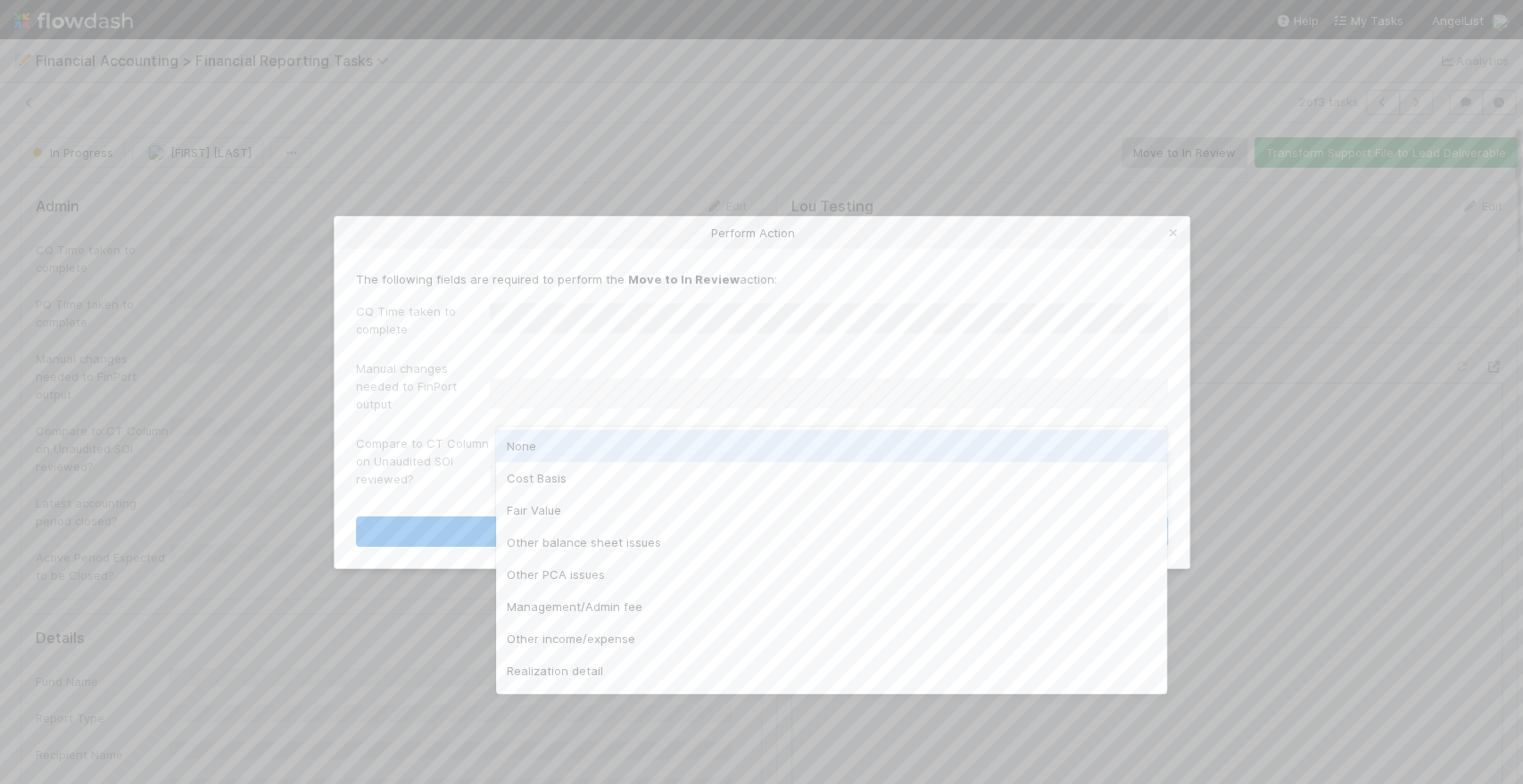 click on "None" at bounding box center [832, 446] 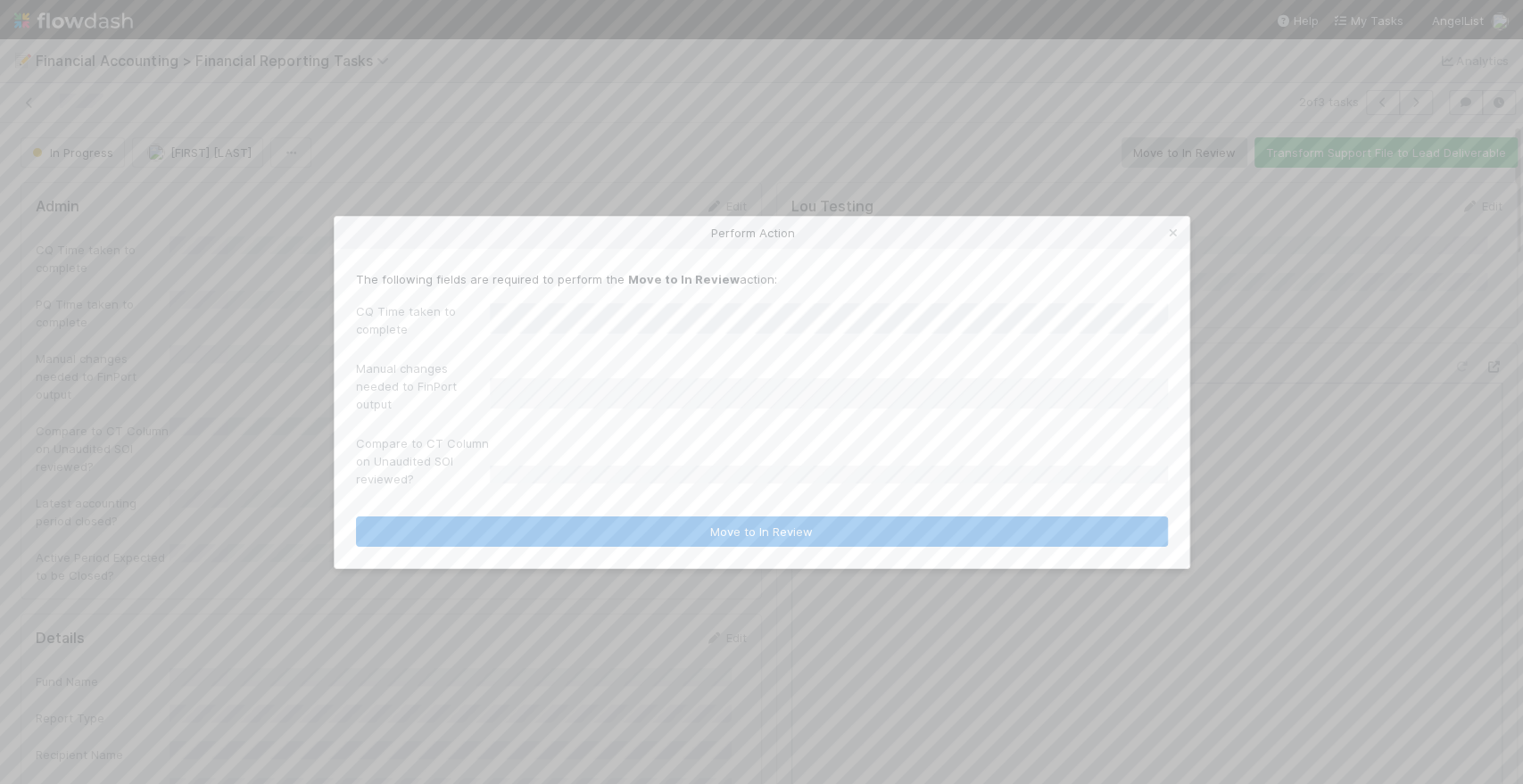 click on "The following fields are required to perform the   Move to In Review  action: CQ Time taken to complete Manual changes needed to FinPort output Compare to CT Column on Unaudited SOI reviewed? Move to In Review" at bounding box center (762, 409) 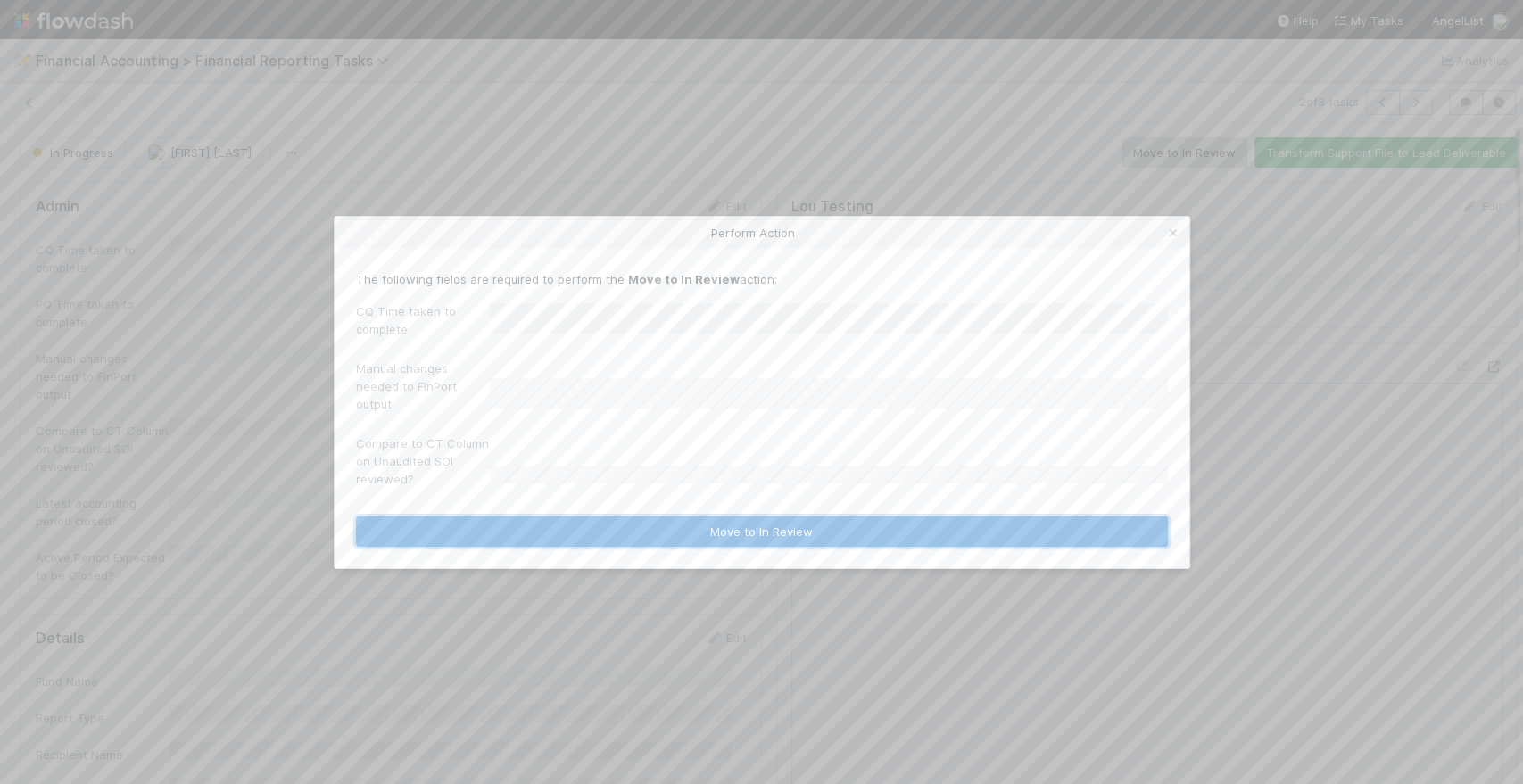 click on "Move to In Review" at bounding box center [762, 532] 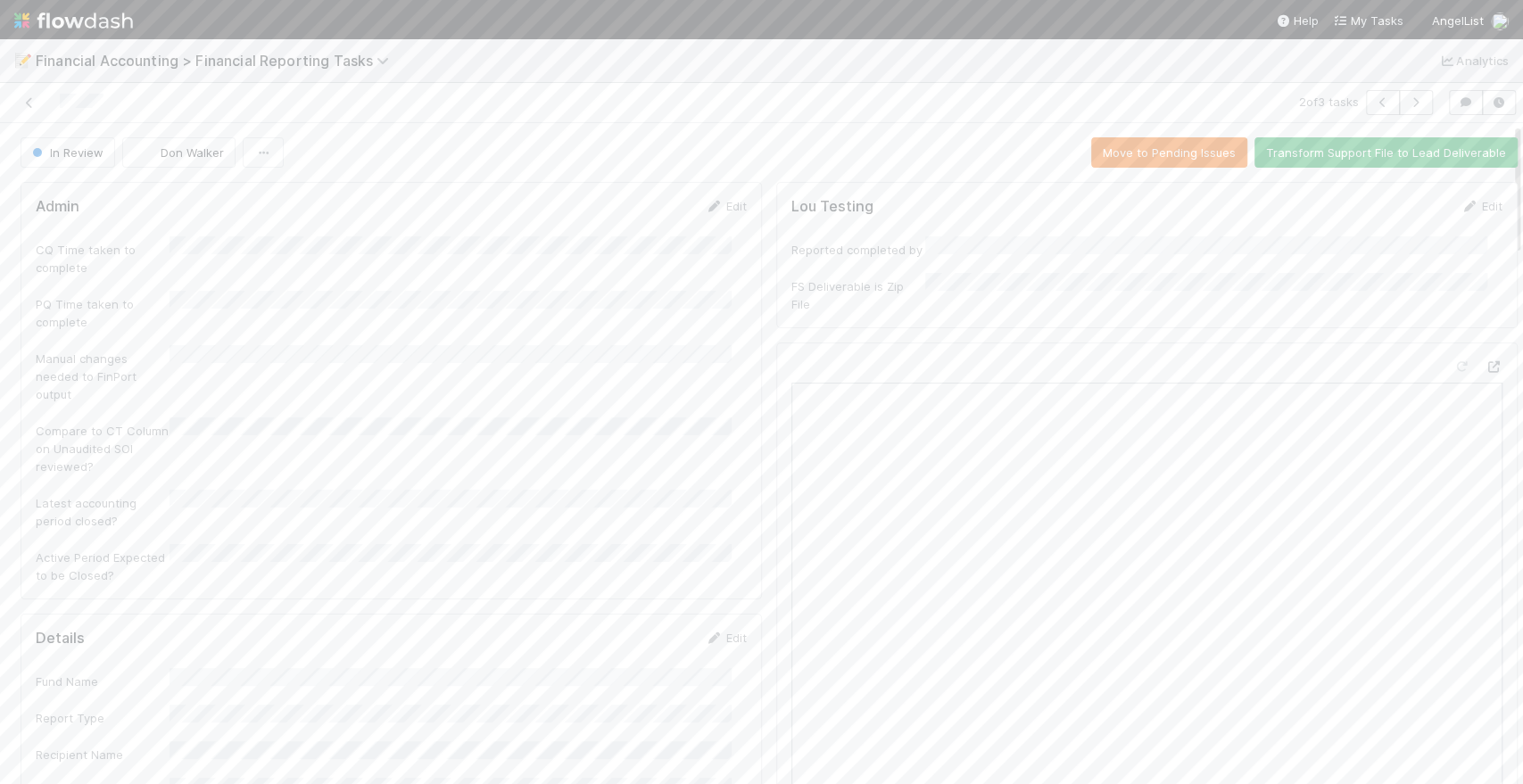 click on "2  of  3   tasks" at bounding box center (761, 103) 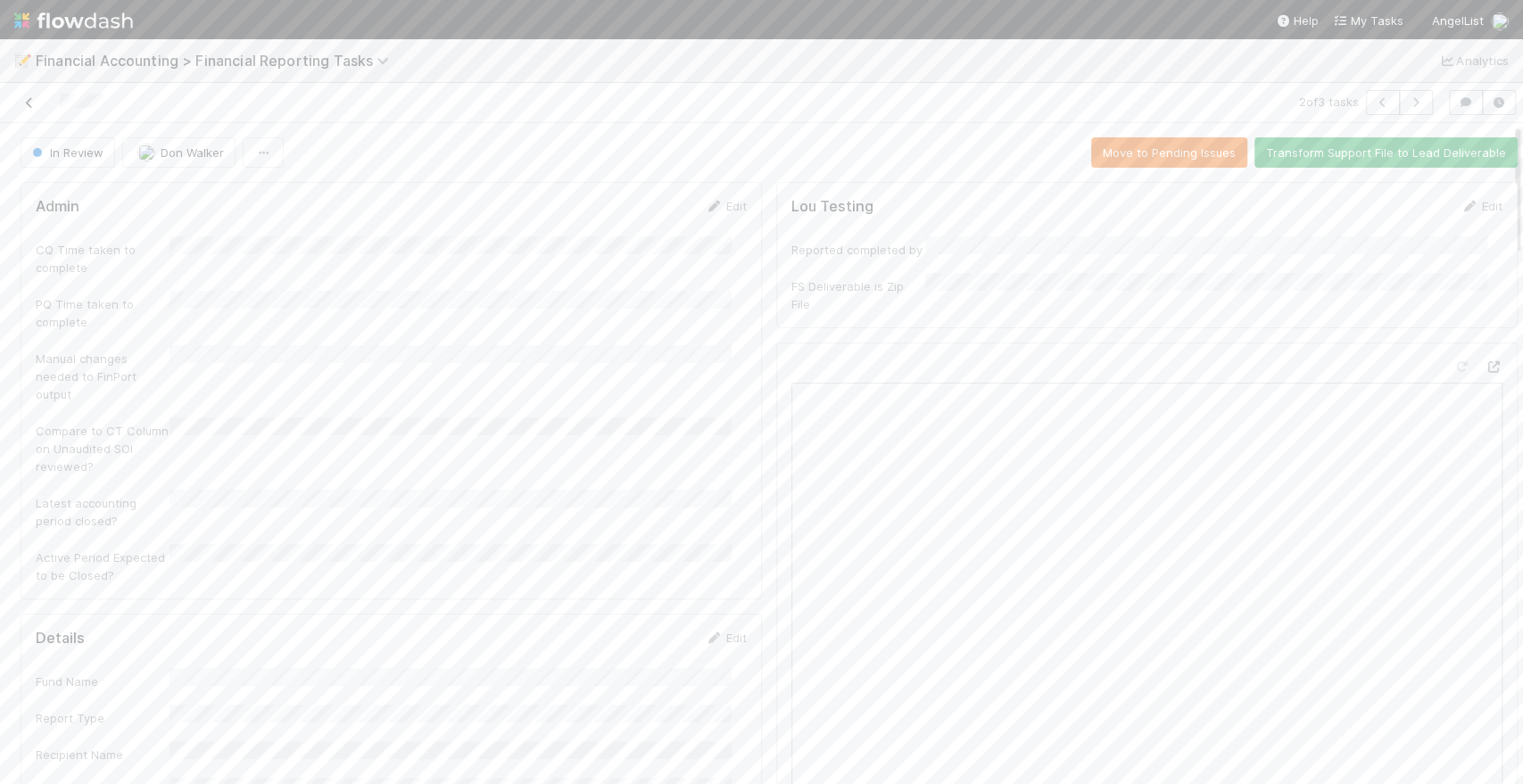 click at bounding box center (29, 103) 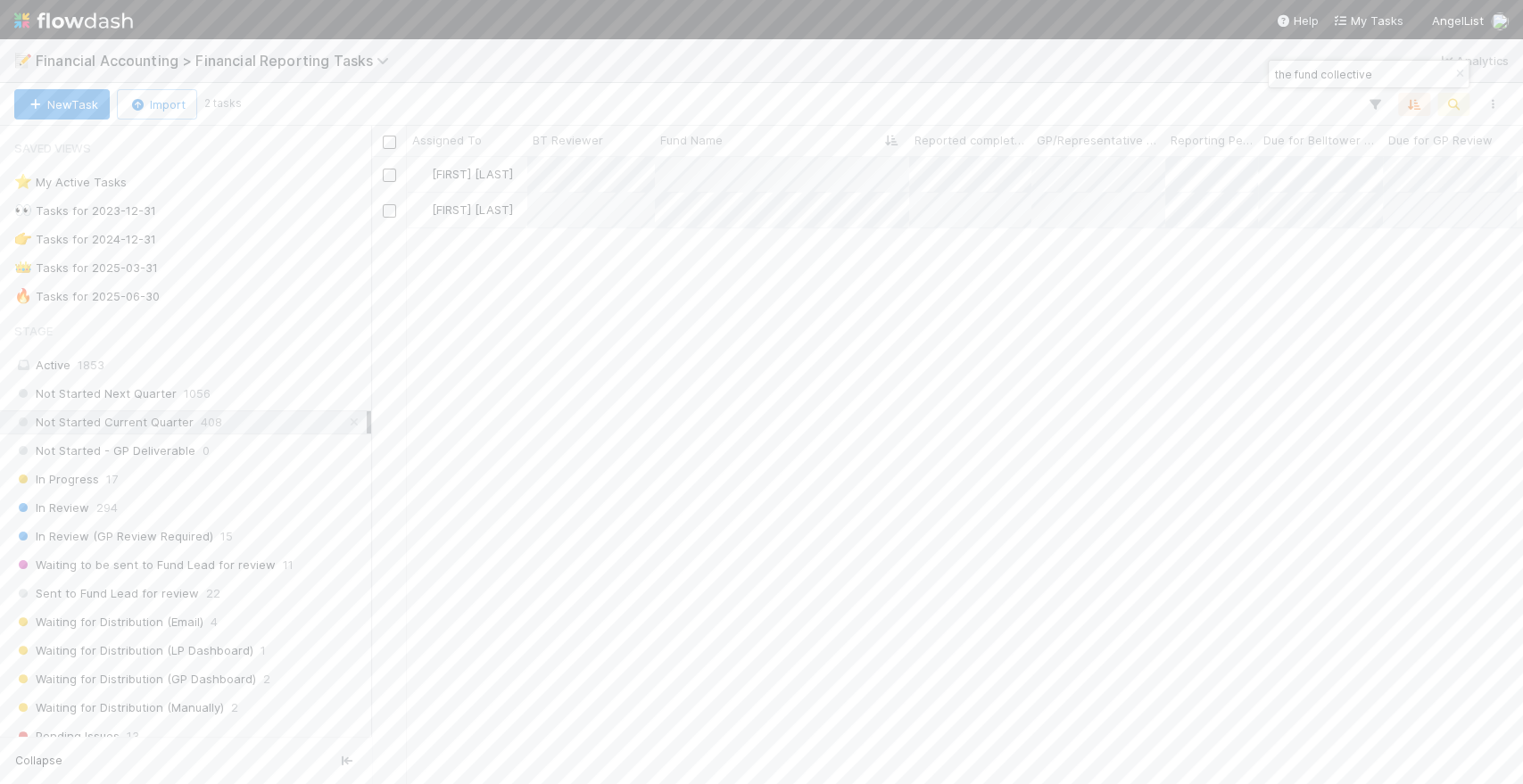 scroll, scrollTop: 15, scrollLeft: 16, axis: both 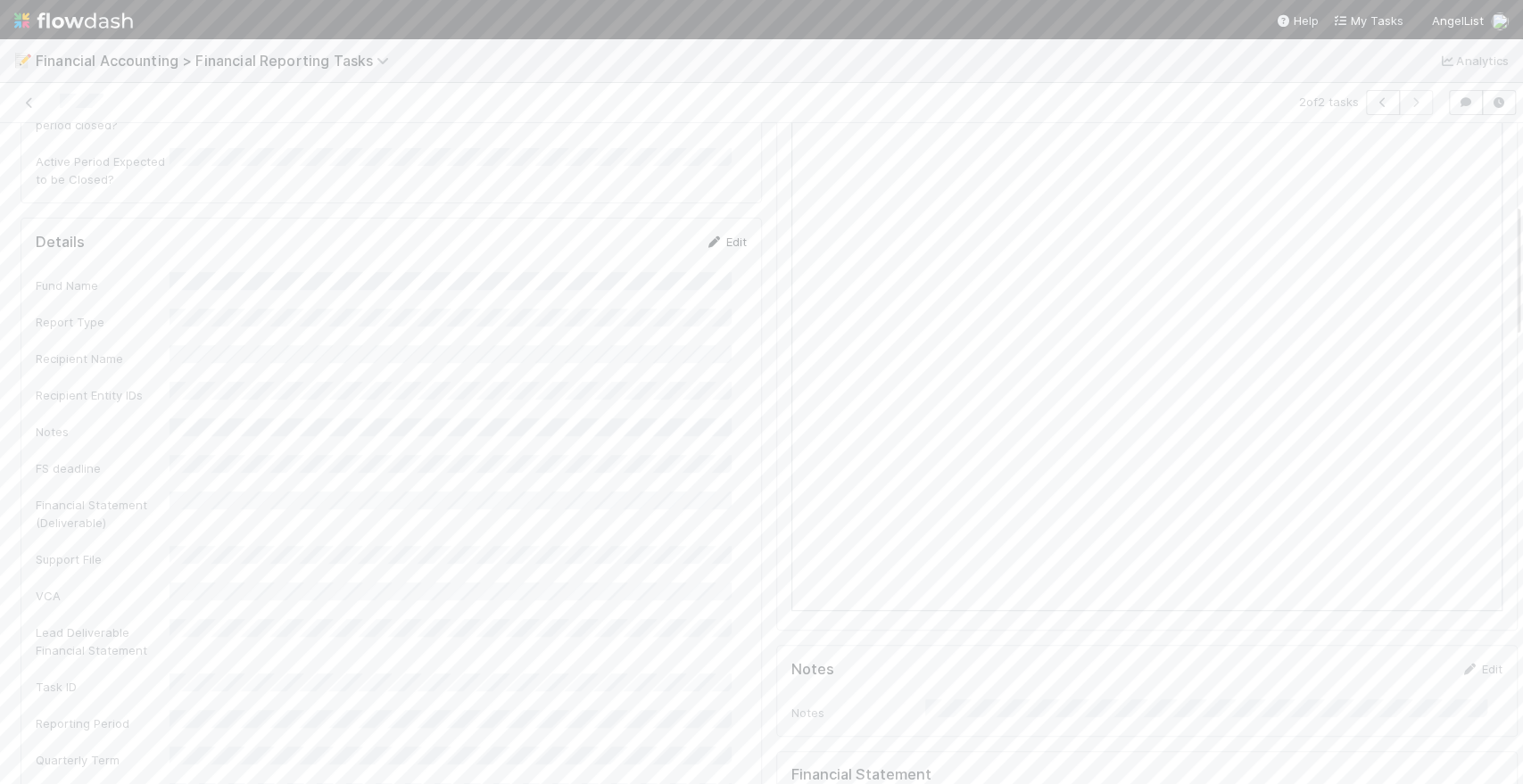 click on "Edit" at bounding box center (725, 242) 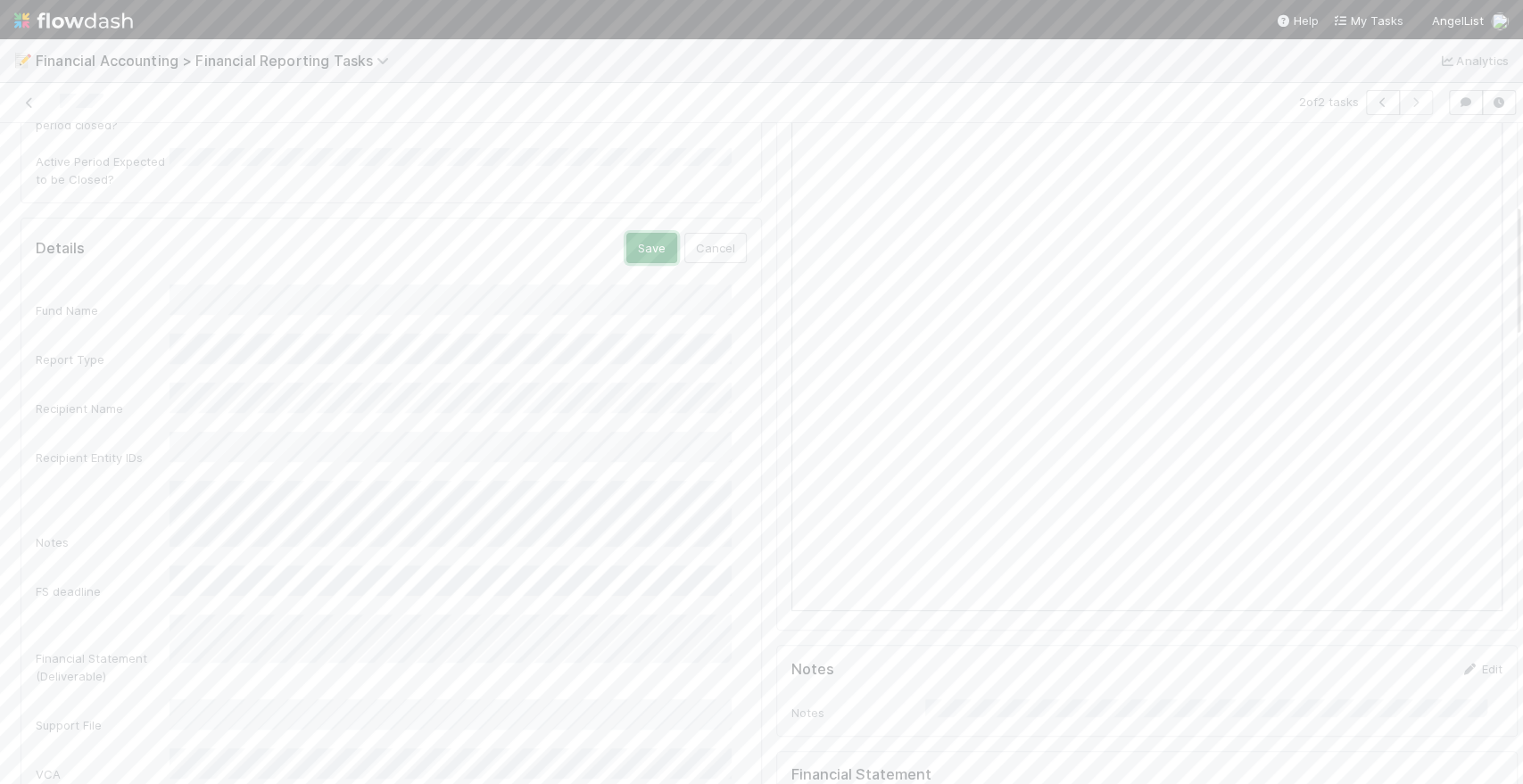 click on "Save" at bounding box center [651, 248] 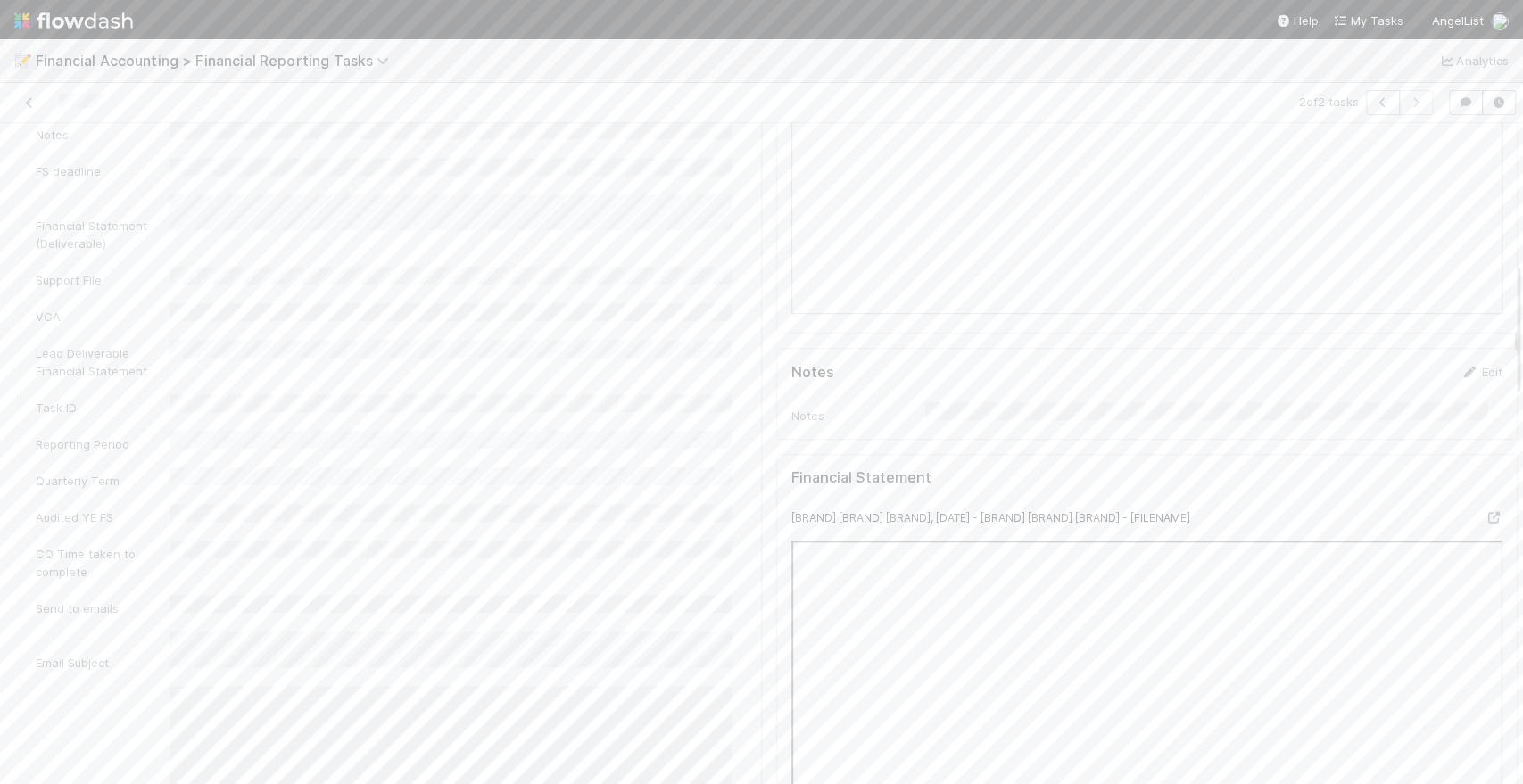 scroll, scrollTop: 0, scrollLeft: 0, axis: both 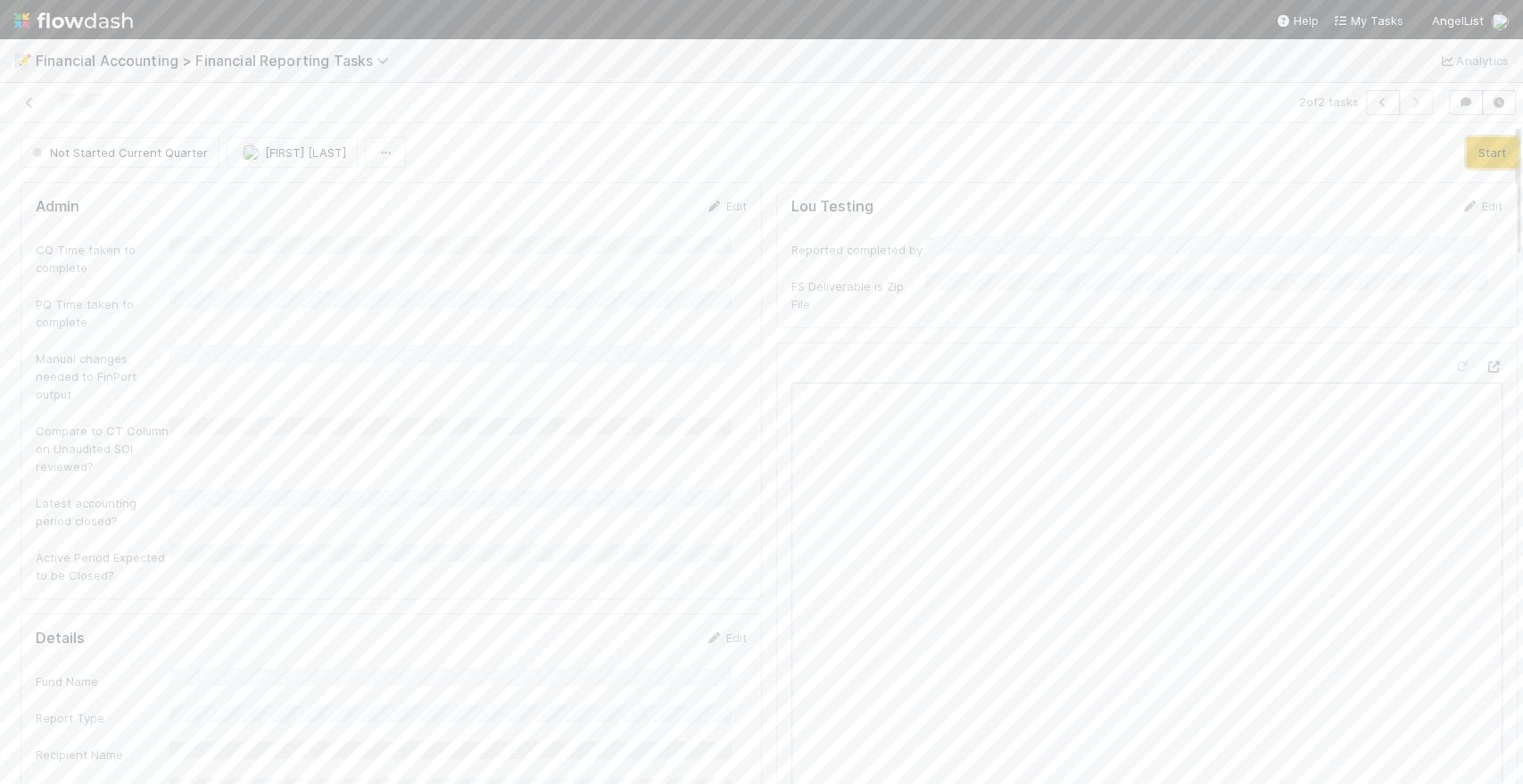 click on "Start" at bounding box center [1492, 153] 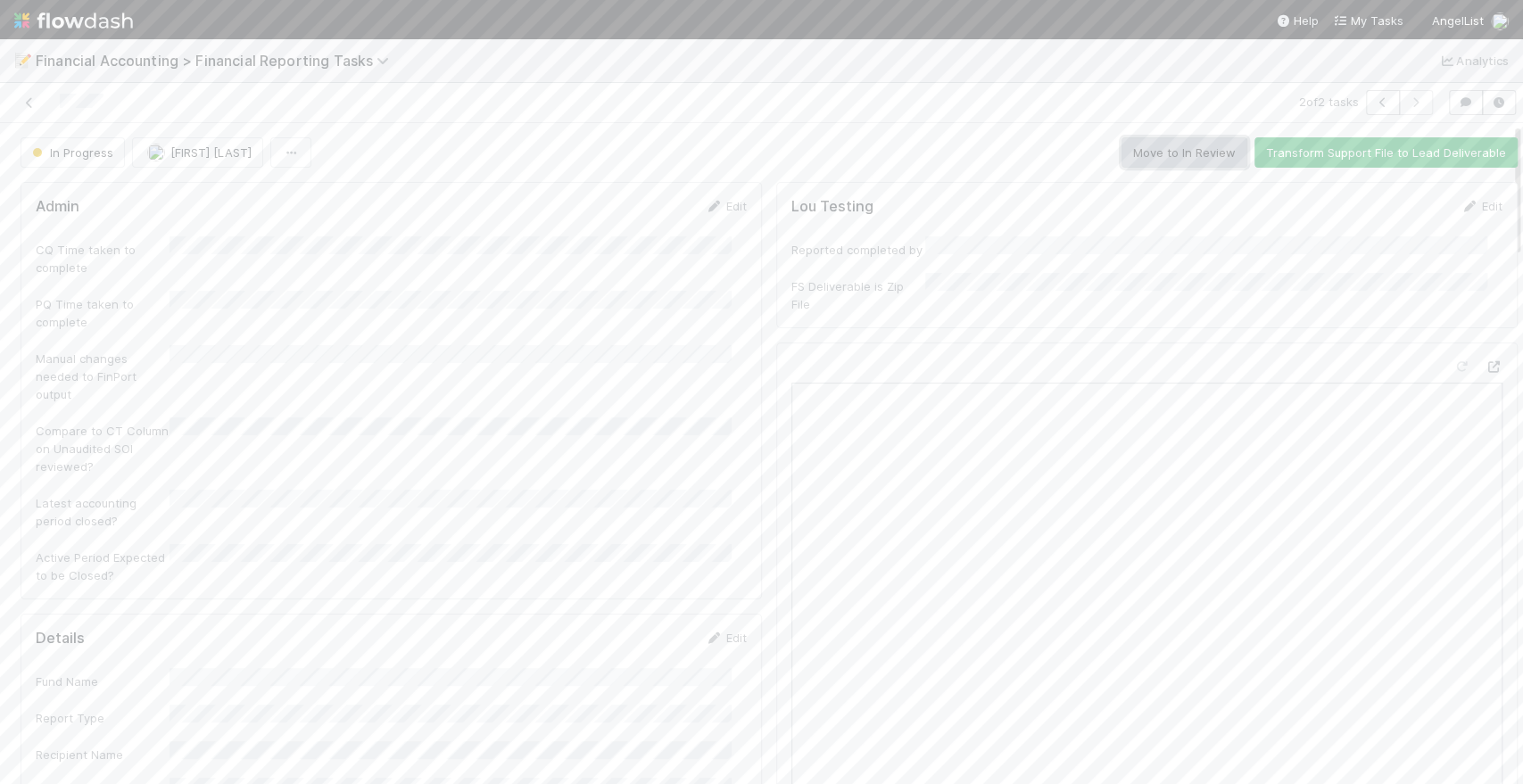 click on "Move to In Review" at bounding box center (1184, 153) 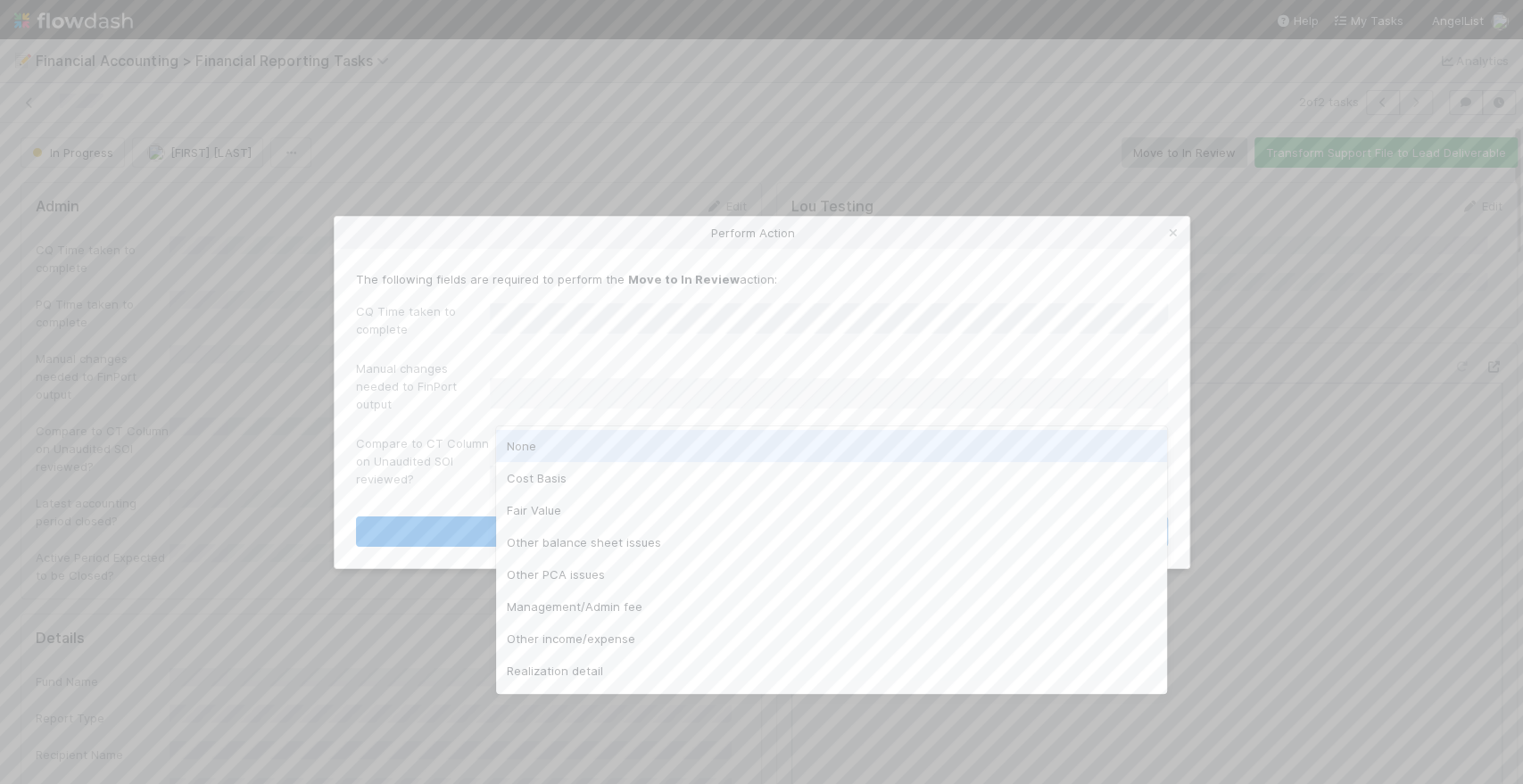 click on "None" at bounding box center (832, 446) 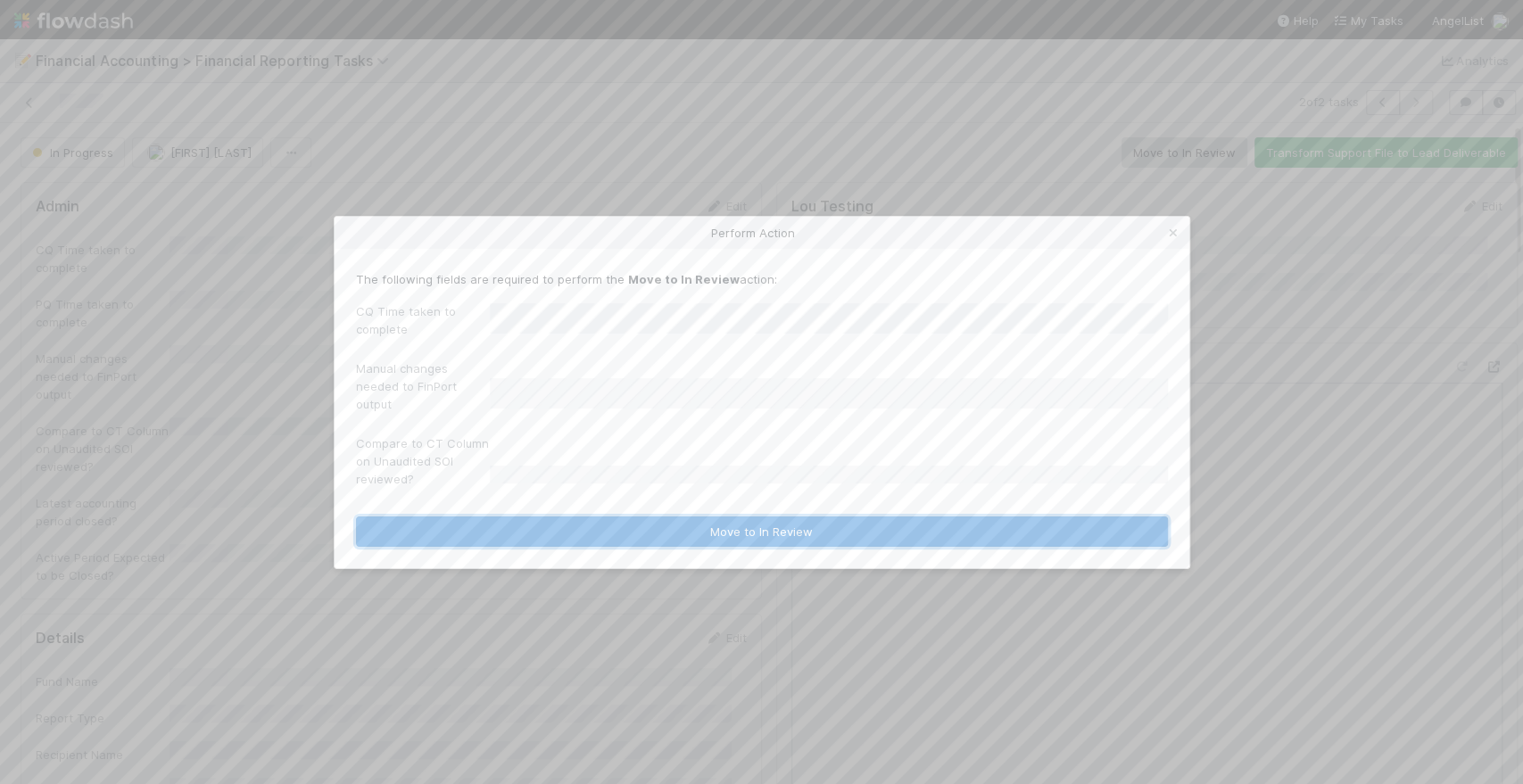 click on "Move to In Review" at bounding box center [762, 532] 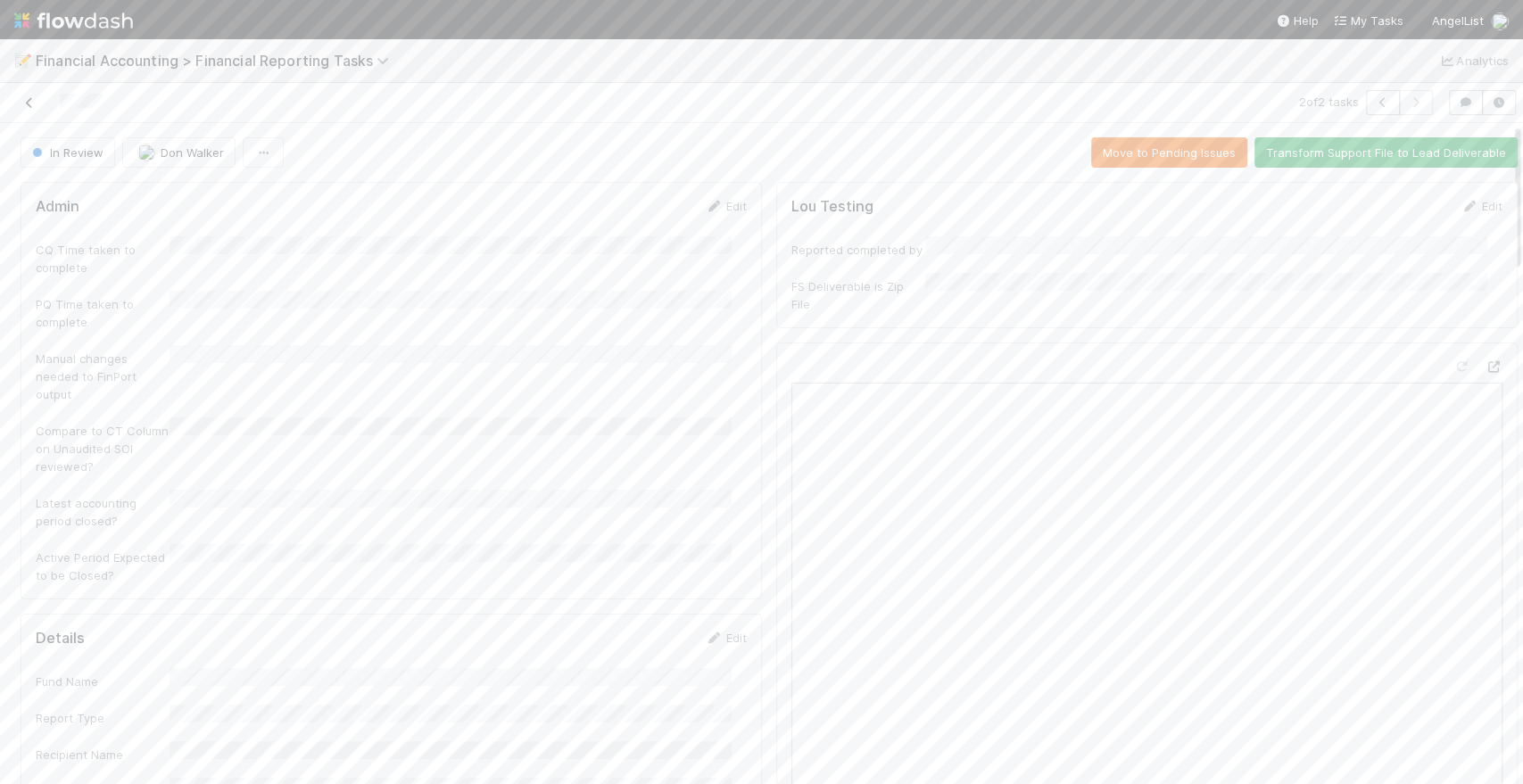 click at bounding box center (29, 103) 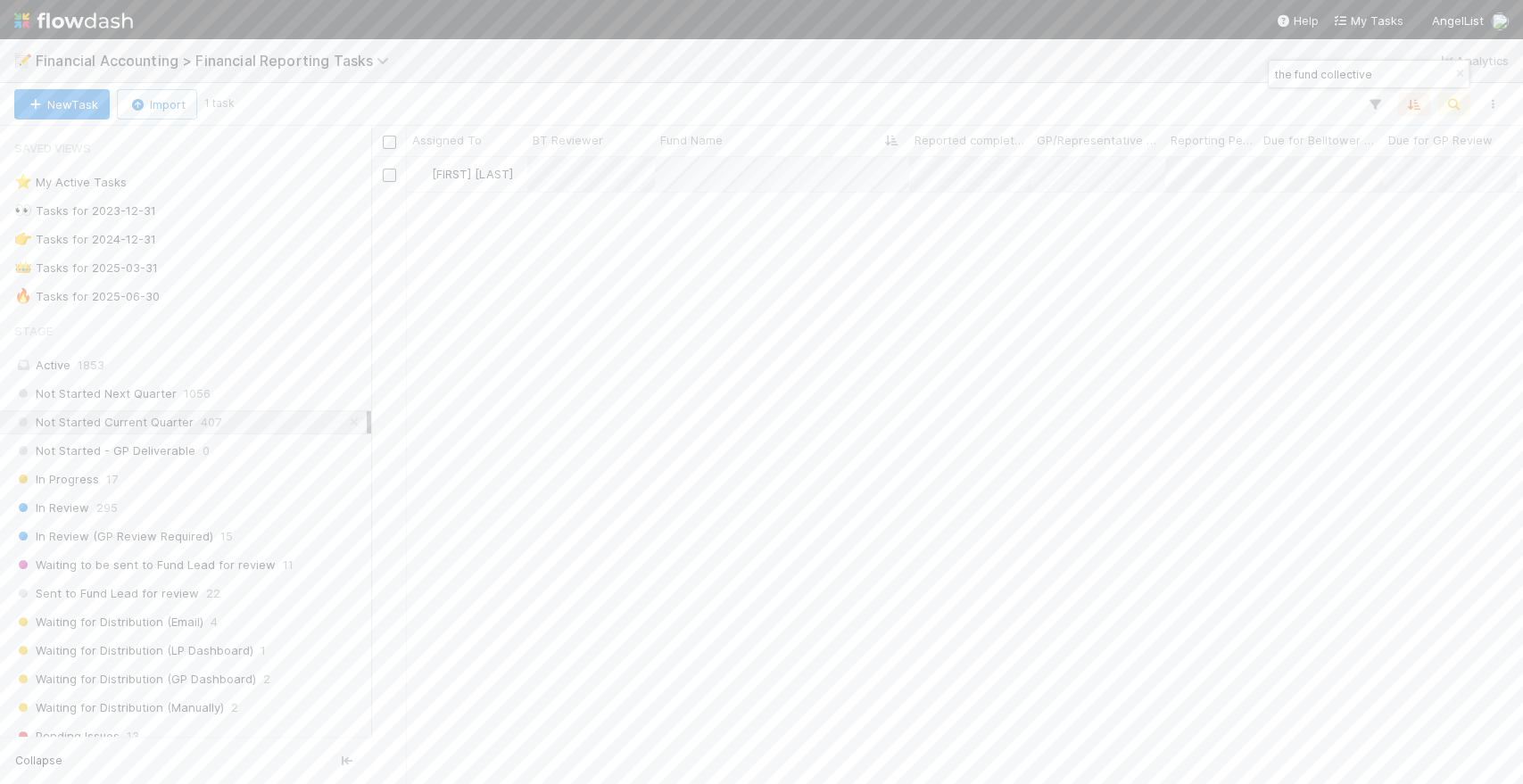 scroll, scrollTop: 15, scrollLeft: 16, axis: both 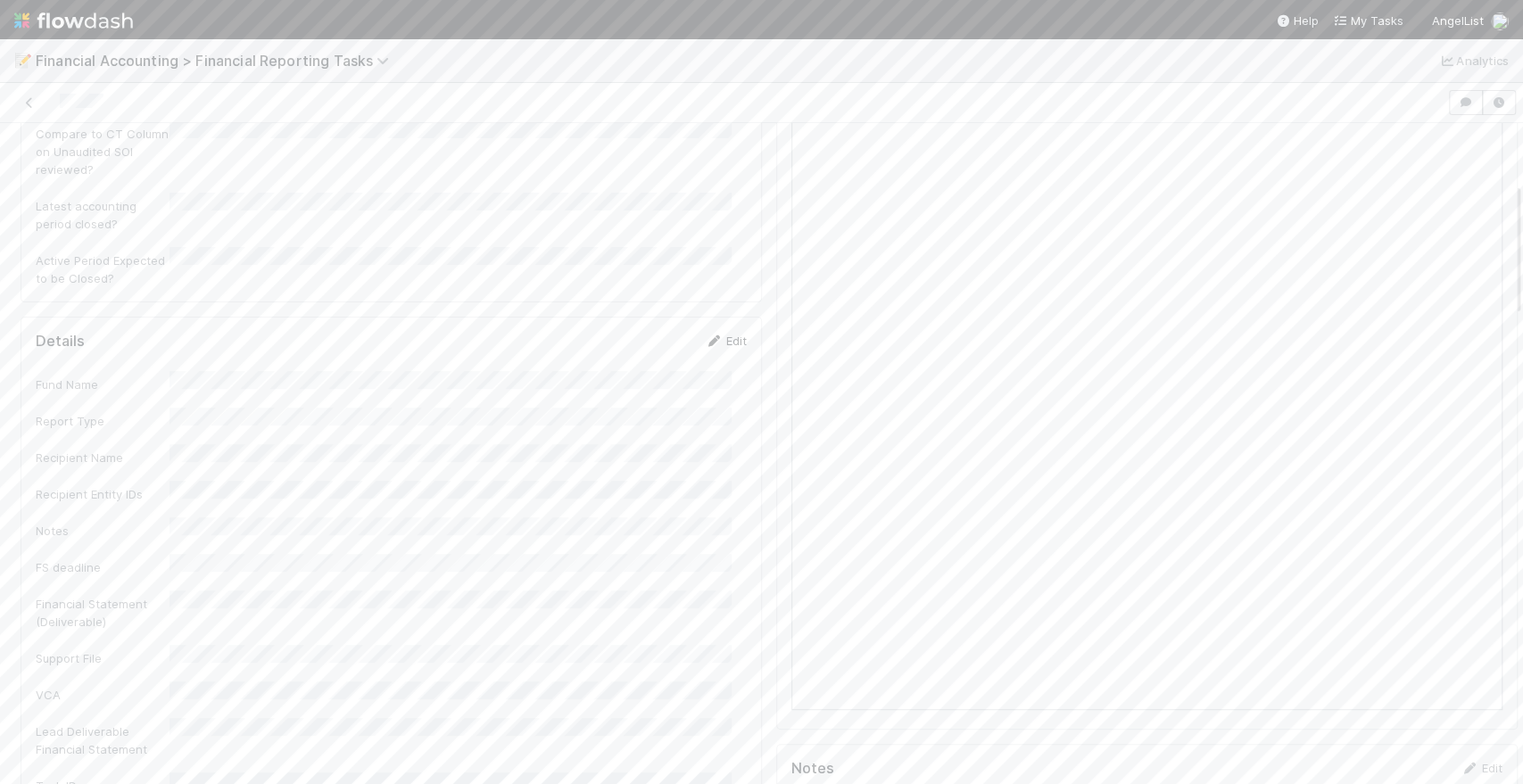 click on "Edit" at bounding box center (725, 341) 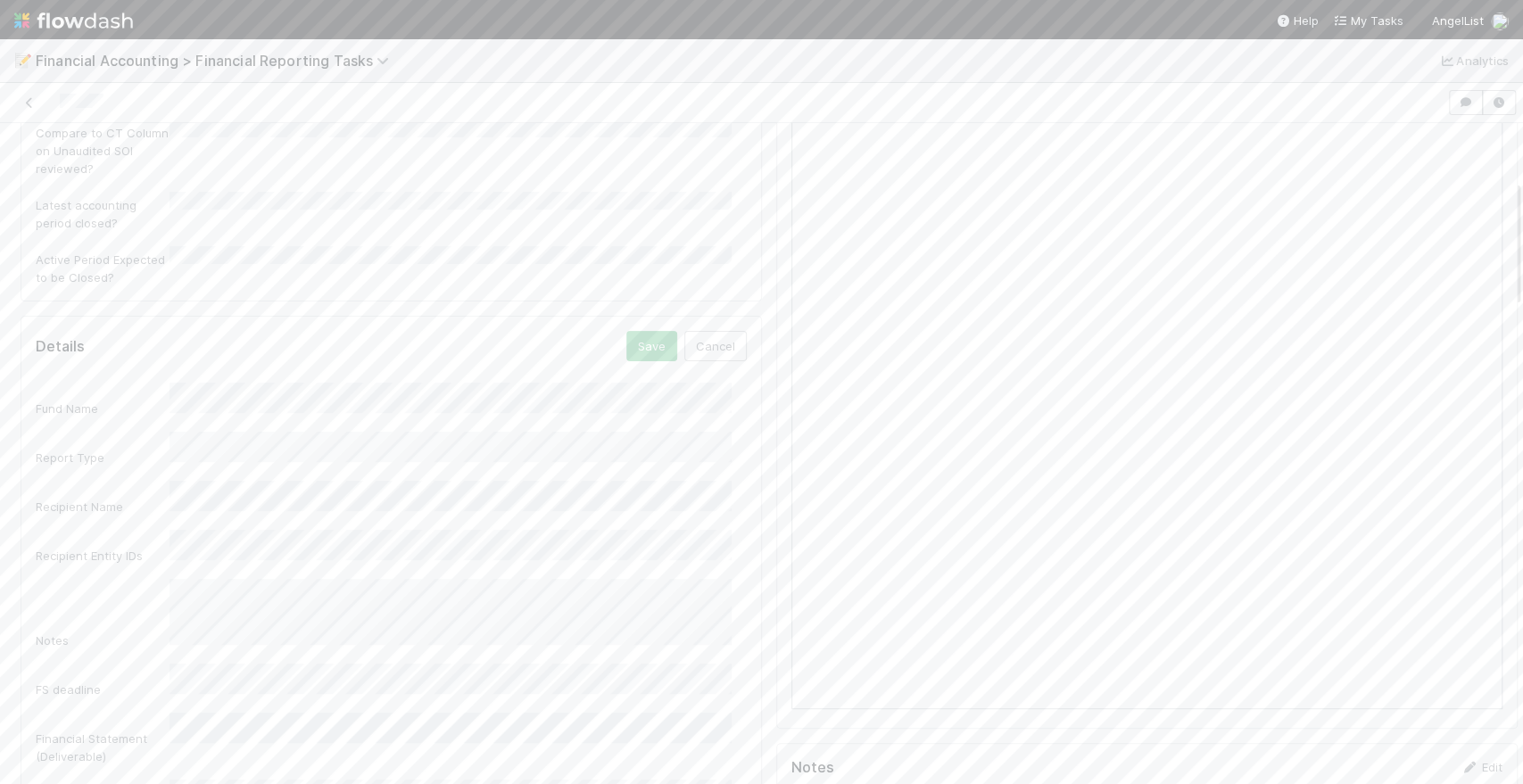 scroll, scrollTop: 297, scrollLeft: 0, axis: vertical 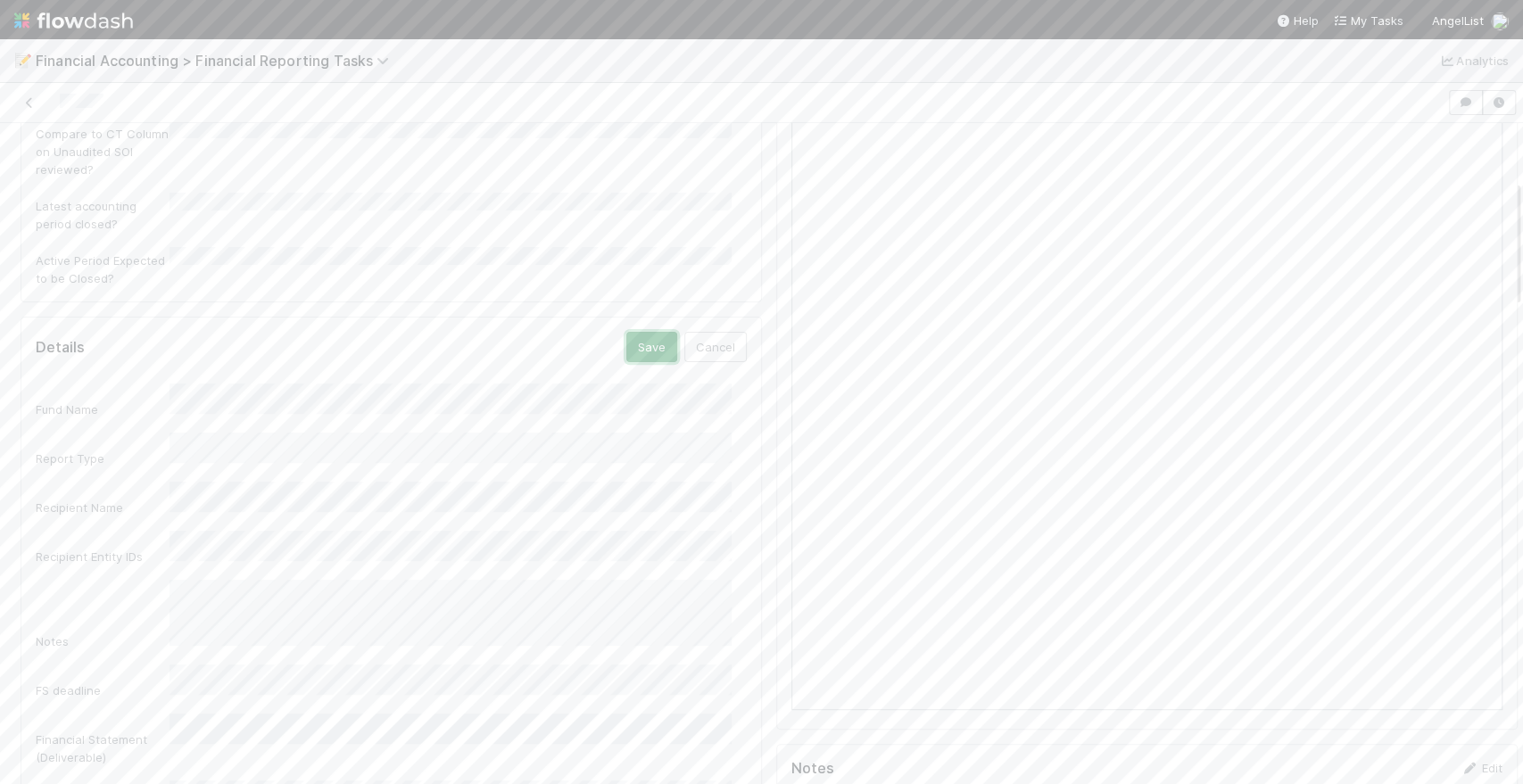click on "Save" at bounding box center [651, 347] 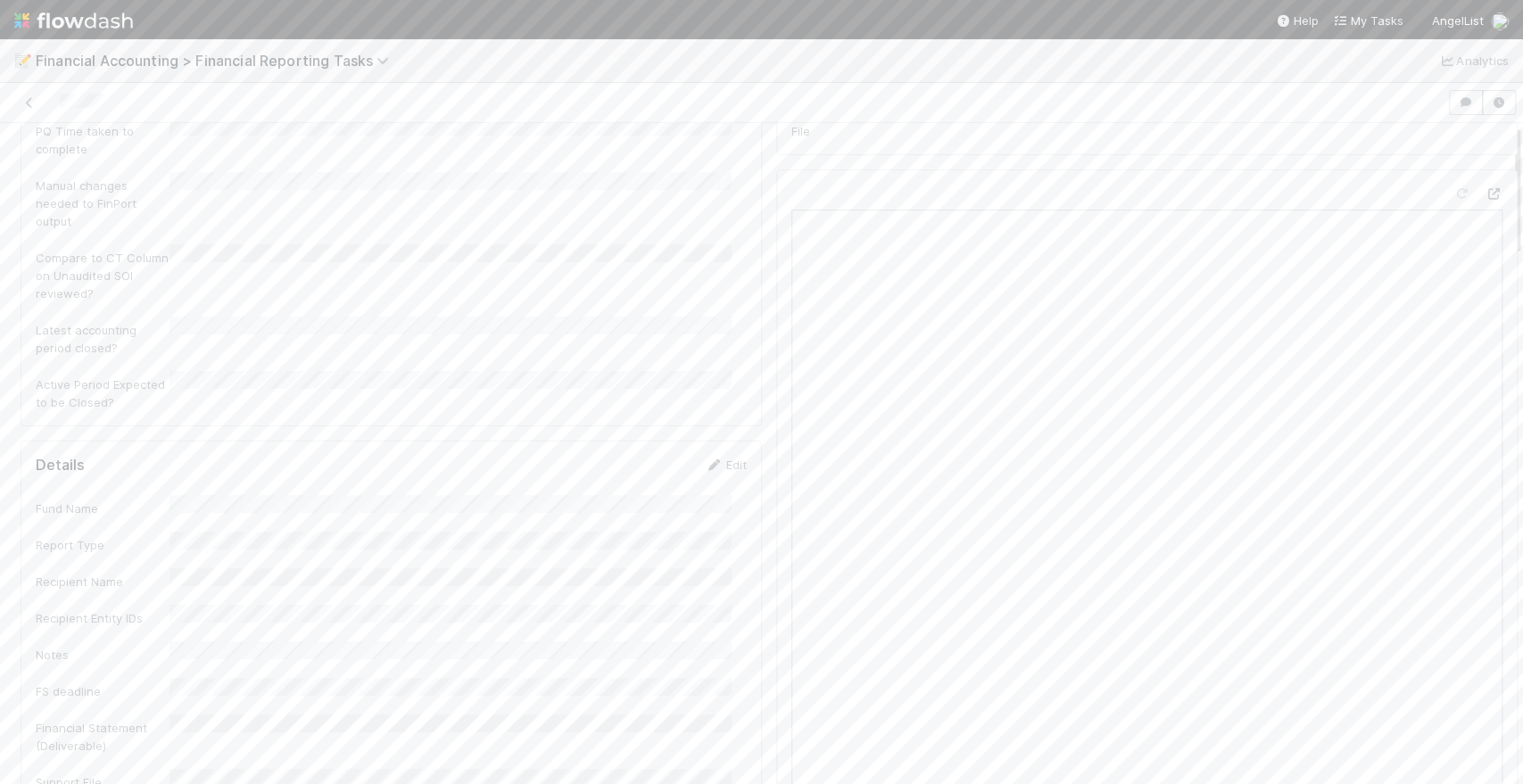 scroll, scrollTop: 0, scrollLeft: 0, axis: both 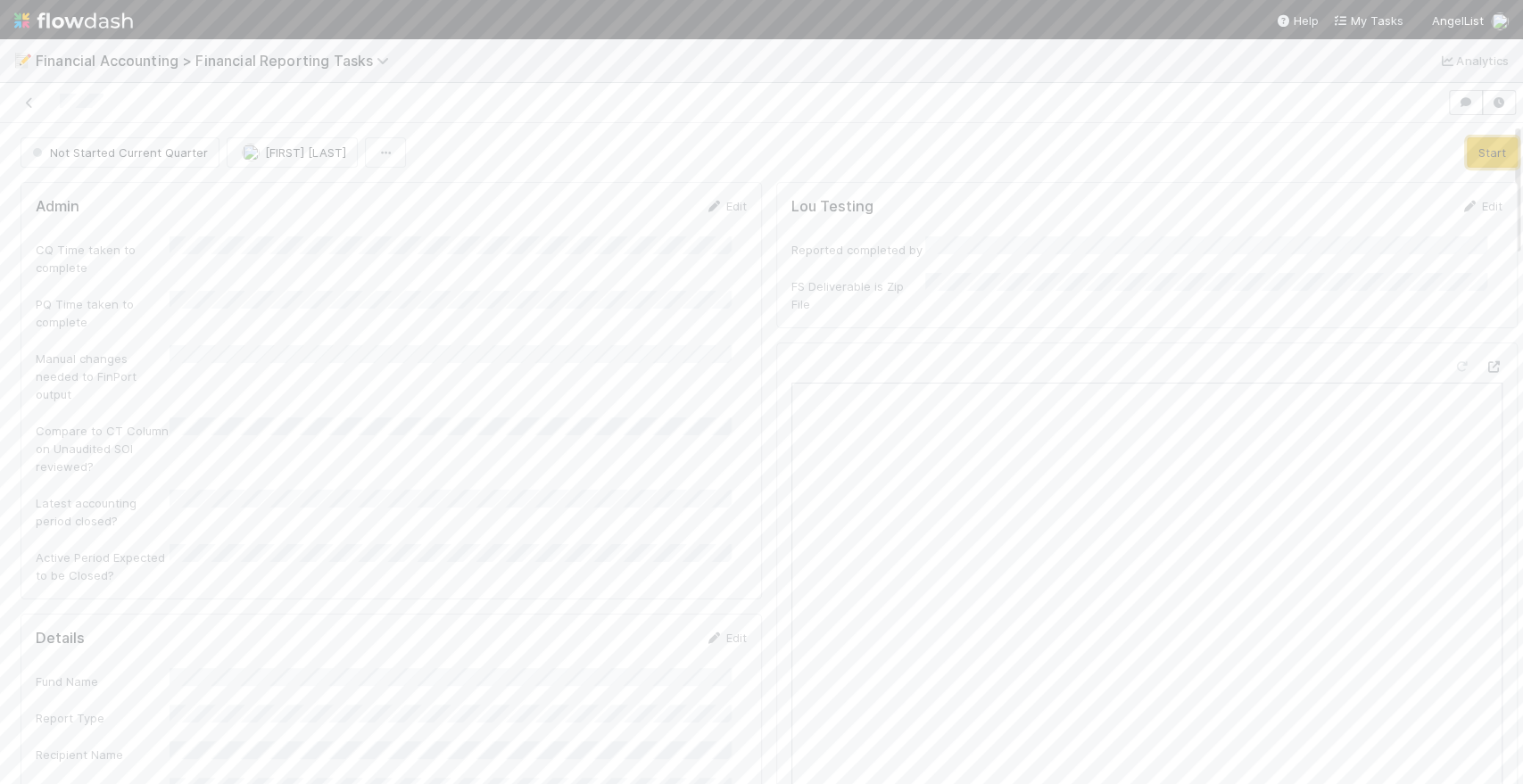 click on "Start" at bounding box center [1492, 153] 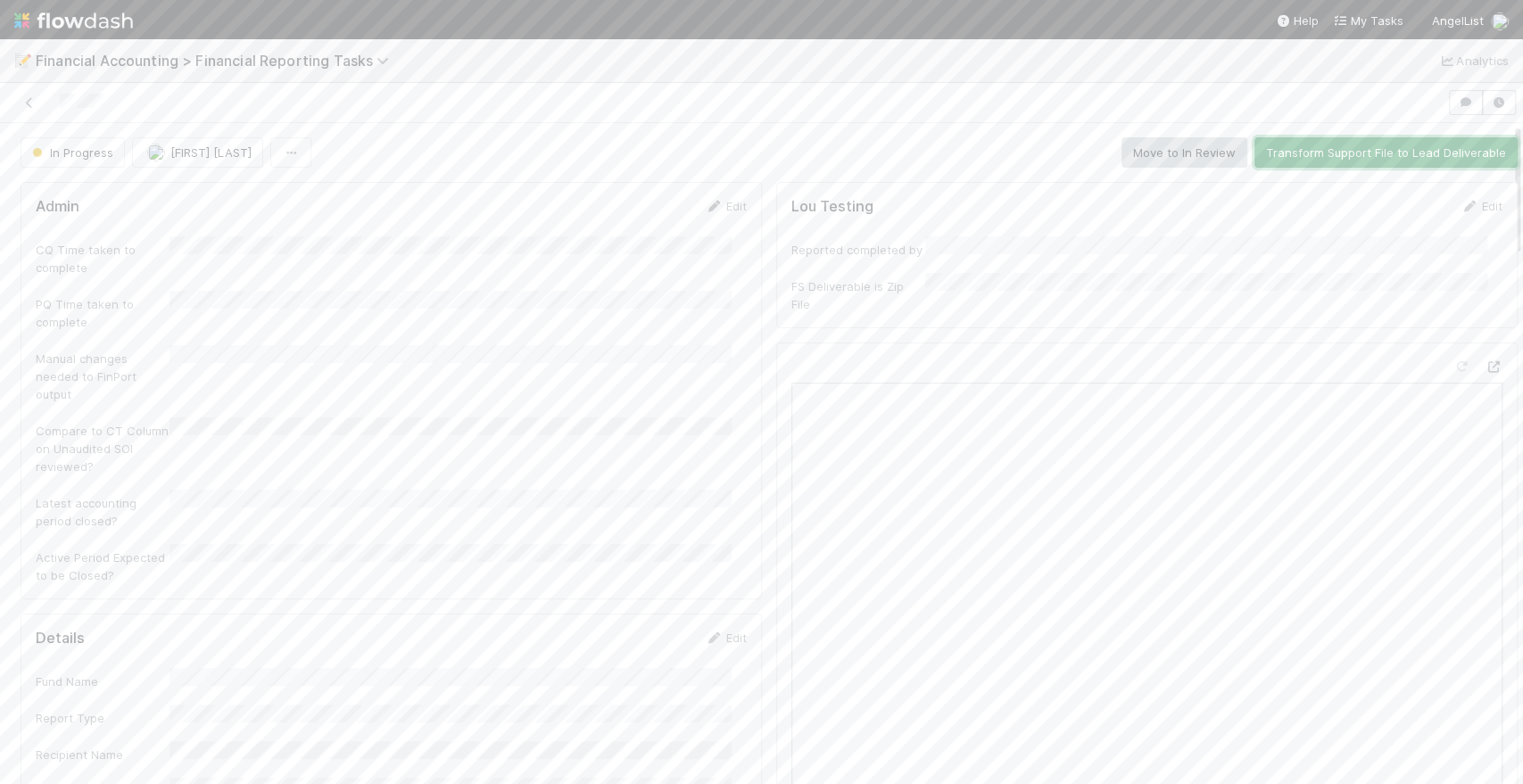 click on "Transform Support File to Lead Deliverable" at bounding box center (1386, 153) 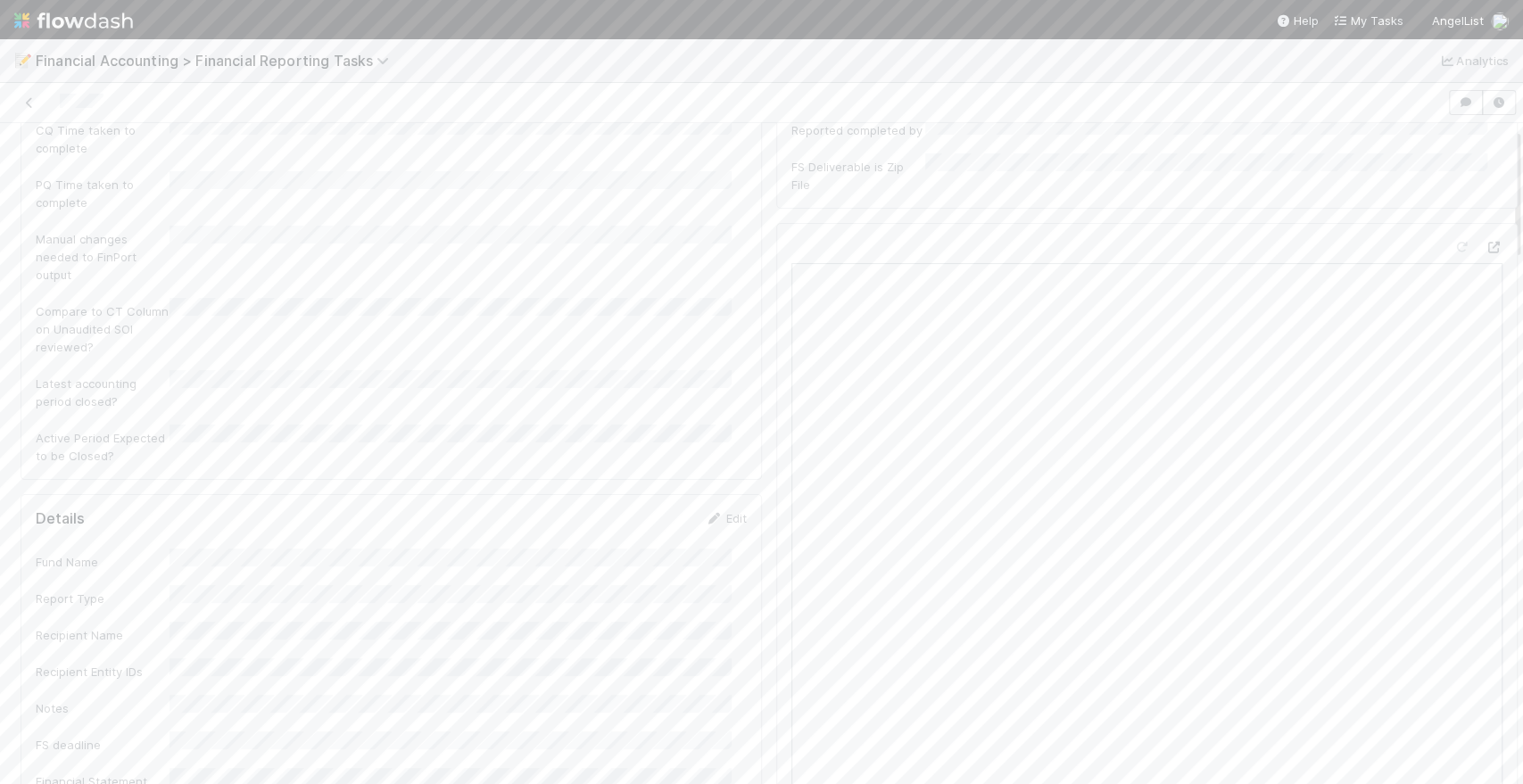 scroll, scrollTop: 0, scrollLeft: 0, axis: both 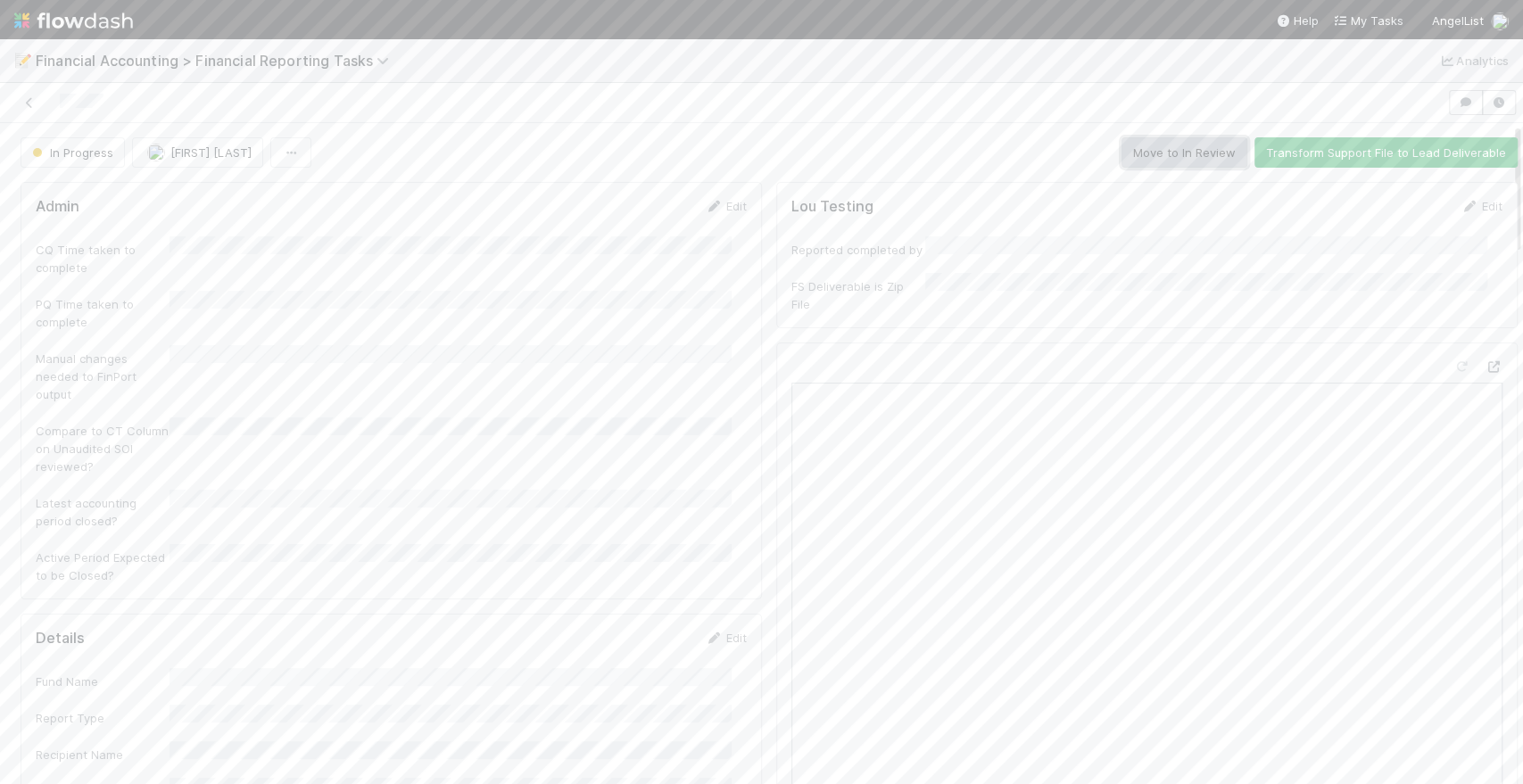 click on "Move to In Review" at bounding box center (1184, 153) 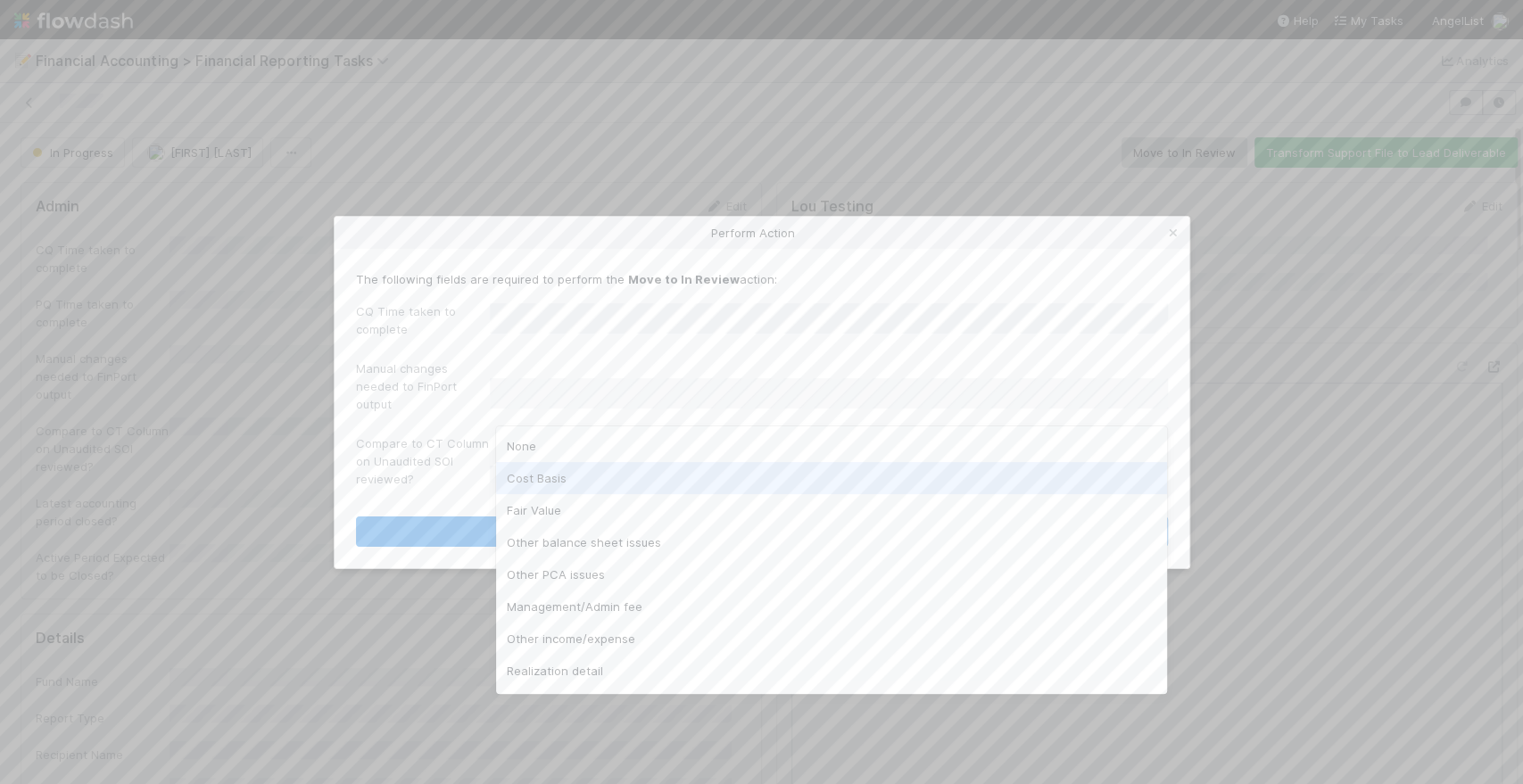 click on "Cost Basis" at bounding box center (832, 478) 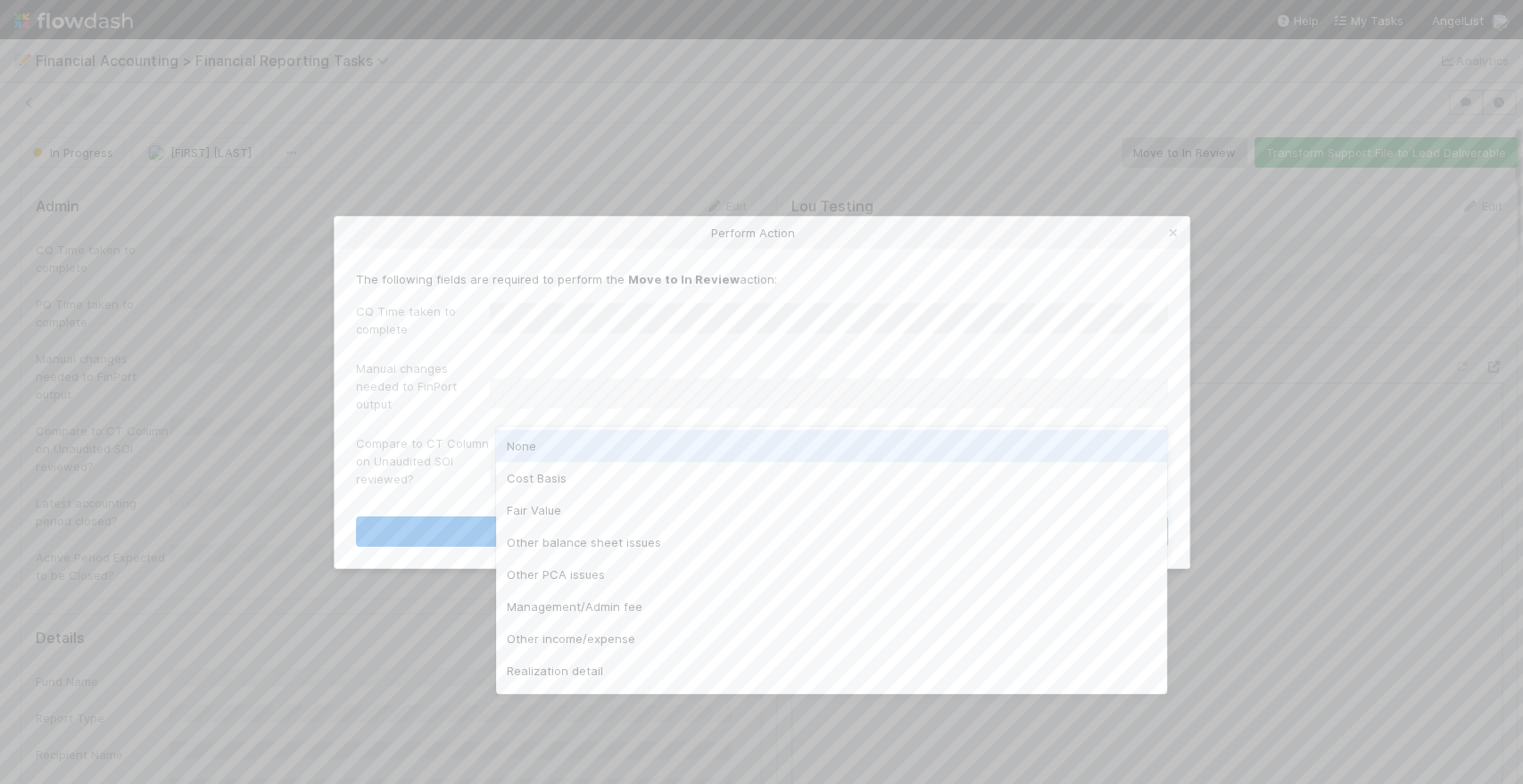 click on "None" at bounding box center [832, 446] 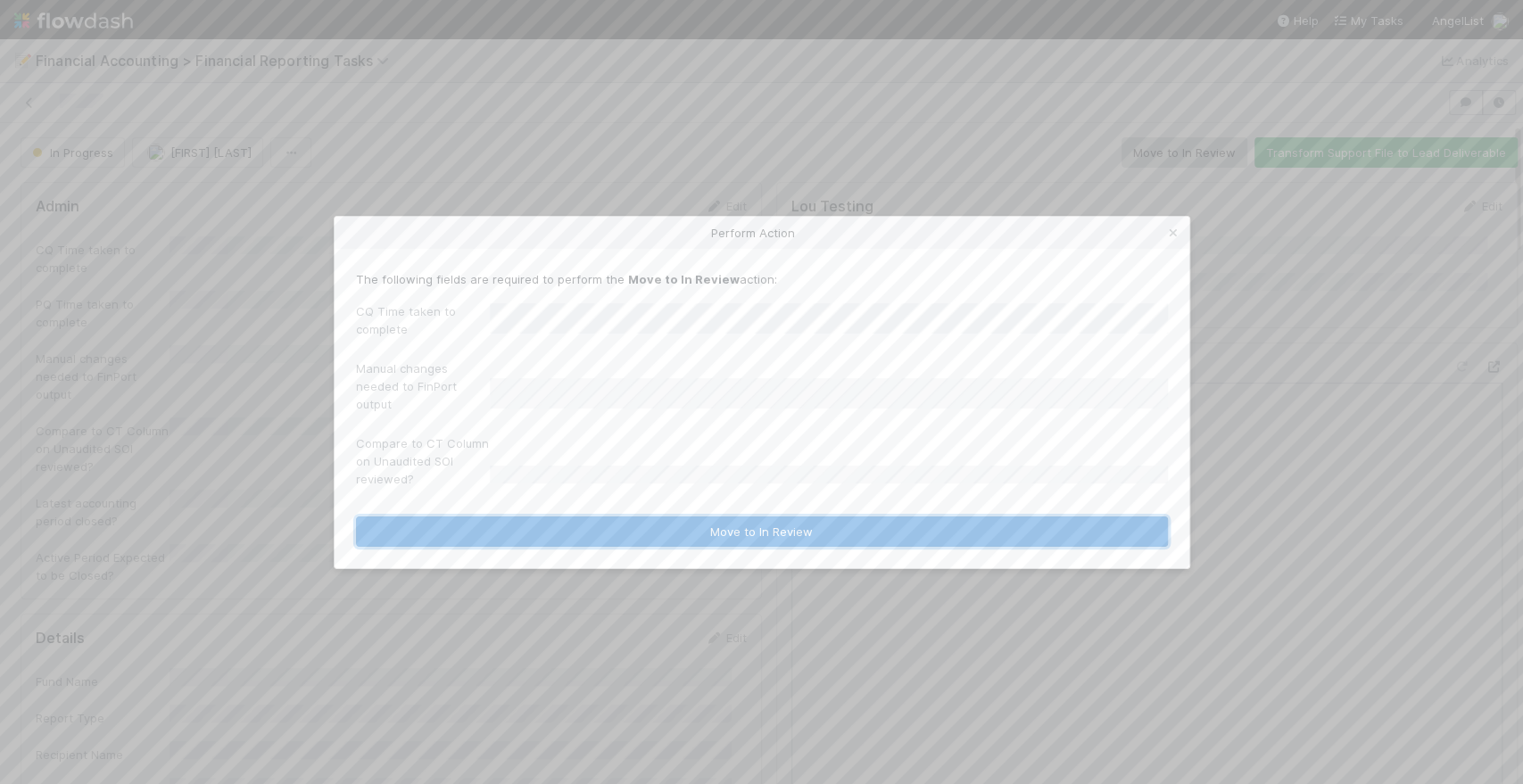 click on "Move to In Review" at bounding box center (762, 532) 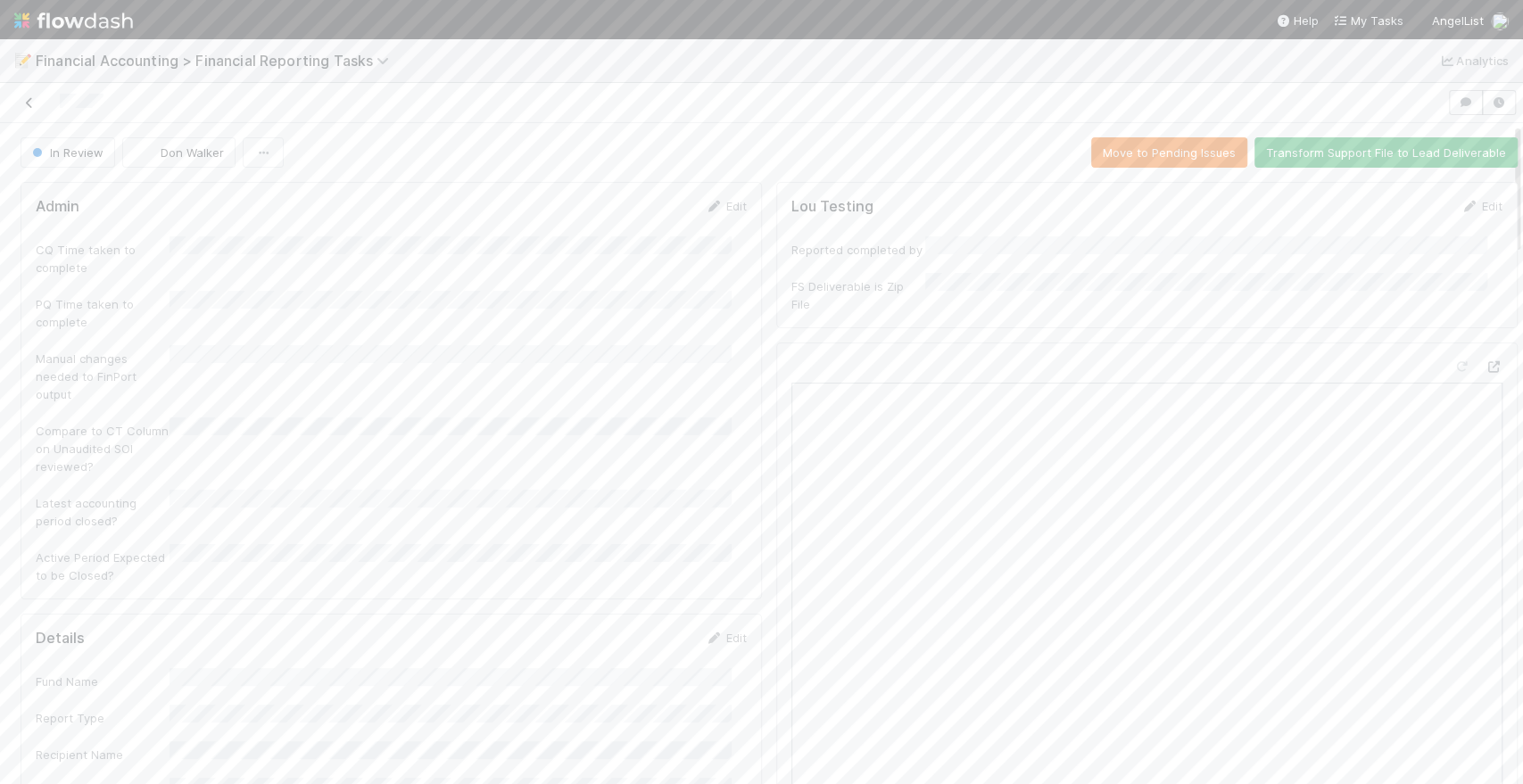 click at bounding box center [29, 103] 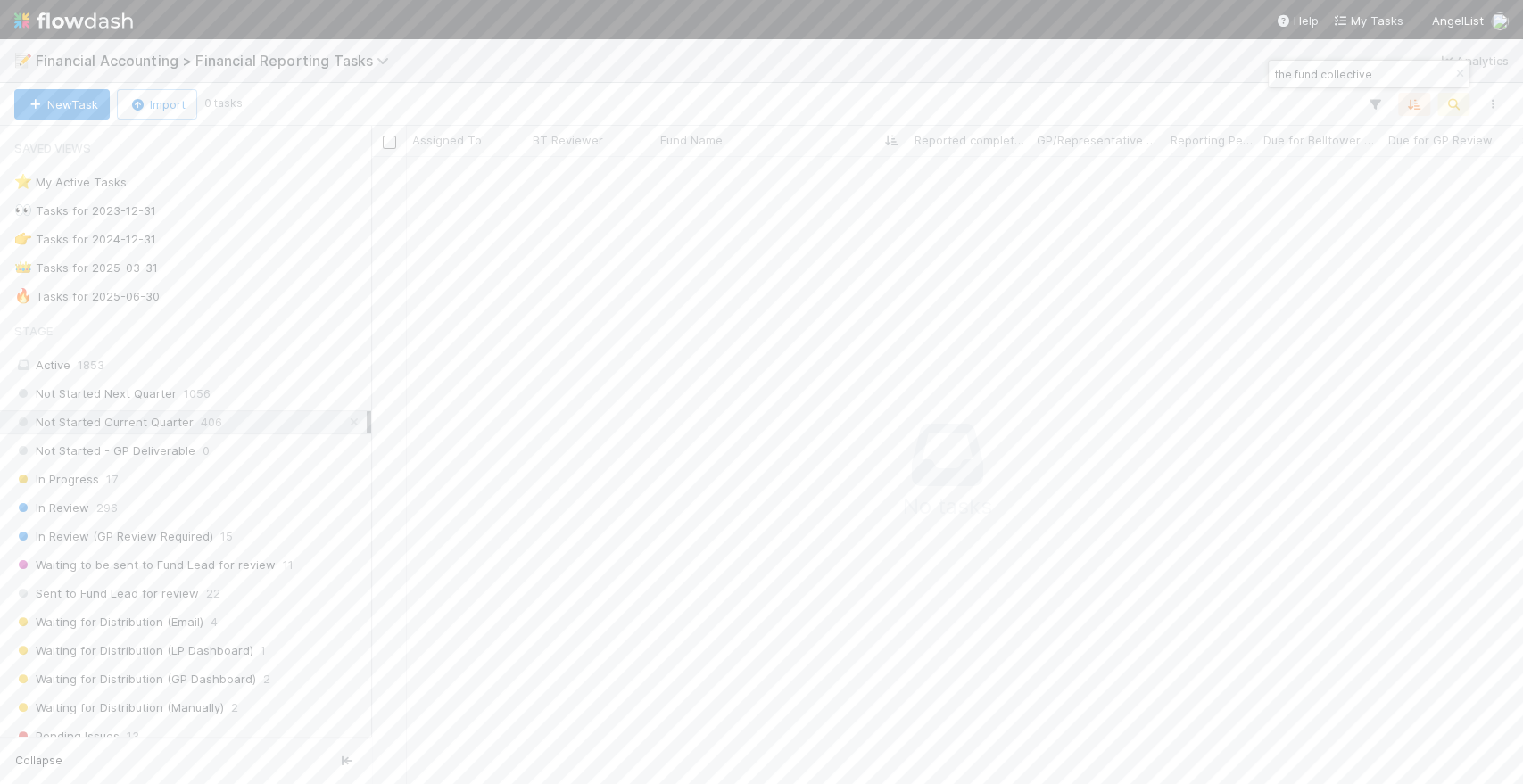 scroll, scrollTop: 15, scrollLeft: 15, axis: both 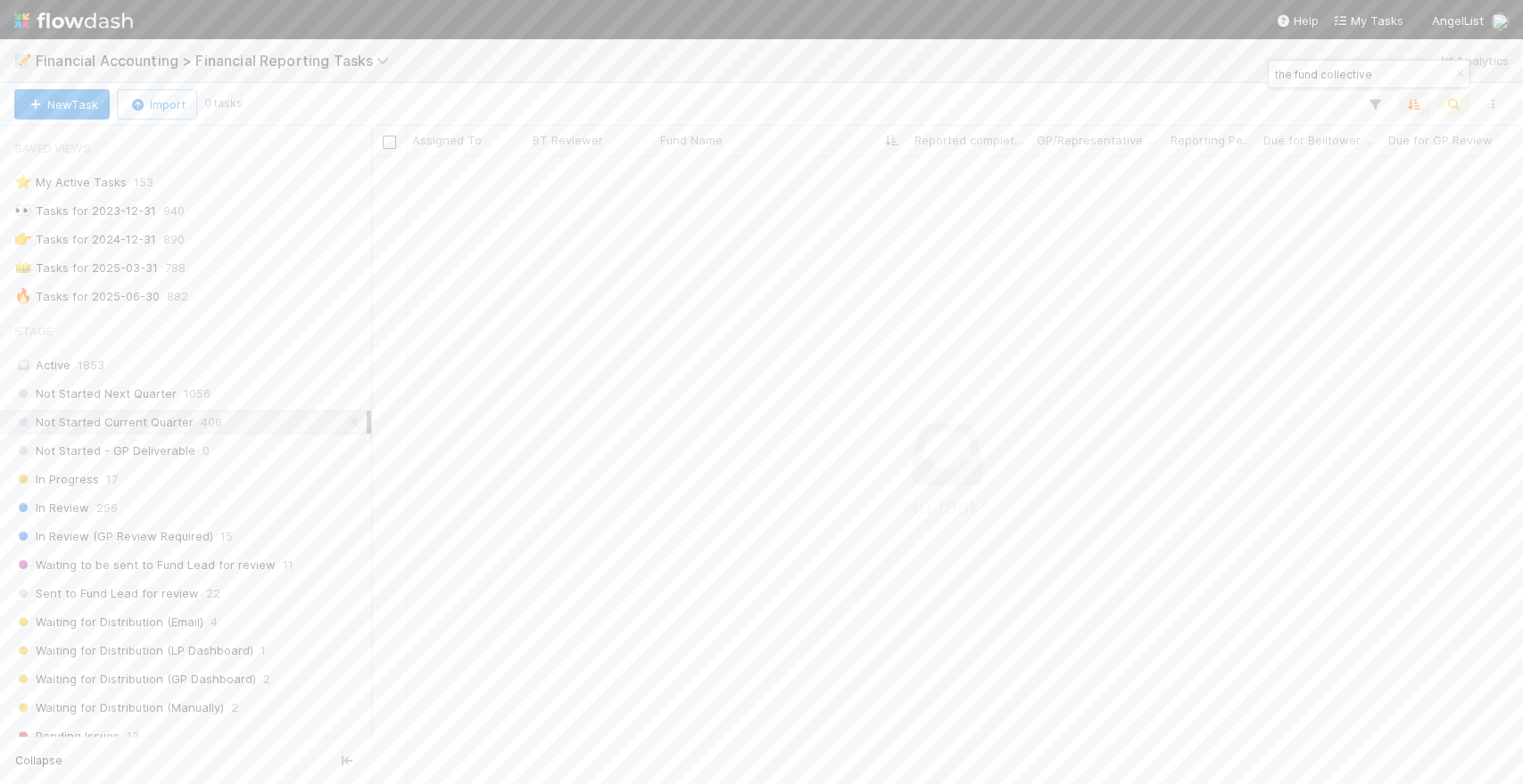 click at bounding box center [73, 21] 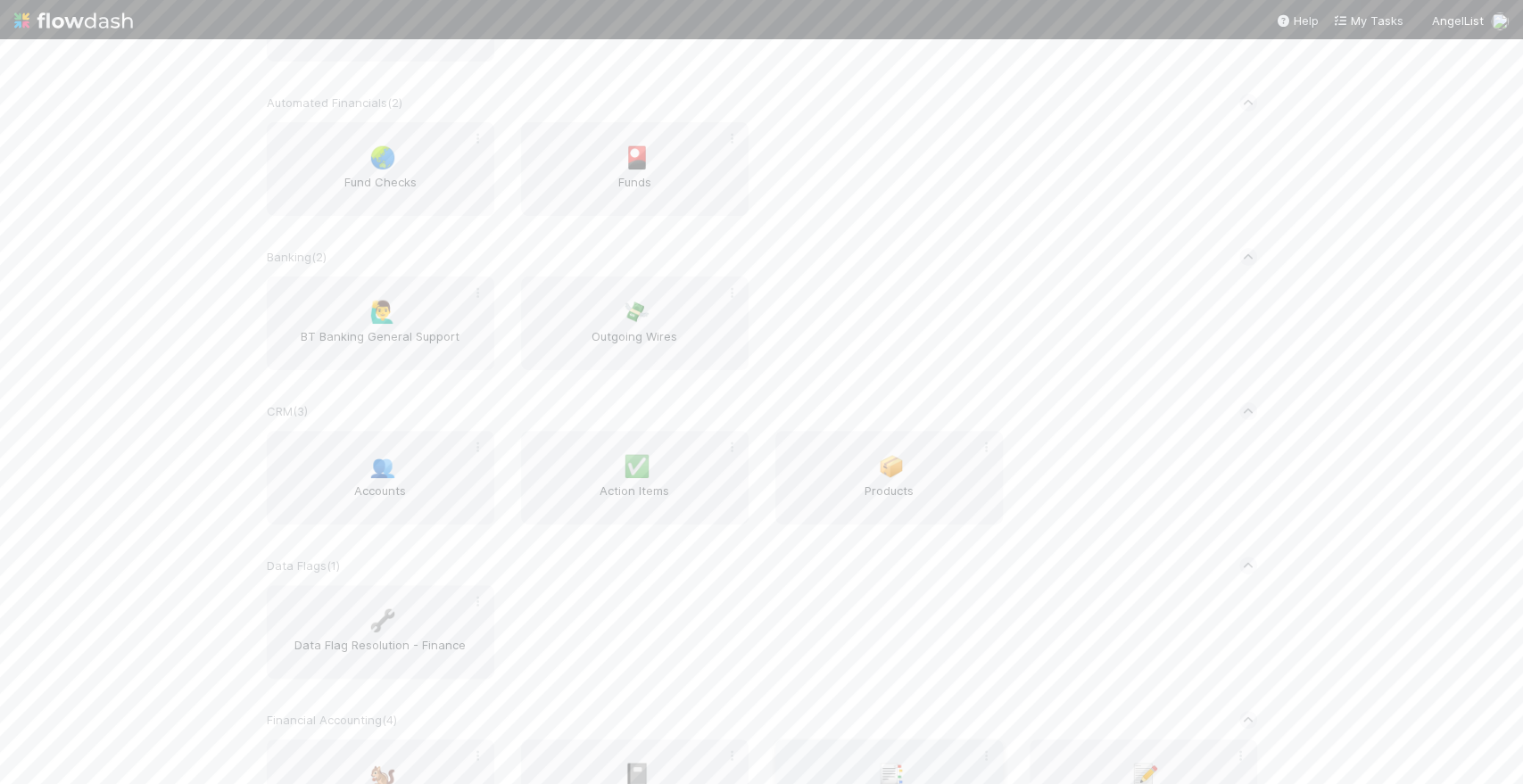 scroll, scrollTop: 495, scrollLeft: 0, axis: vertical 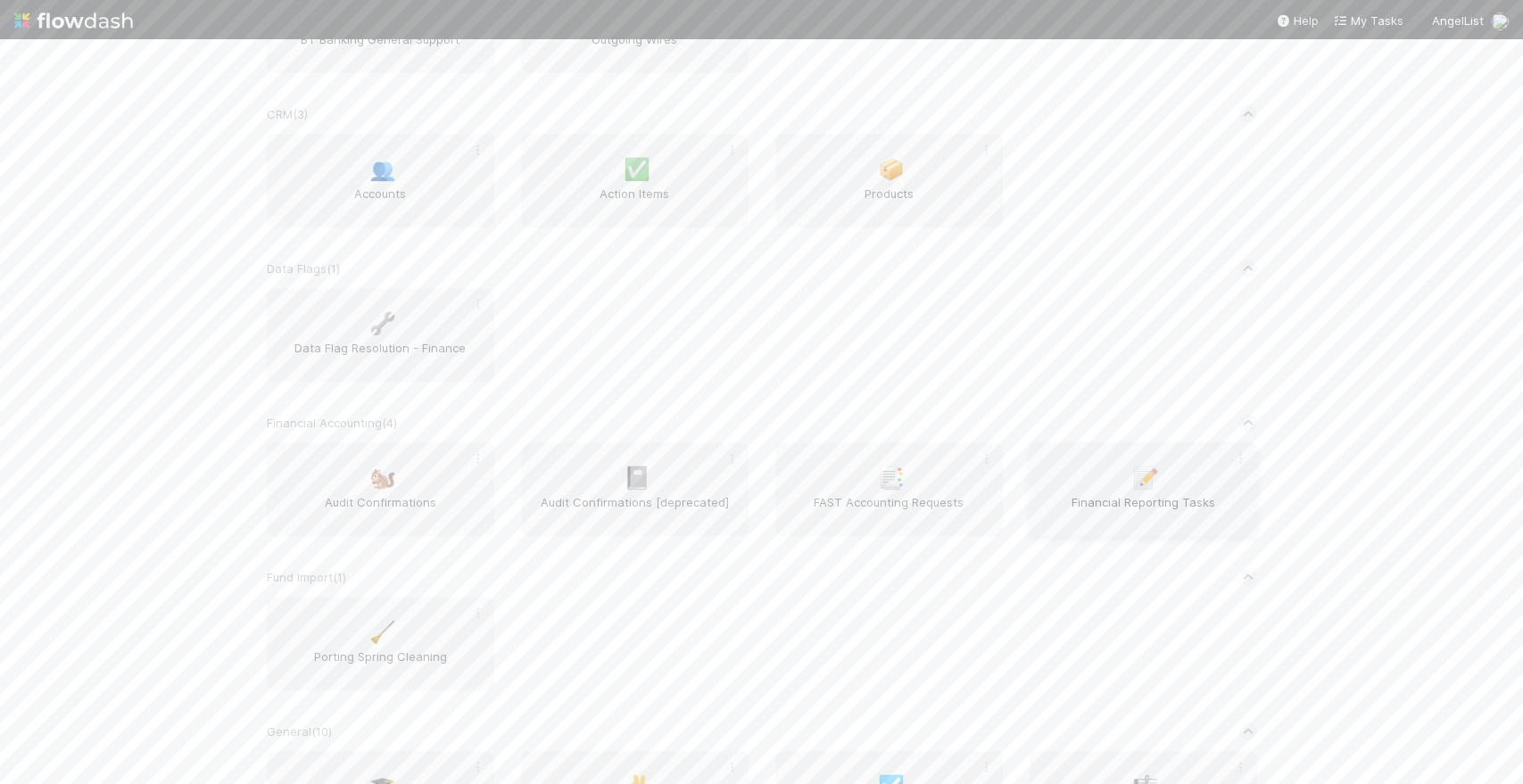 click on "📝 Financial Reporting Tasks" at bounding box center [1143, 489] 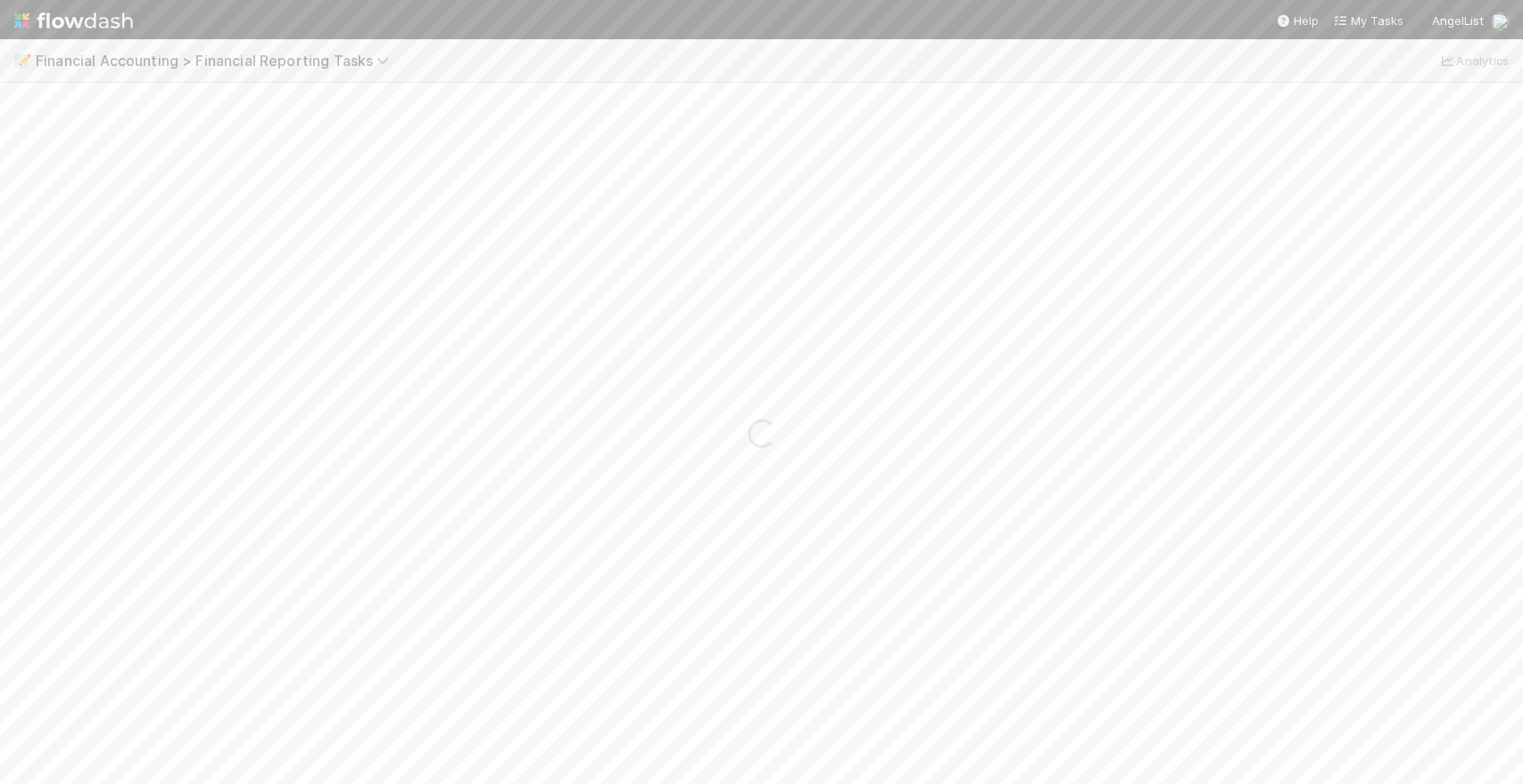 scroll, scrollTop: 0, scrollLeft: 0, axis: both 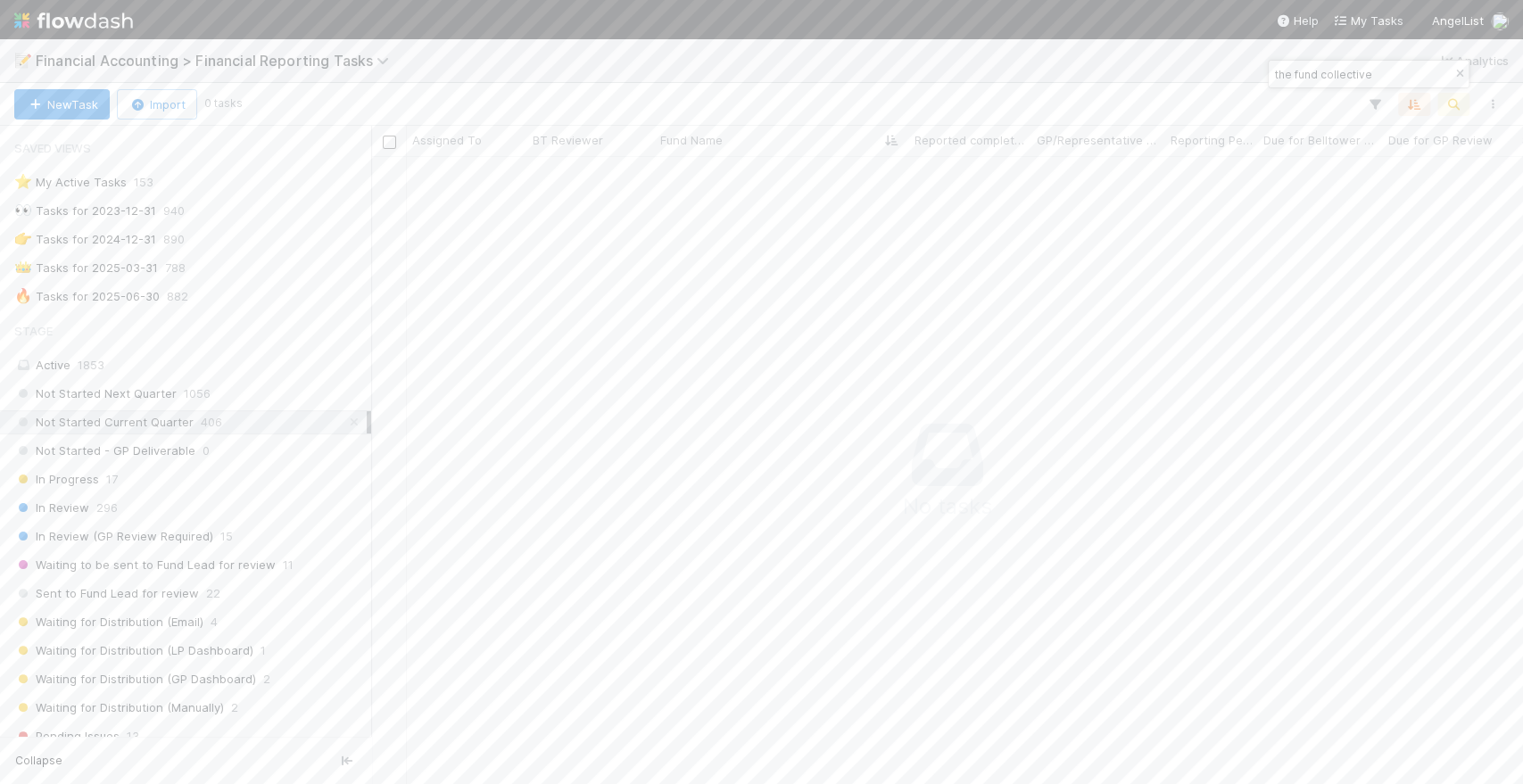 click at bounding box center [1460, 74] 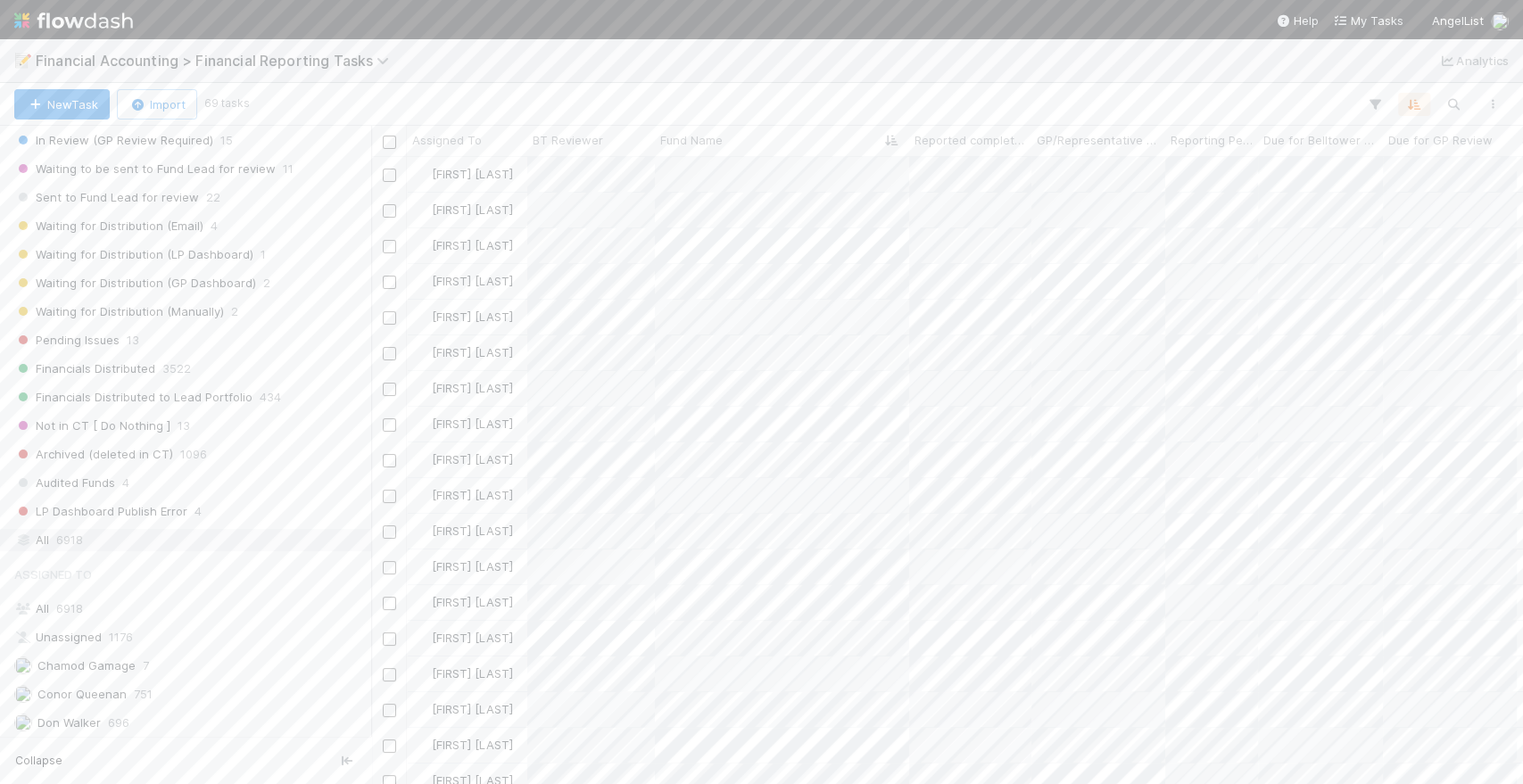 scroll, scrollTop: 693, scrollLeft: 0, axis: vertical 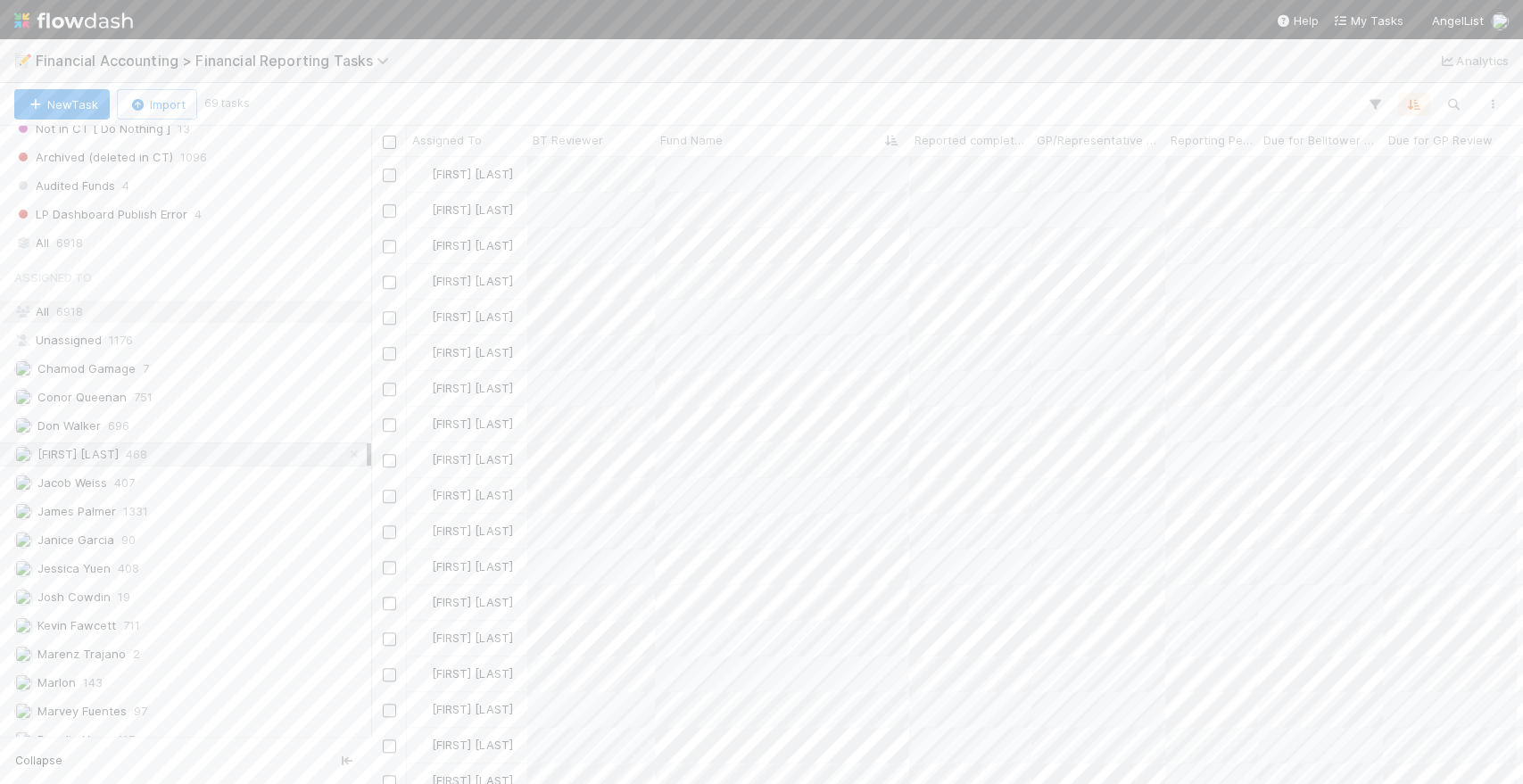 click on "All 6918" at bounding box center [190, 311] 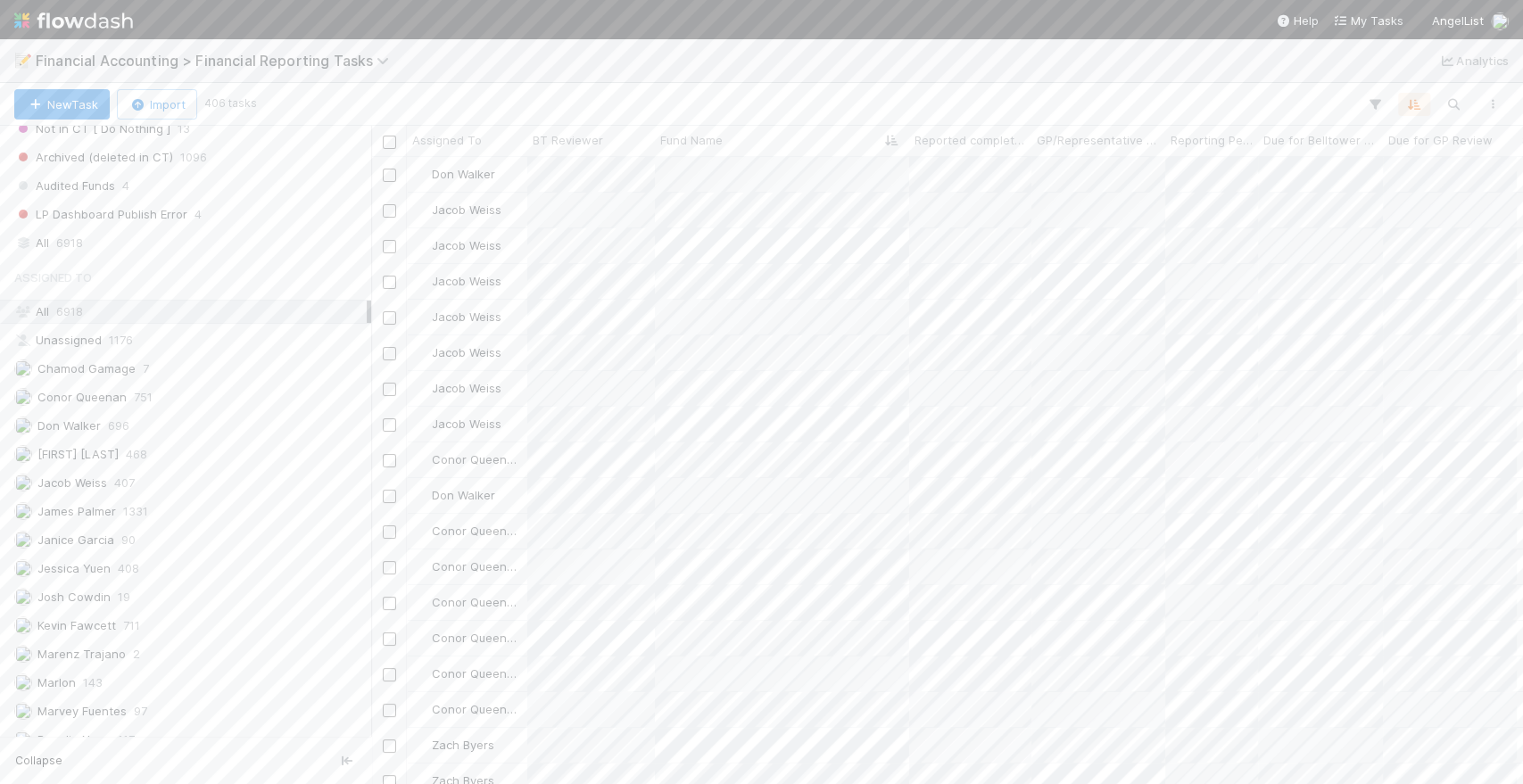 scroll, scrollTop: 15, scrollLeft: 16, axis: both 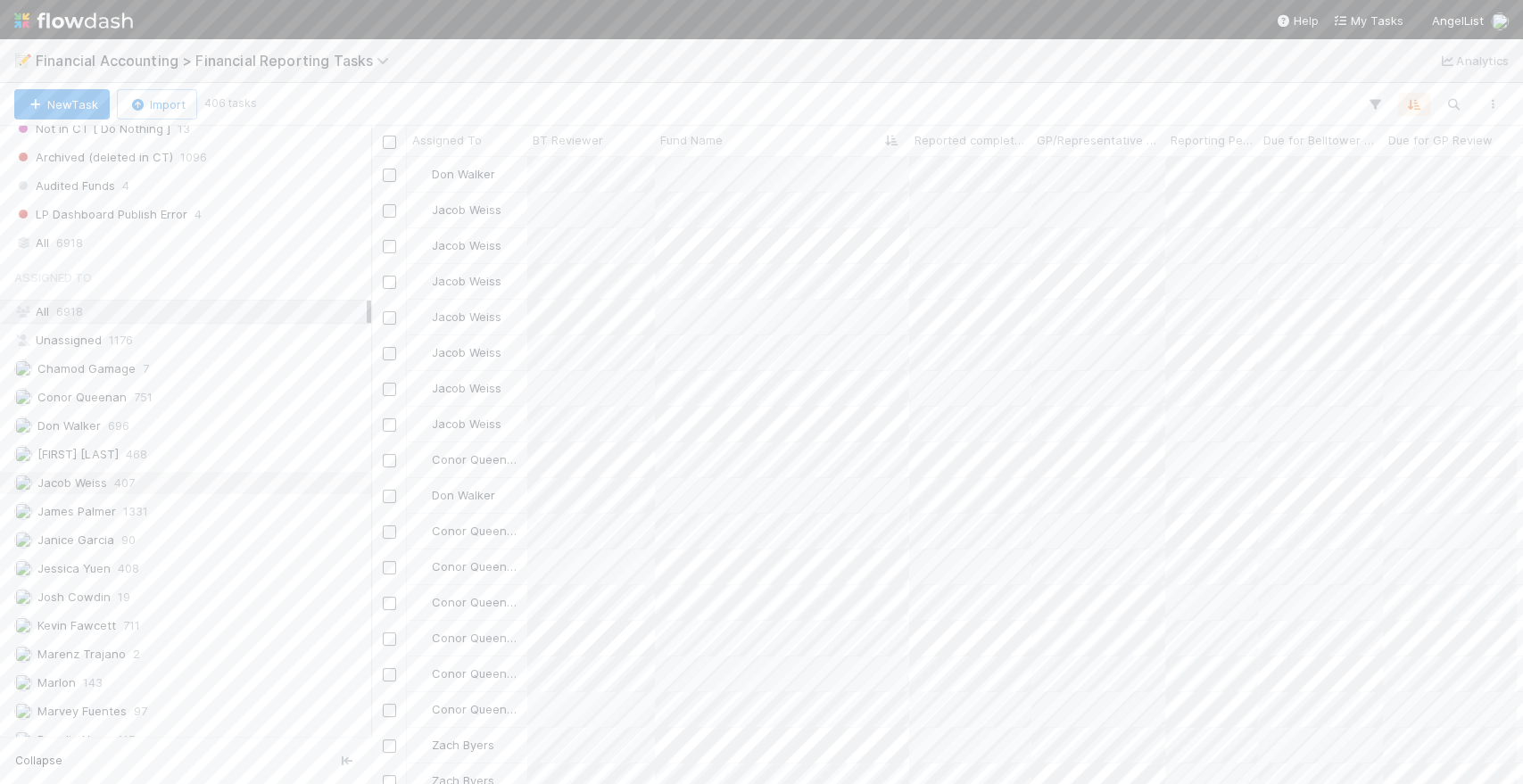click on "407" at bounding box center [124, 483] 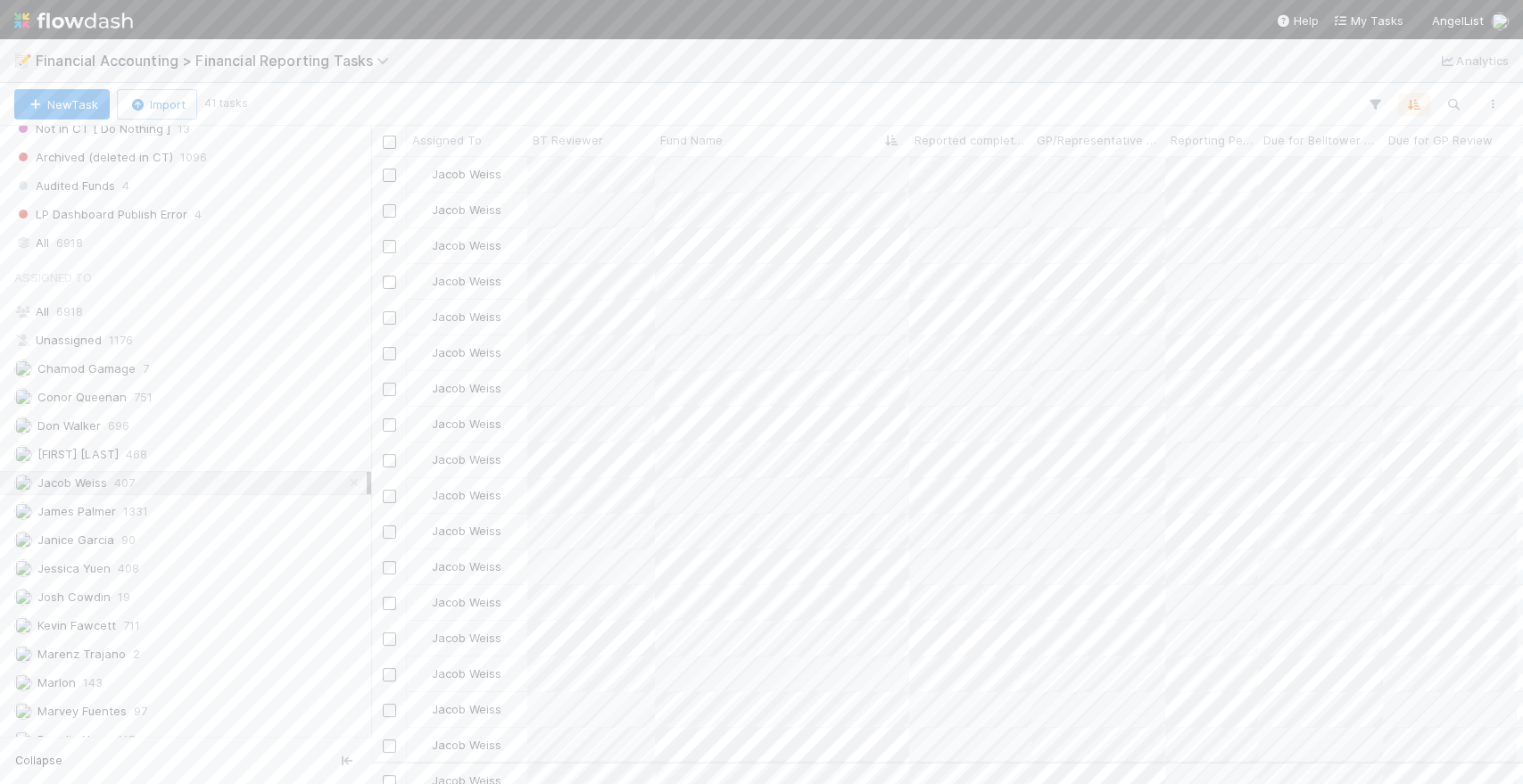scroll, scrollTop: 15, scrollLeft: 16, axis: both 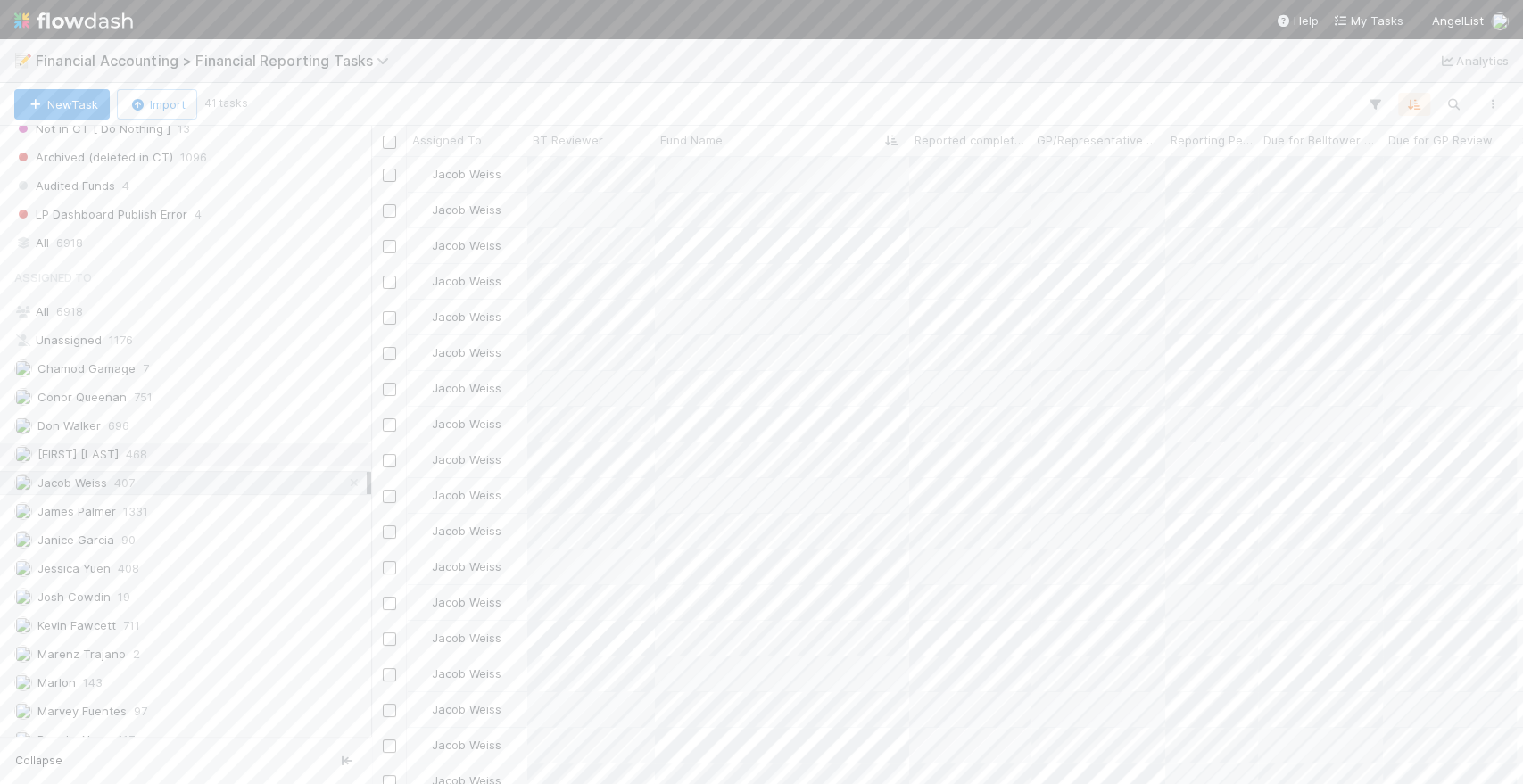 click on "468" at bounding box center (137, 454) 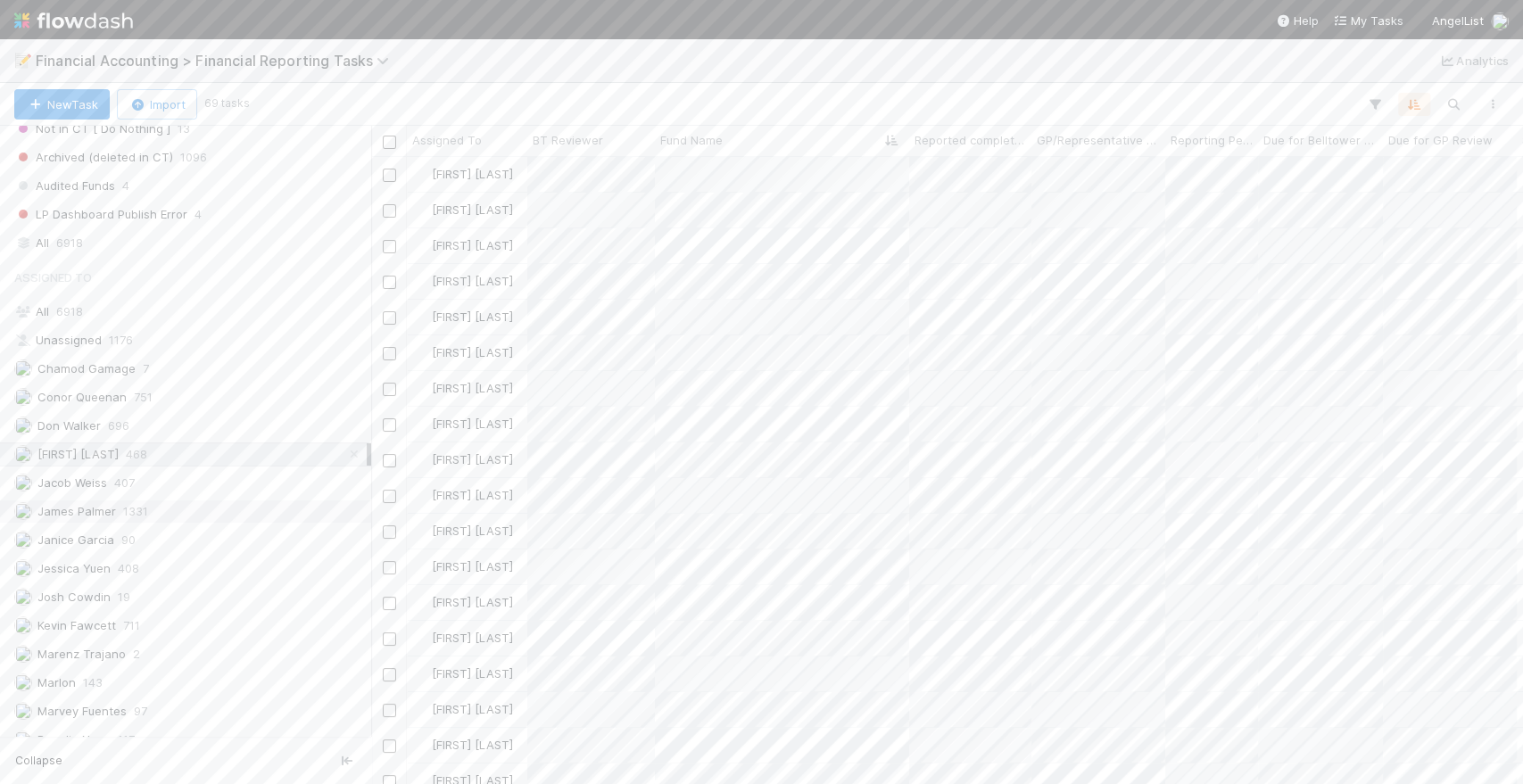 scroll, scrollTop: 15, scrollLeft: 16, axis: both 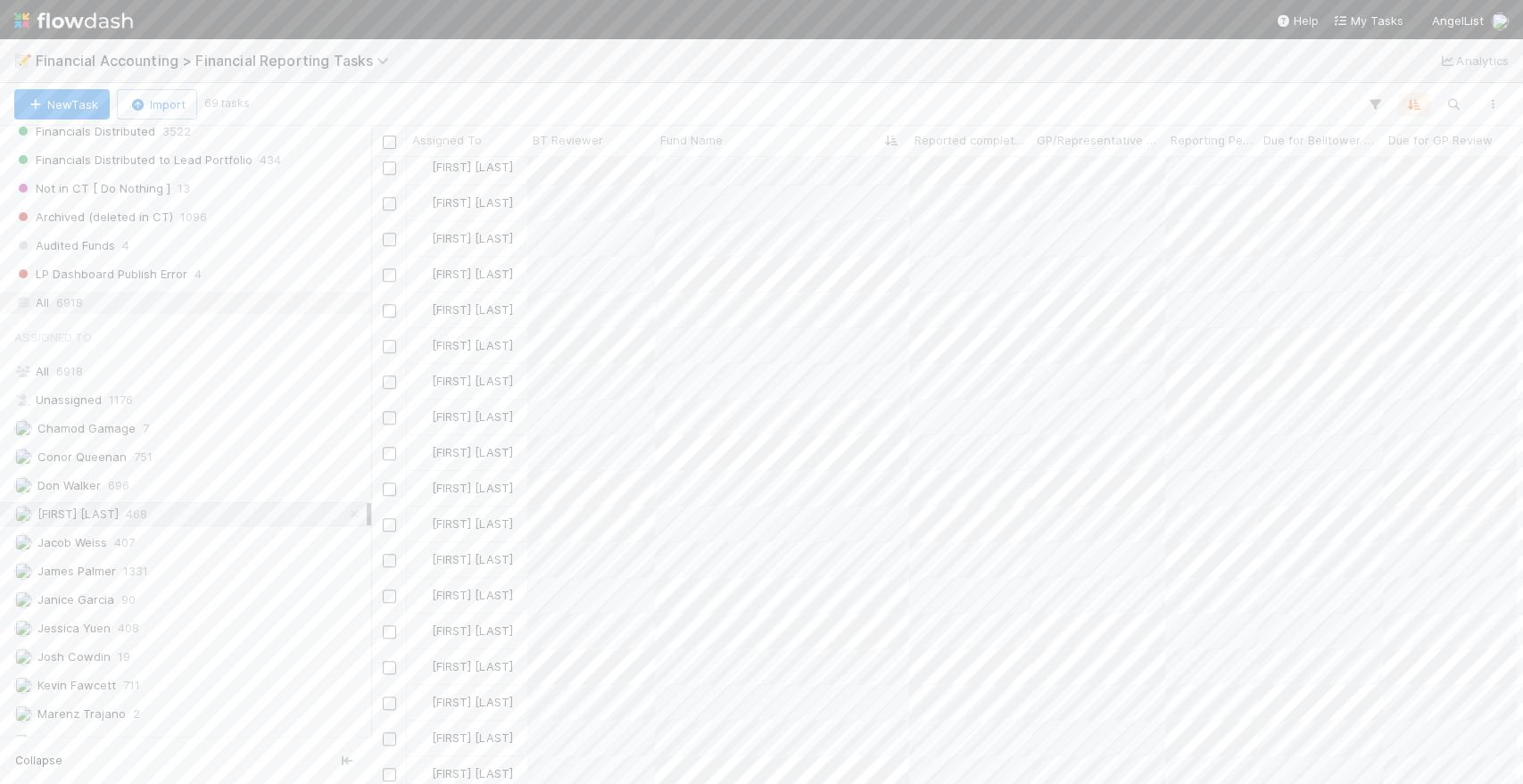 click on "All 6918" at bounding box center (190, 302) 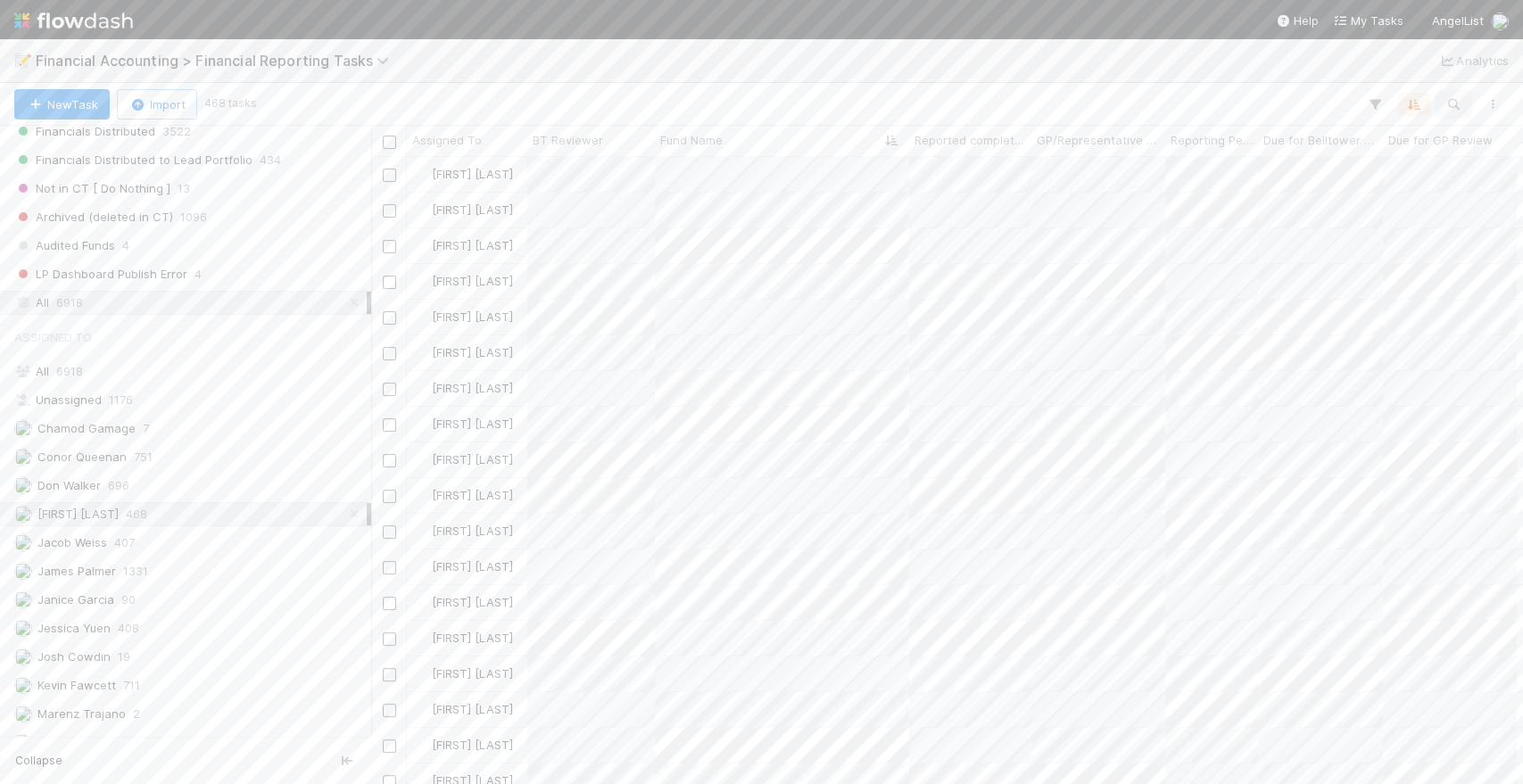 click at bounding box center (1453, 104) 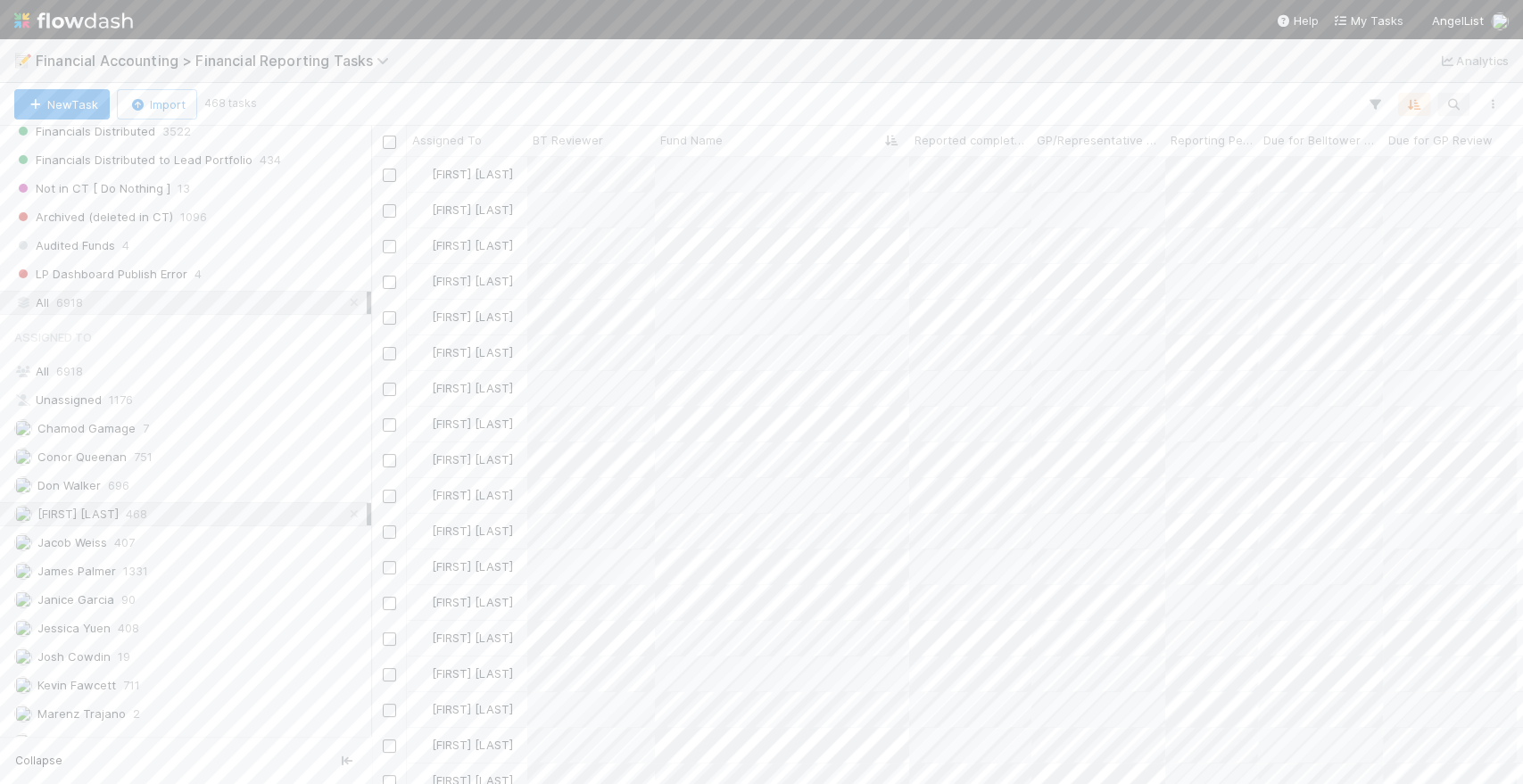 scroll, scrollTop: 15, scrollLeft: 16, axis: both 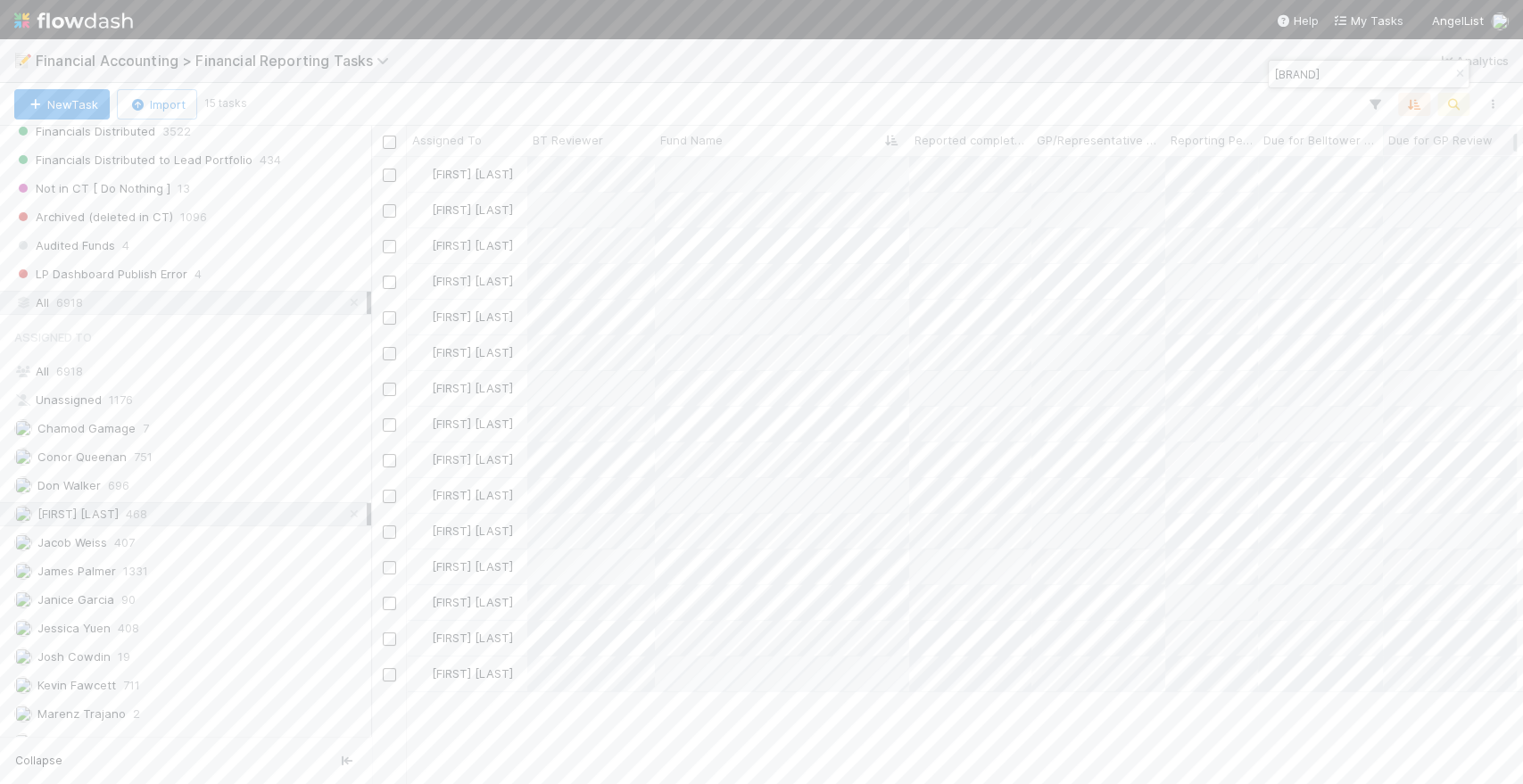 type on "Recursive" 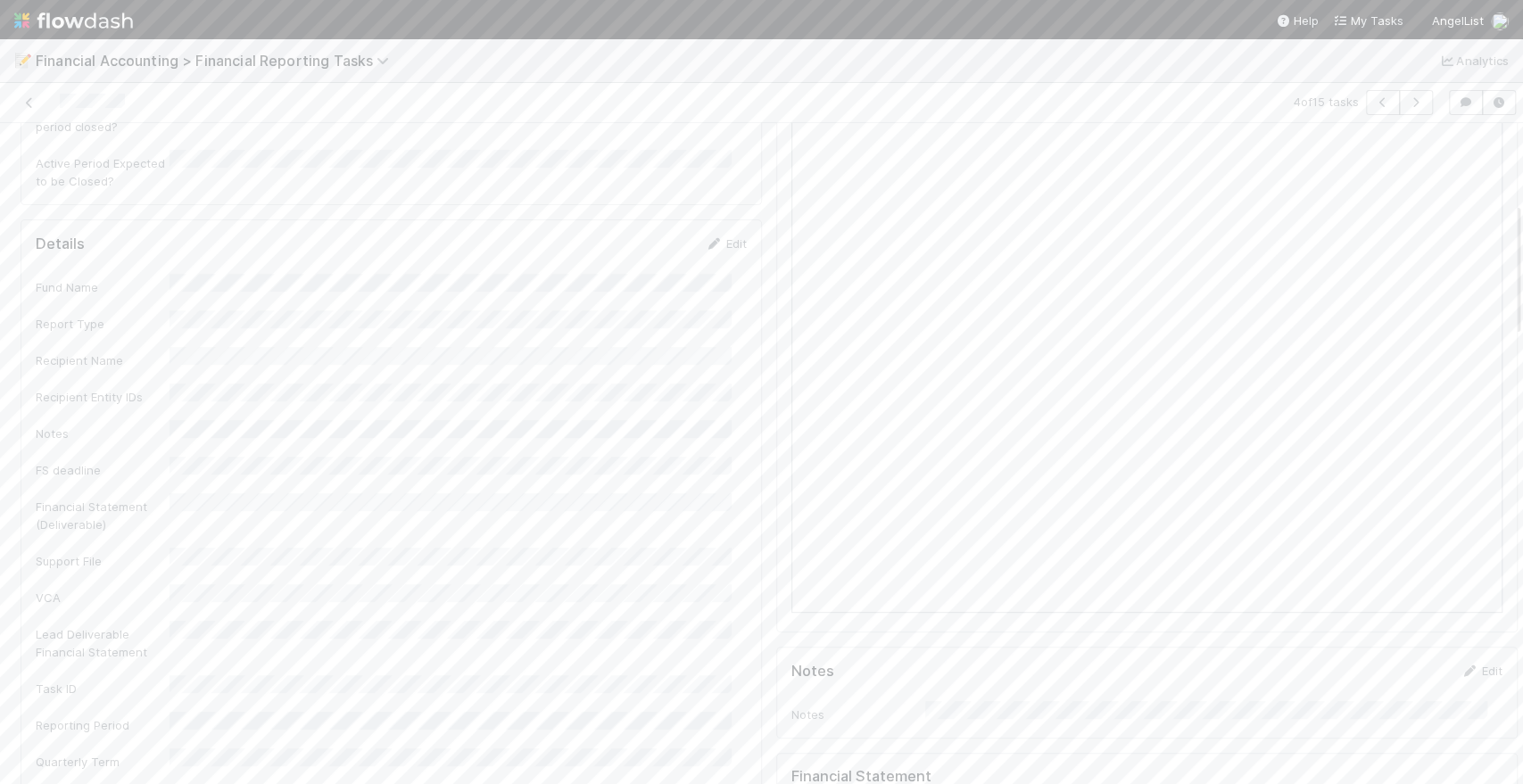 scroll, scrollTop: 396, scrollLeft: 0, axis: vertical 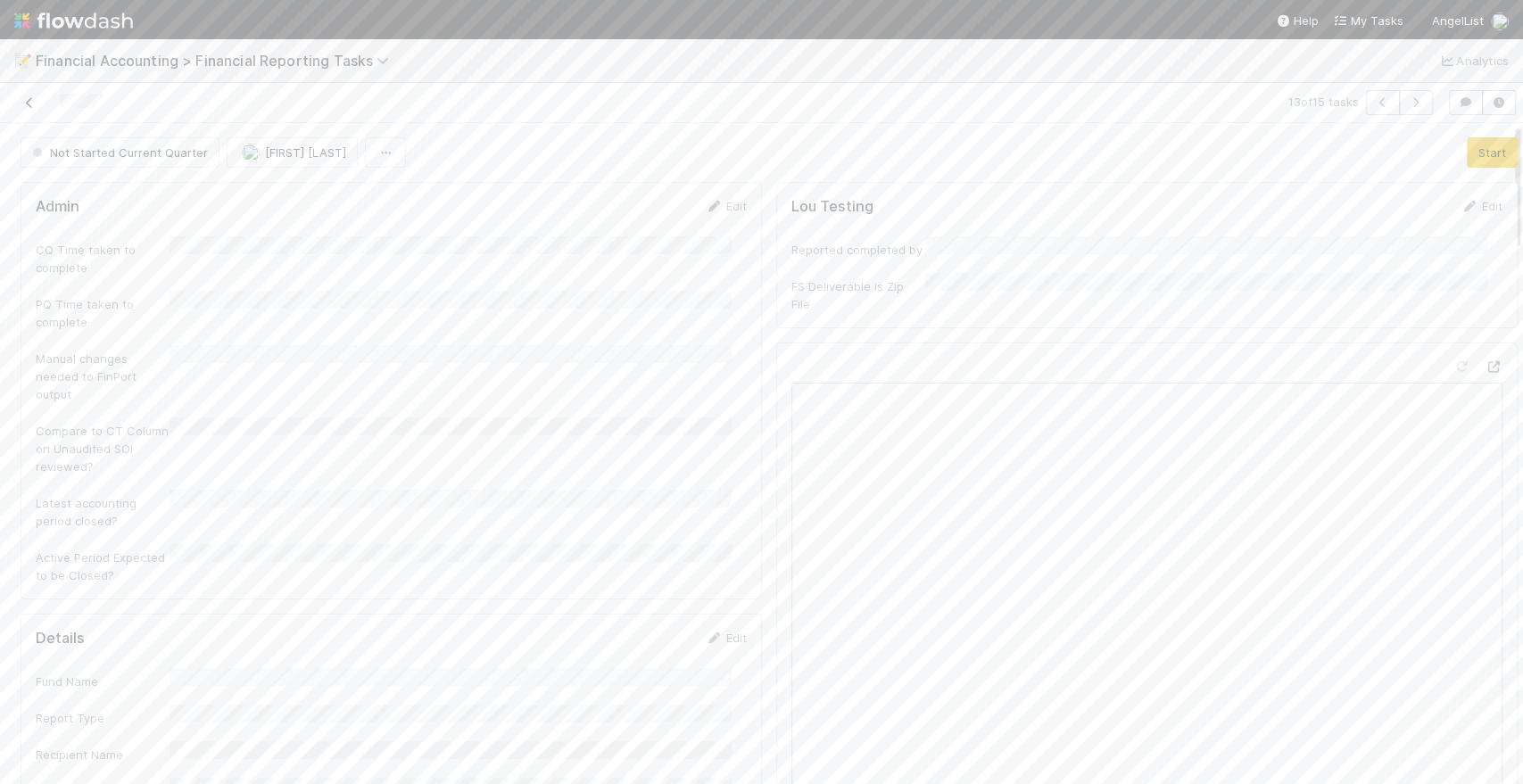 click at bounding box center [29, 103] 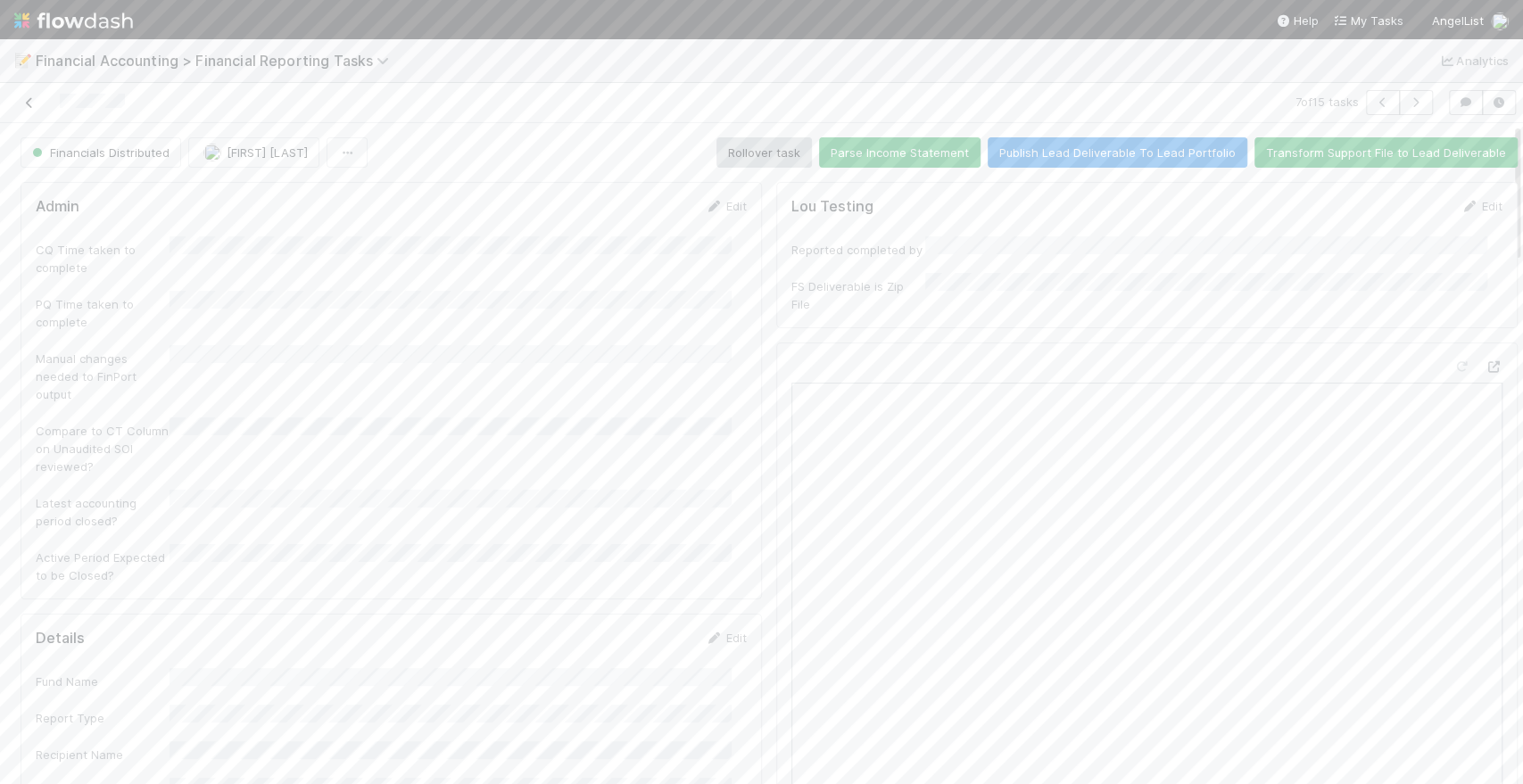 click at bounding box center (29, 103) 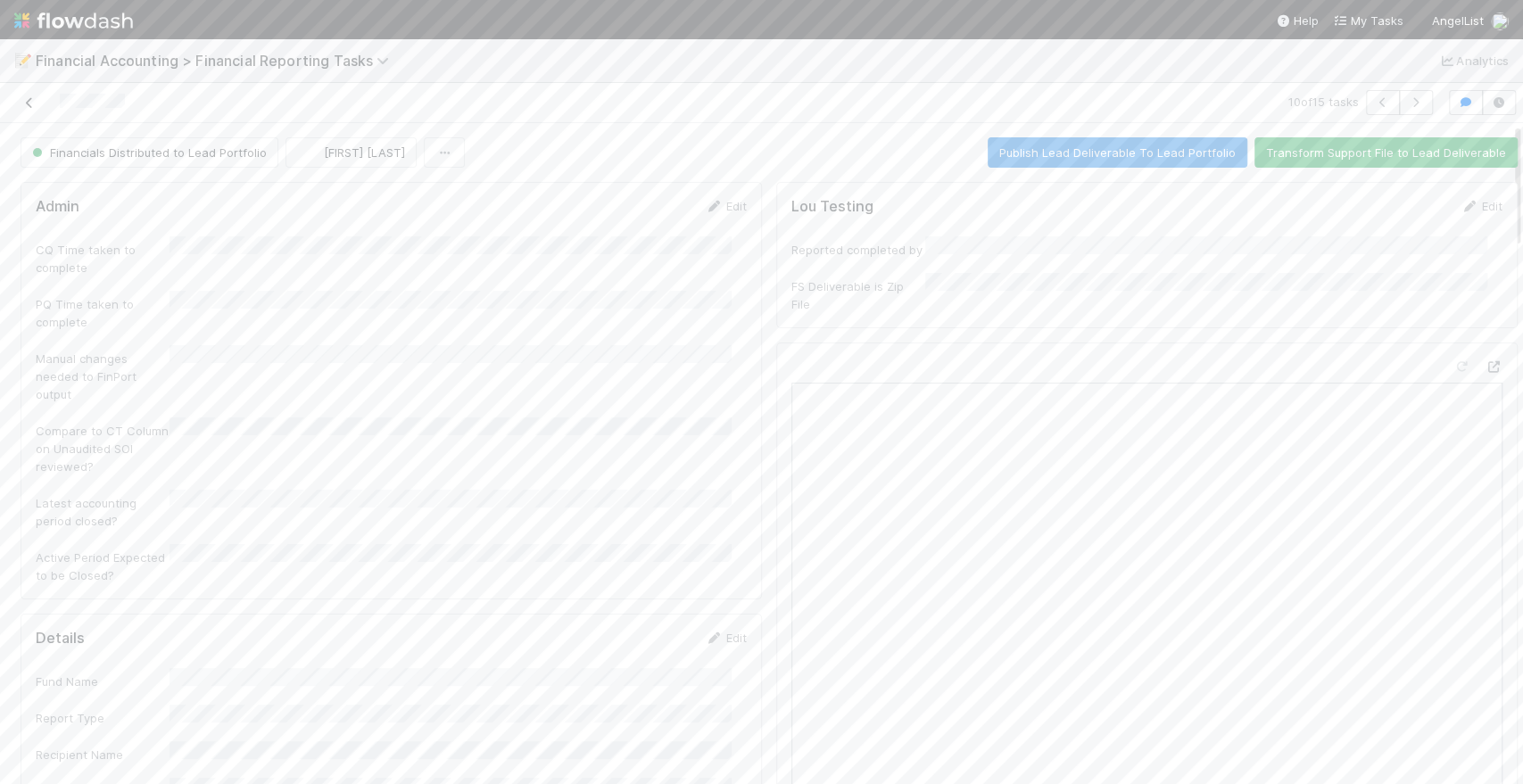 click at bounding box center [29, 103] 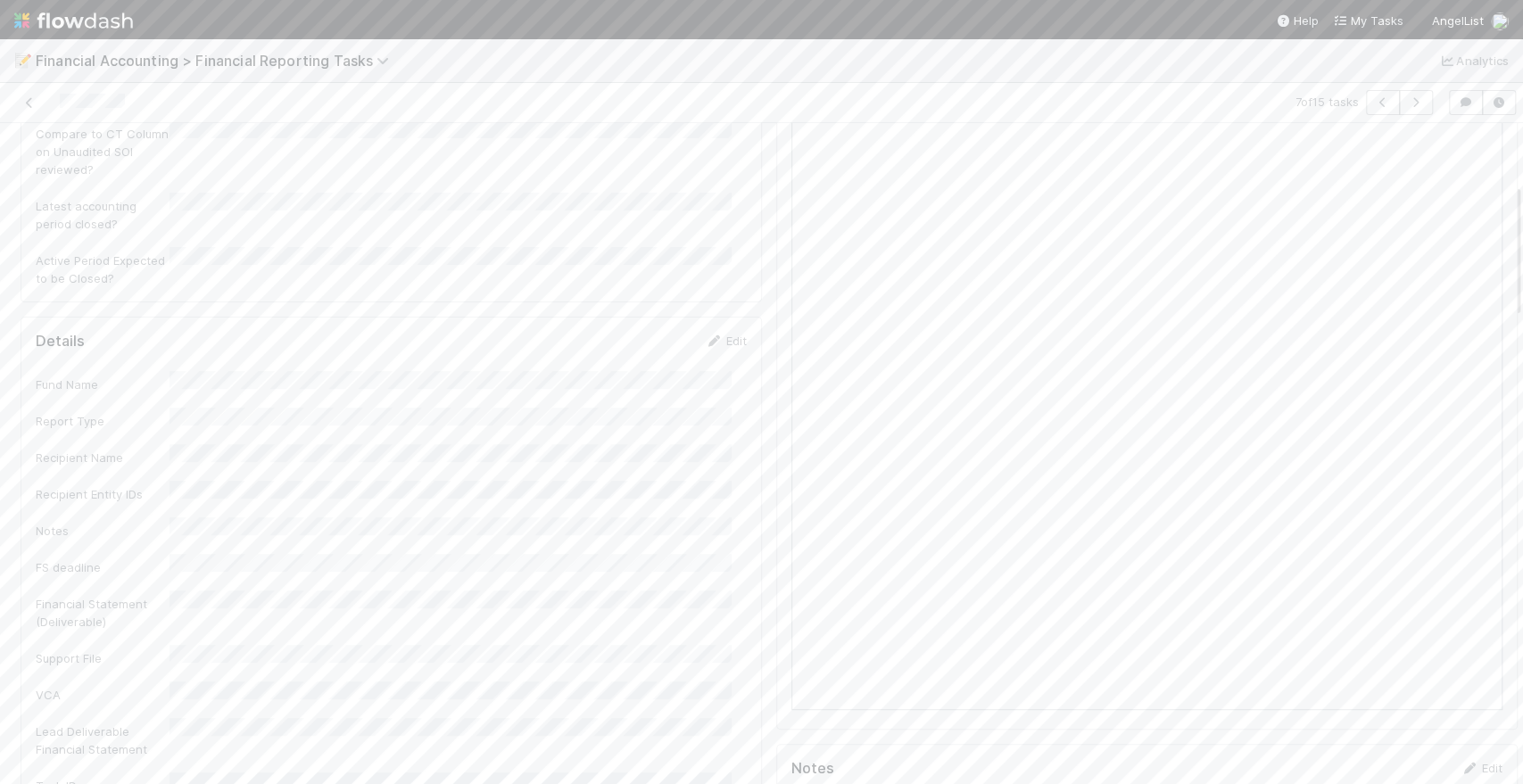 click at bounding box center [73, 21] 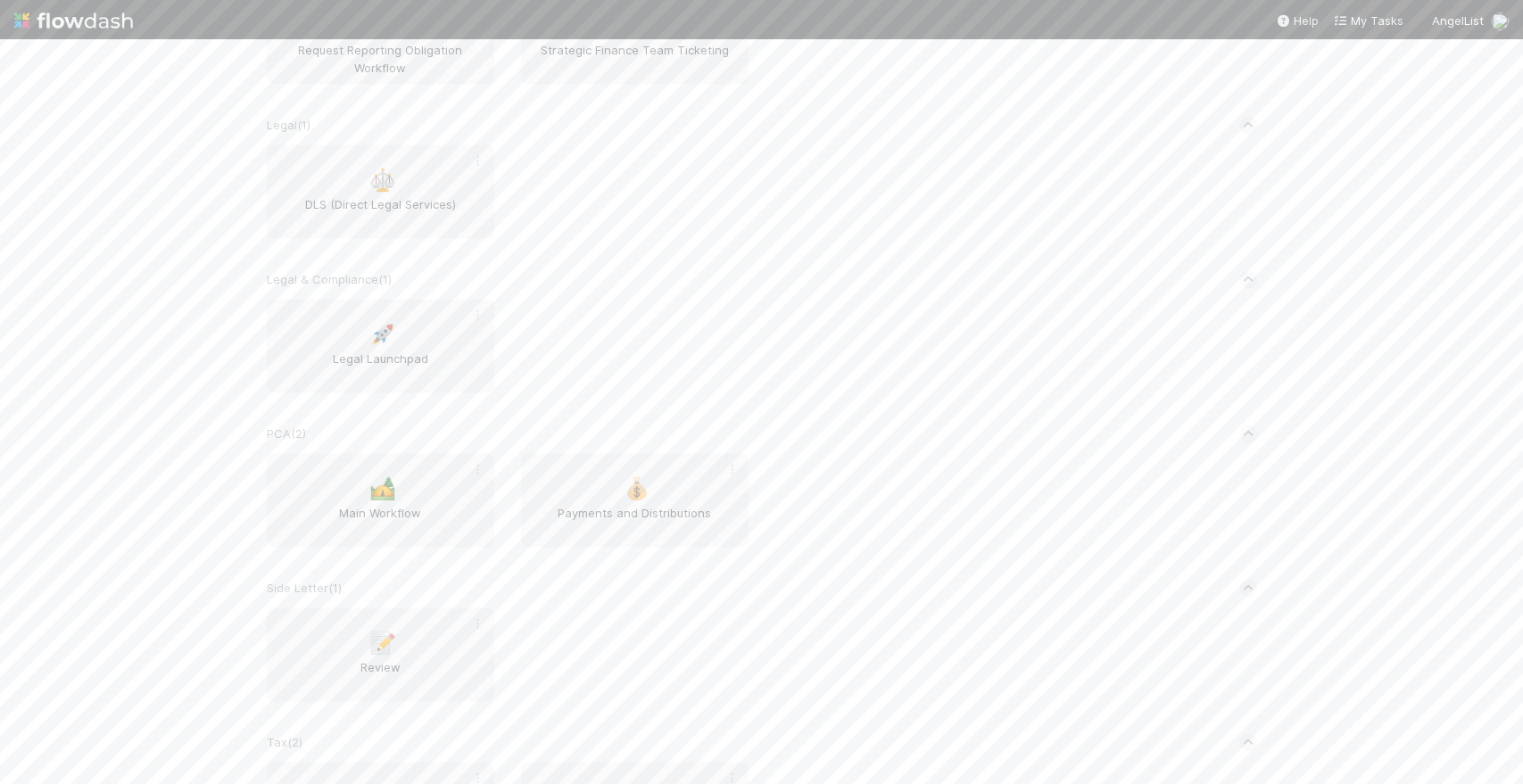 scroll, scrollTop: 1622, scrollLeft: 0, axis: vertical 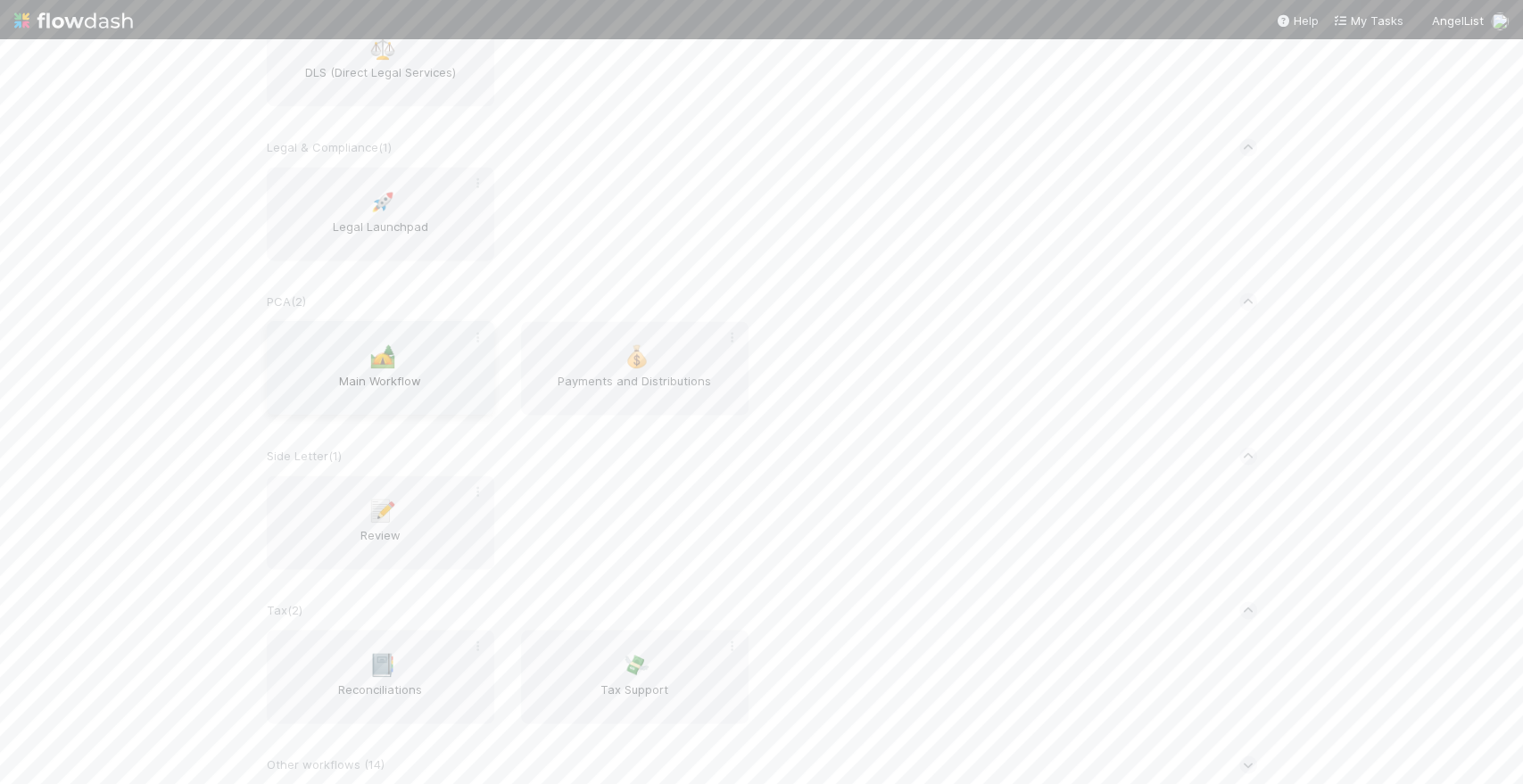 click on "Main Workflow" at bounding box center (380, 390) 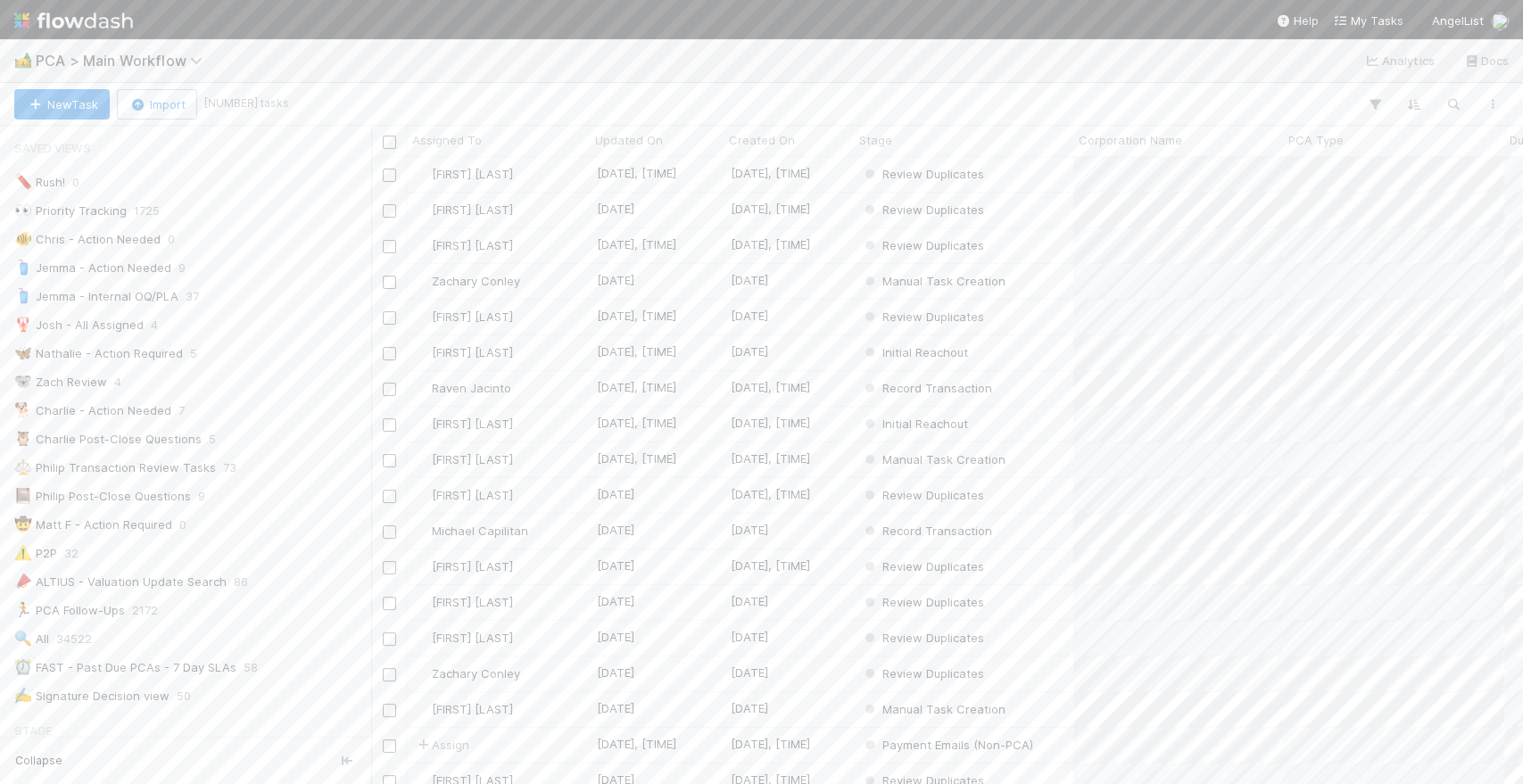 scroll, scrollTop: 15, scrollLeft: 16, axis: both 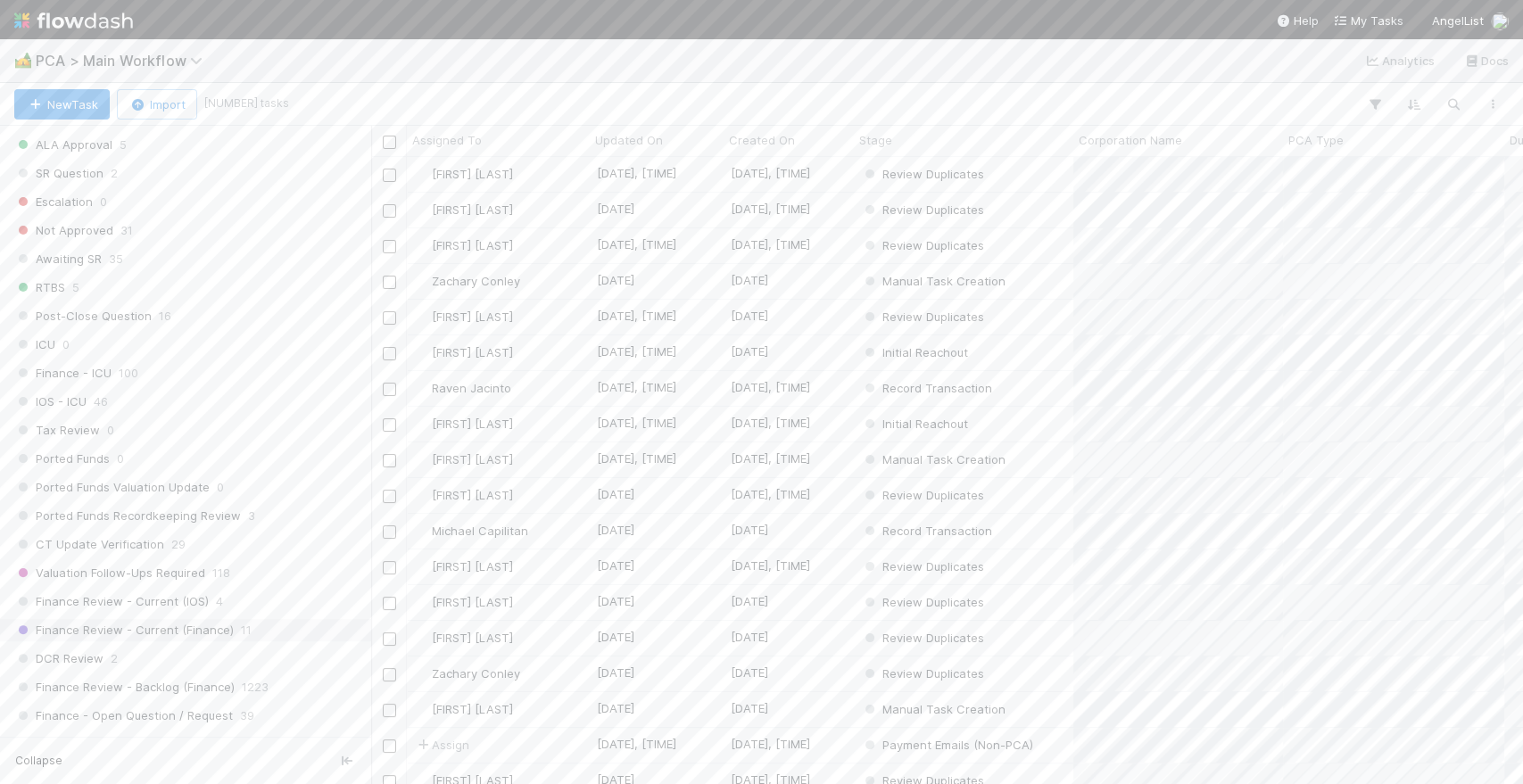 click on "11" at bounding box center [246, 630] 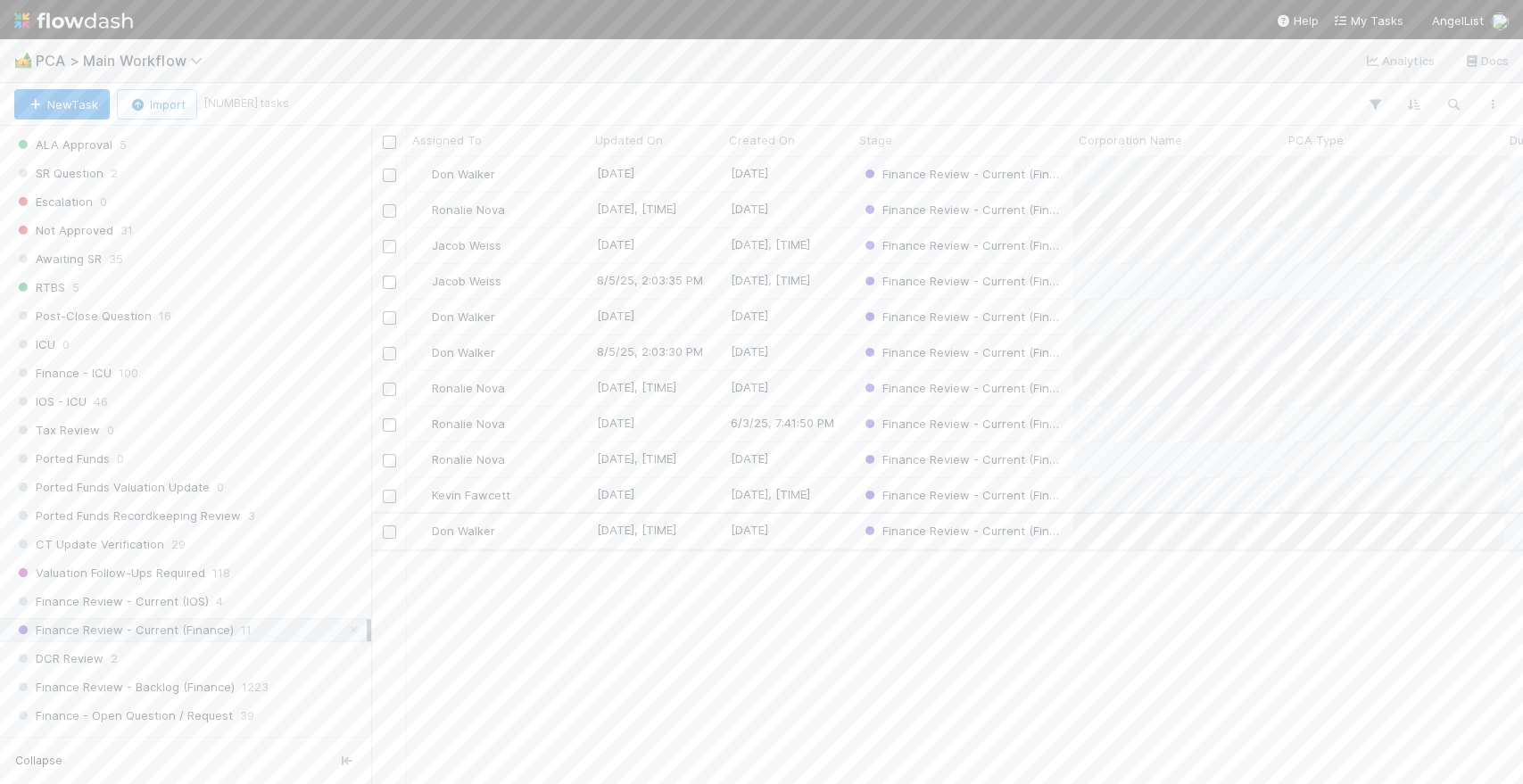 scroll, scrollTop: 15, scrollLeft: 16, axis: both 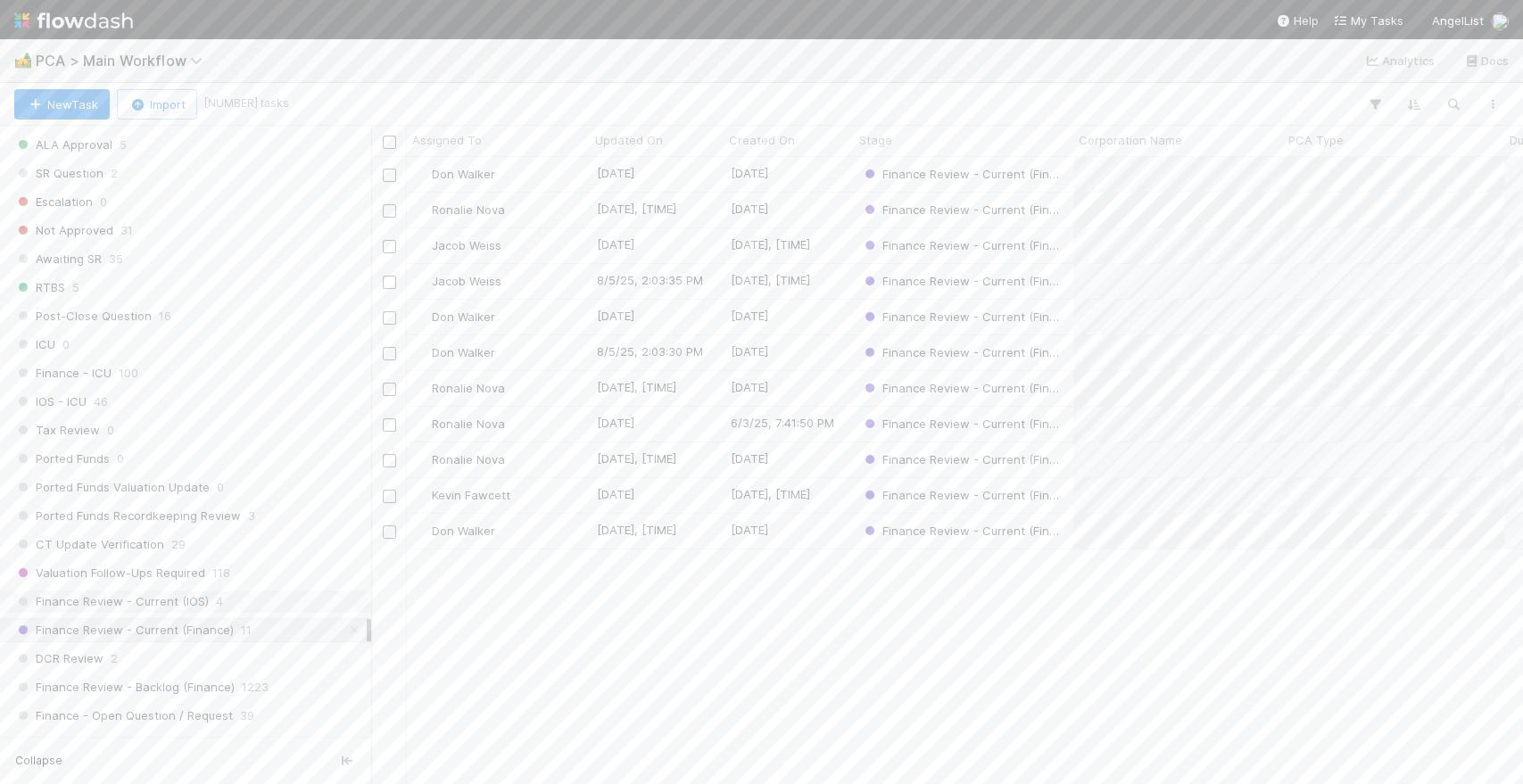 click on "Finance Review - Current (IOS)   4" at bounding box center (190, 601) 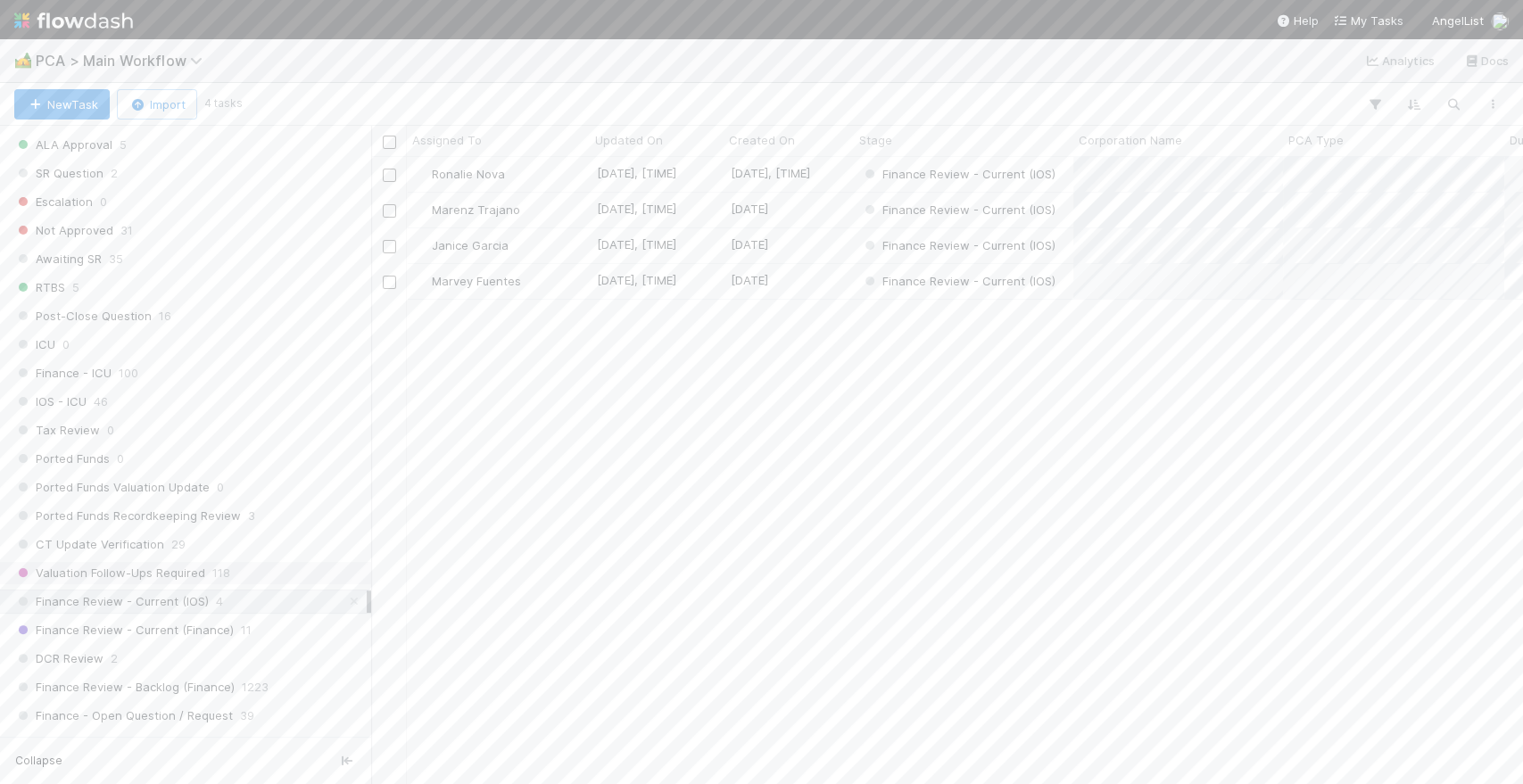 scroll, scrollTop: 15, scrollLeft: 16, axis: both 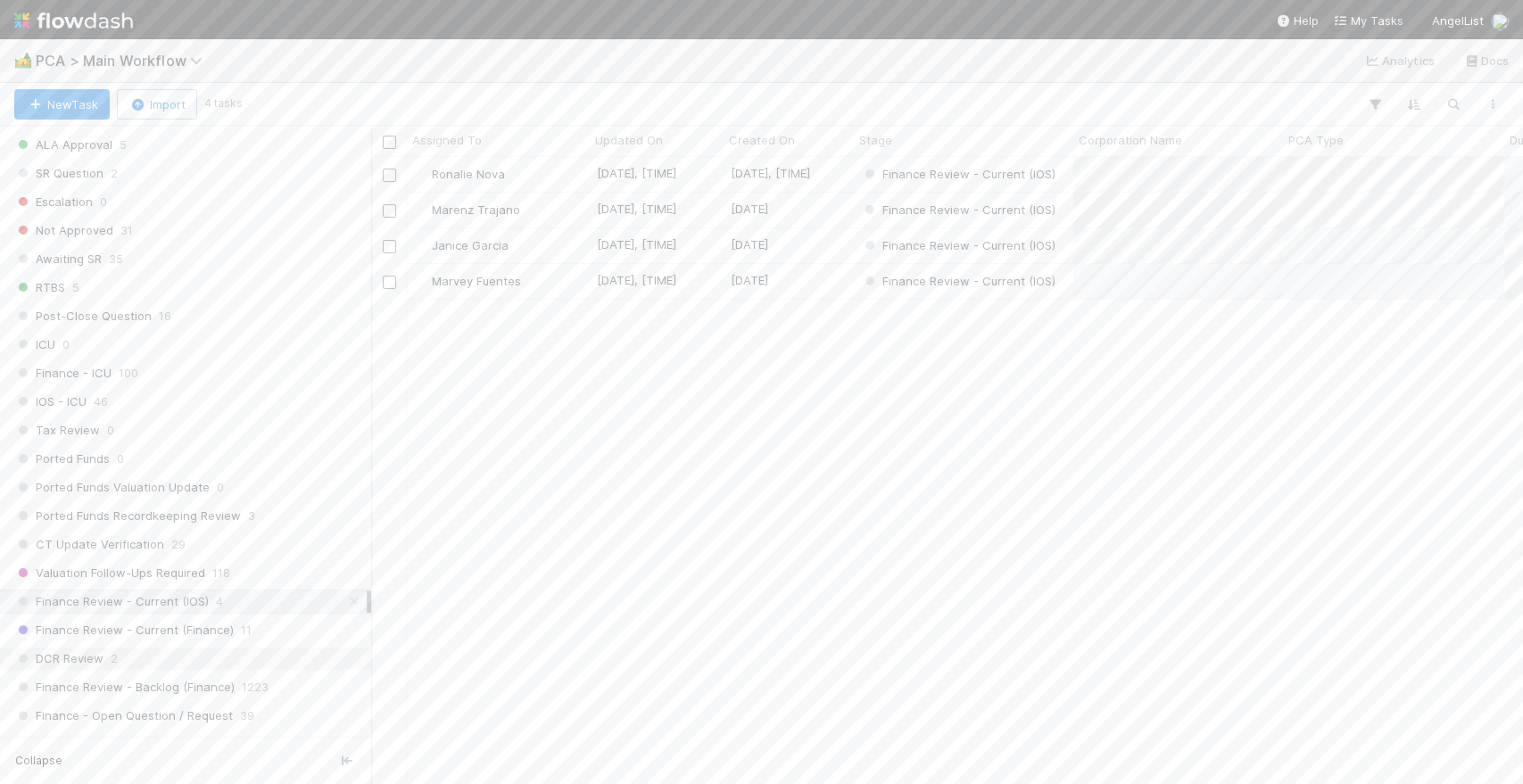 click on "DCR Review   2" at bounding box center [190, 658] 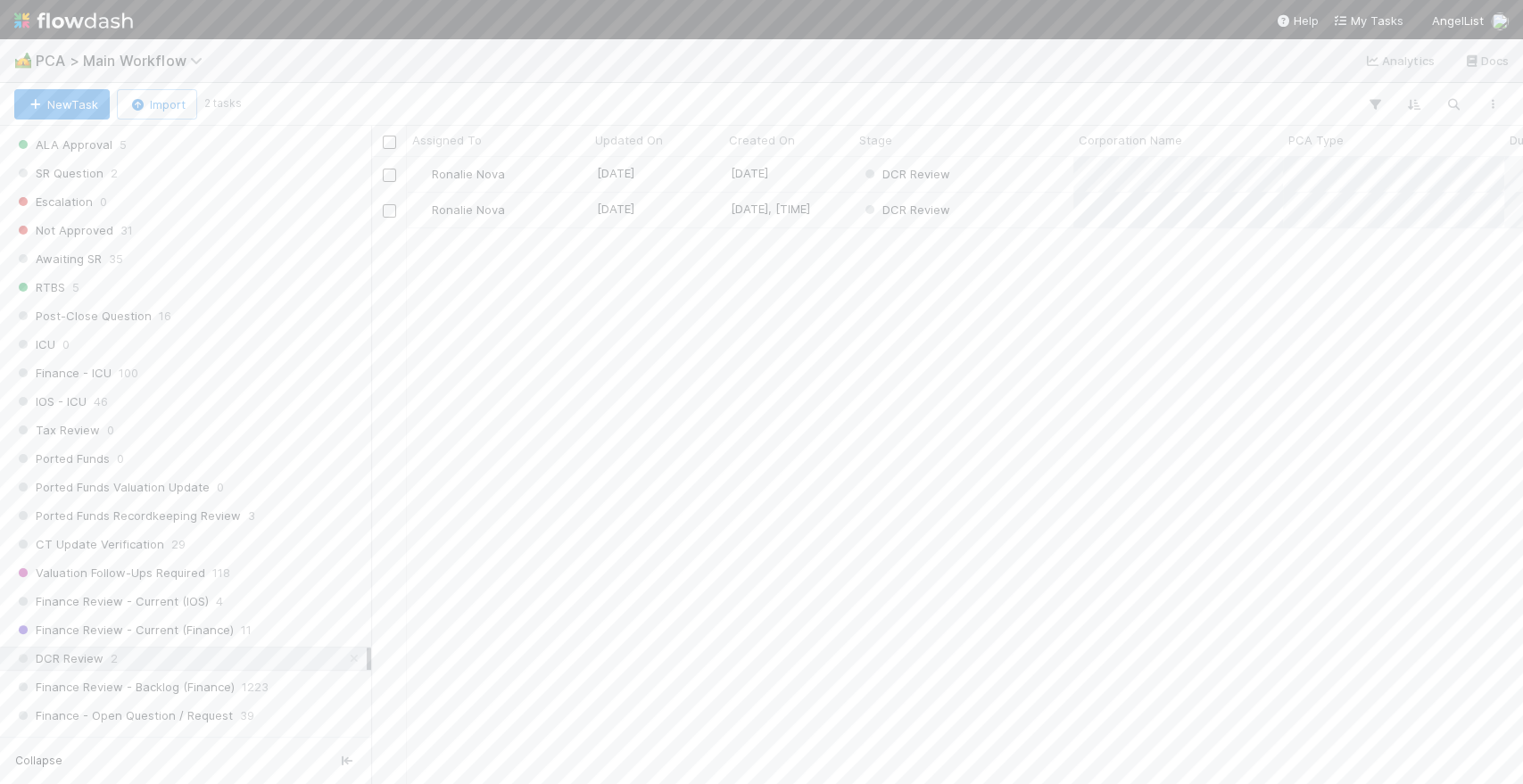 scroll, scrollTop: 15, scrollLeft: 16, axis: both 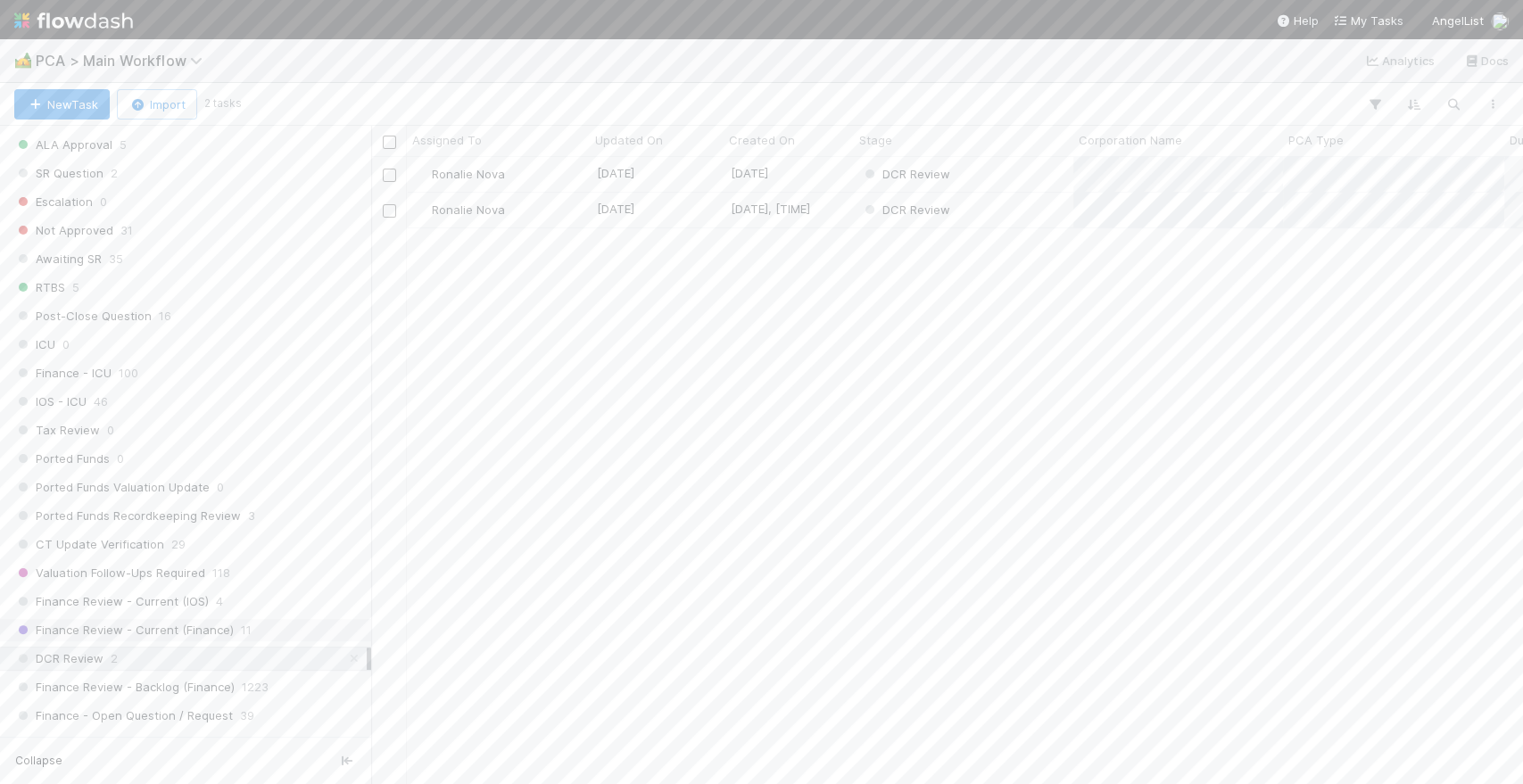 click on "Finance Review - Current (Finance)" at bounding box center (124, 630) 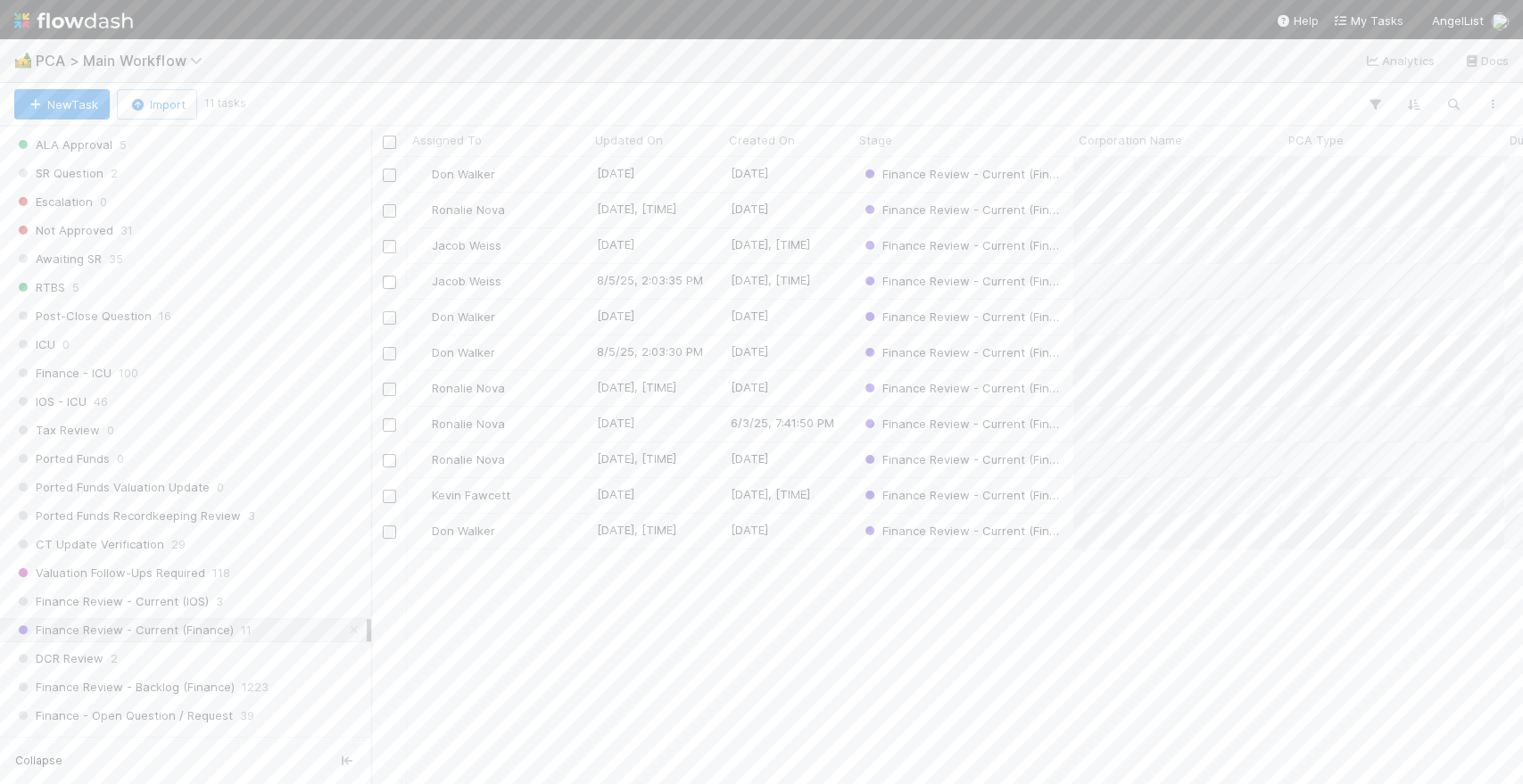 scroll, scrollTop: 15, scrollLeft: 16, axis: both 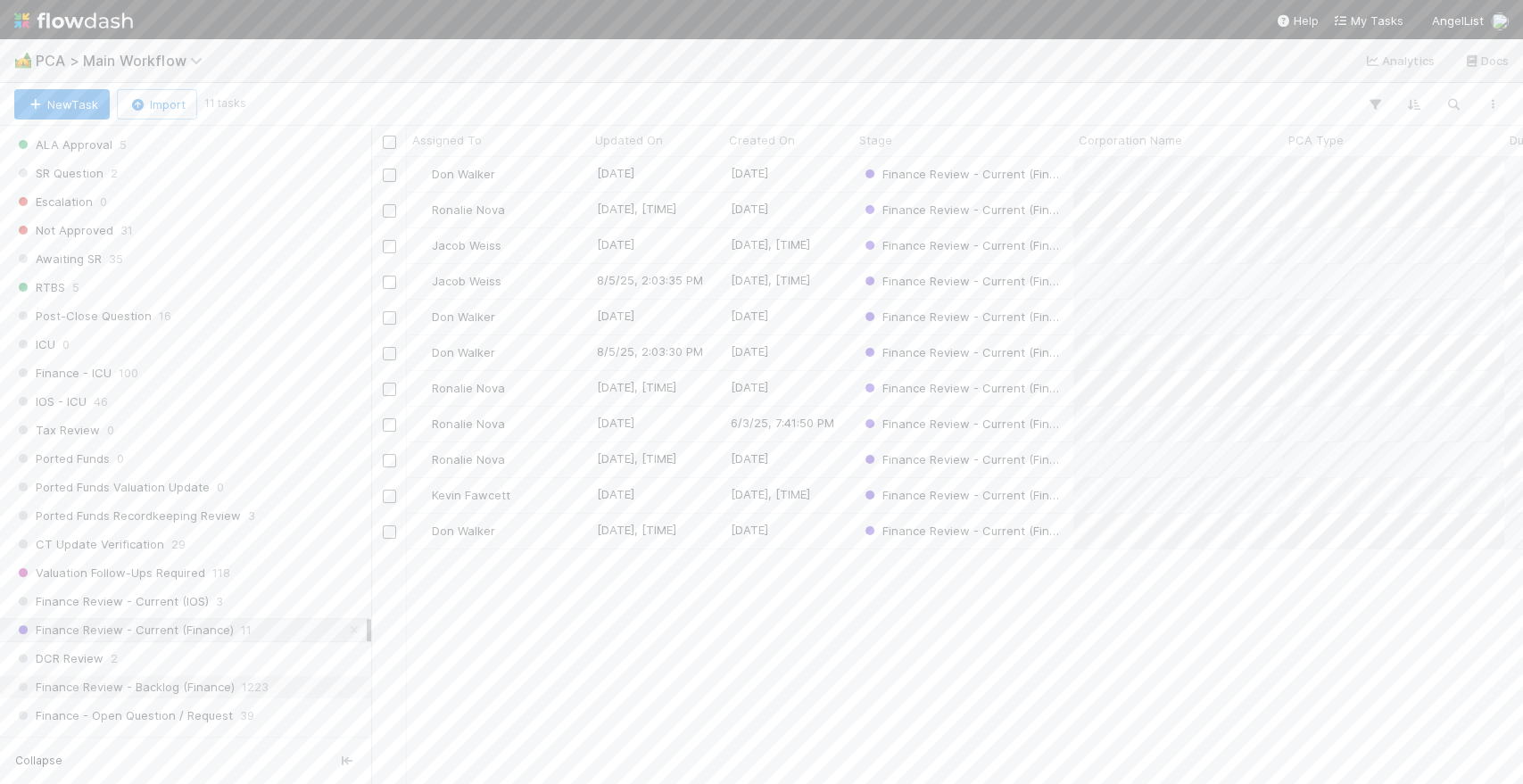 click on "Finance Review - Backlog (Finance)" at bounding box center (124, 687) 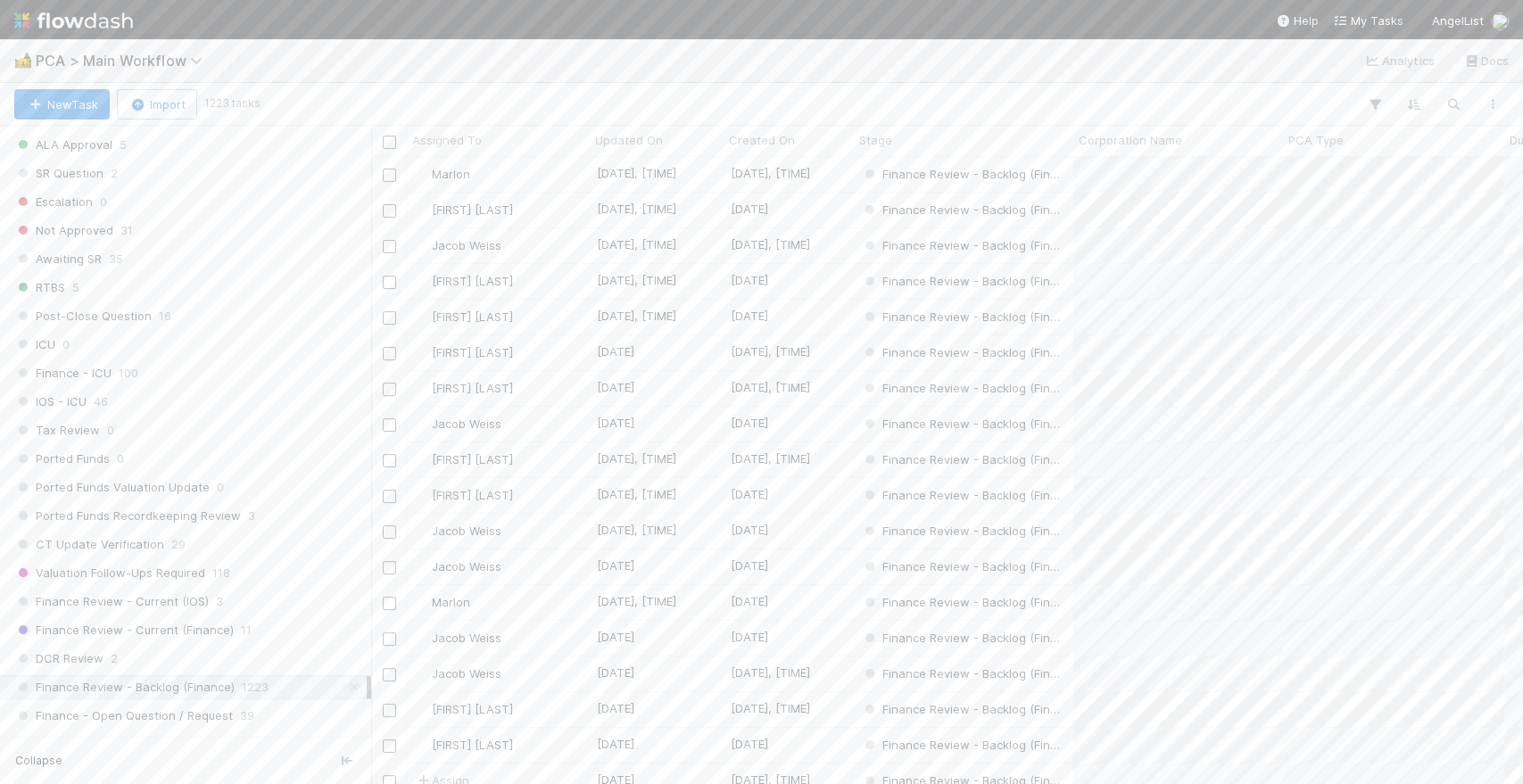 scroll, scrollTop: 15, scrollLeft: 16, axis: both 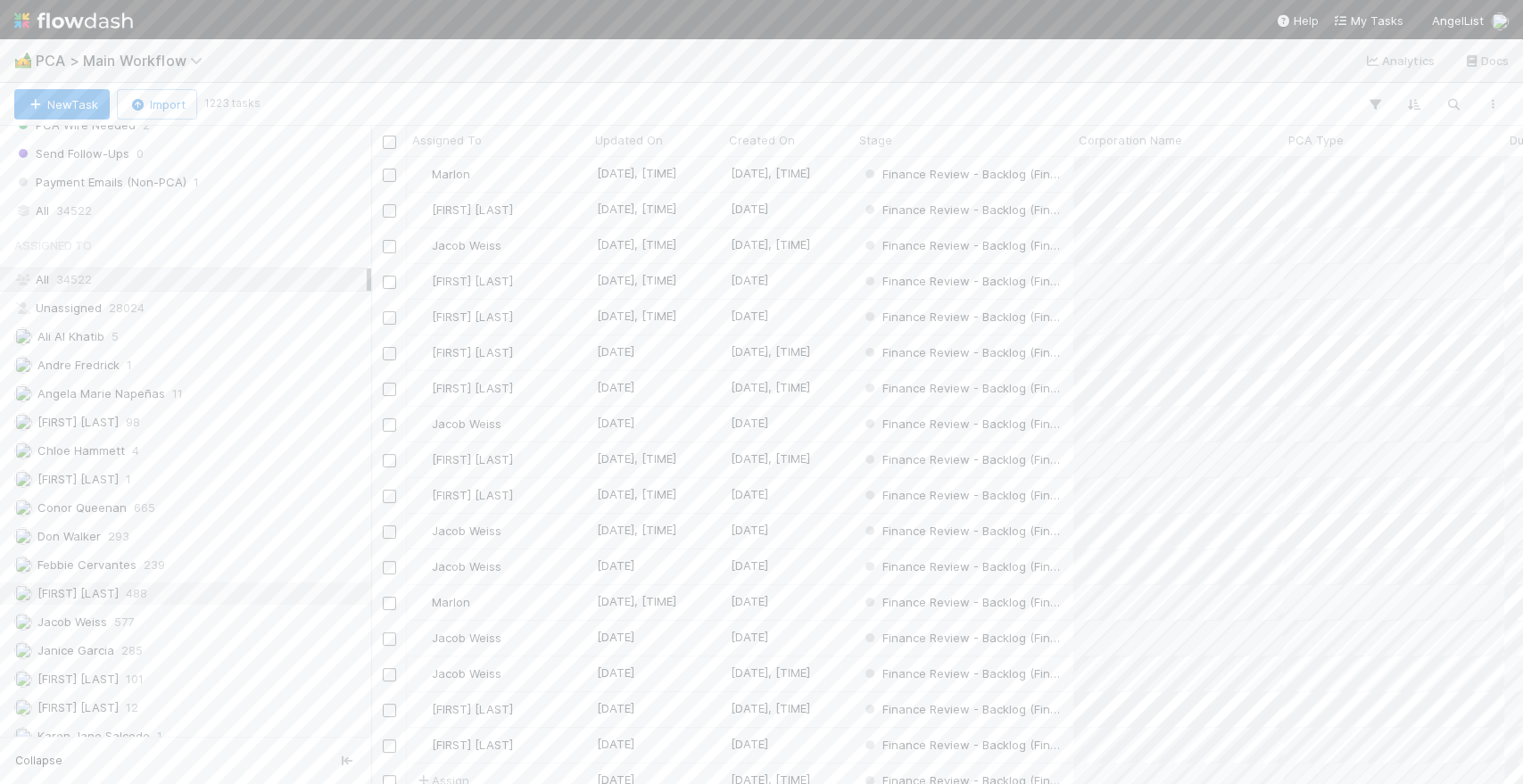 click on "Jacob Luna 488" at bounding box center (190, 593) 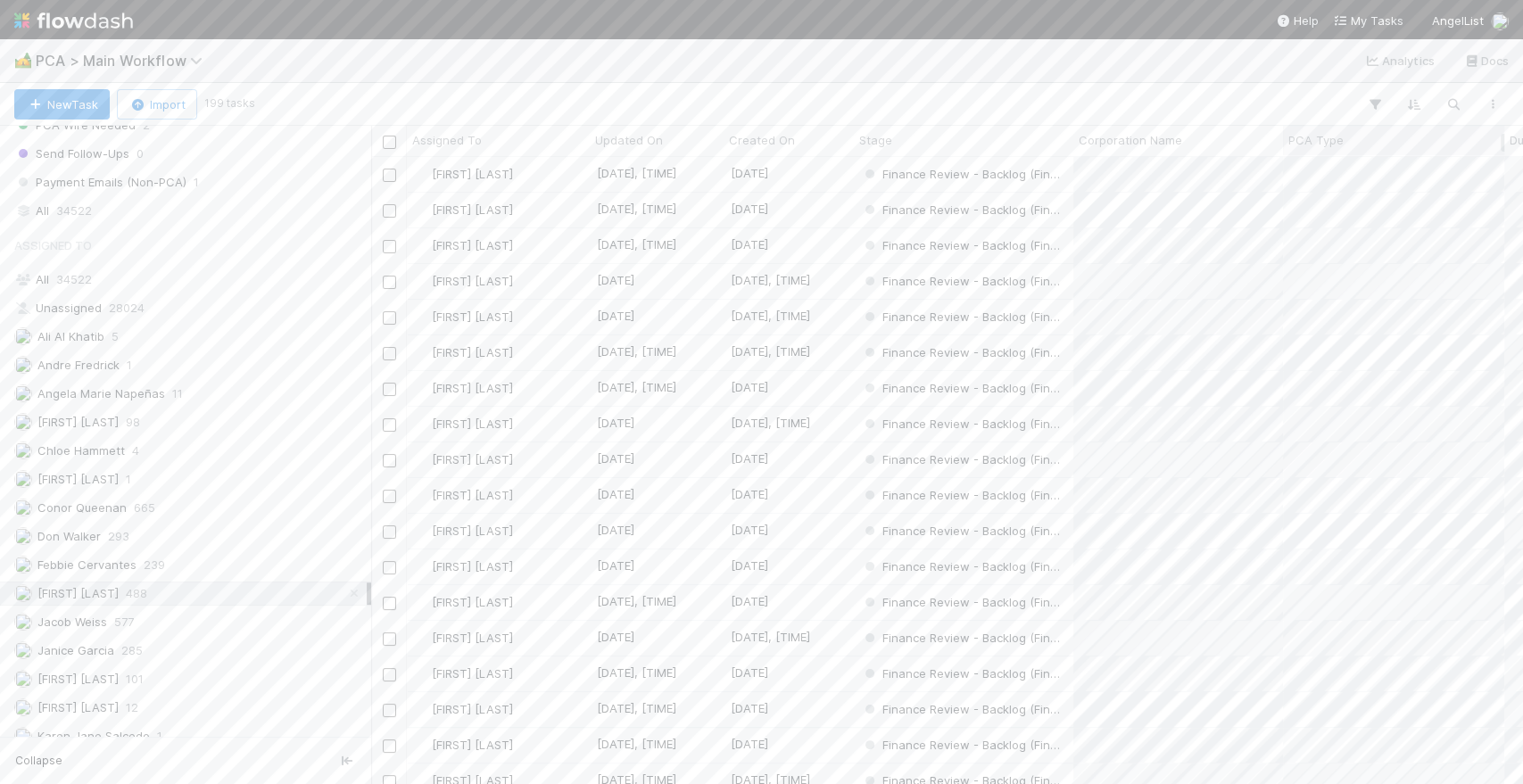 scroll, scrollTop: 15, scrollLeft: 16, axis: both 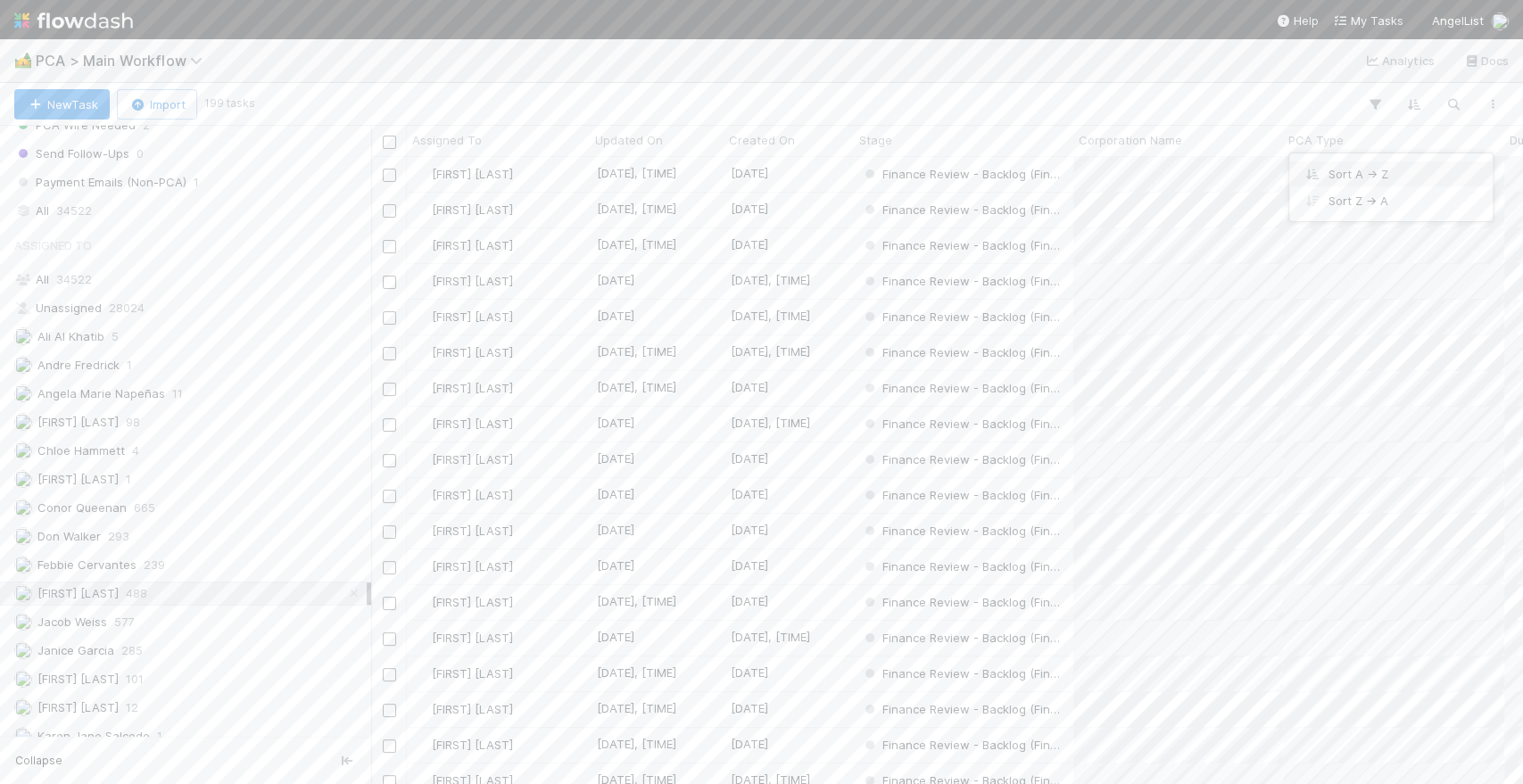 click on "Sort A → Z" at bounding box center [1391, 174] 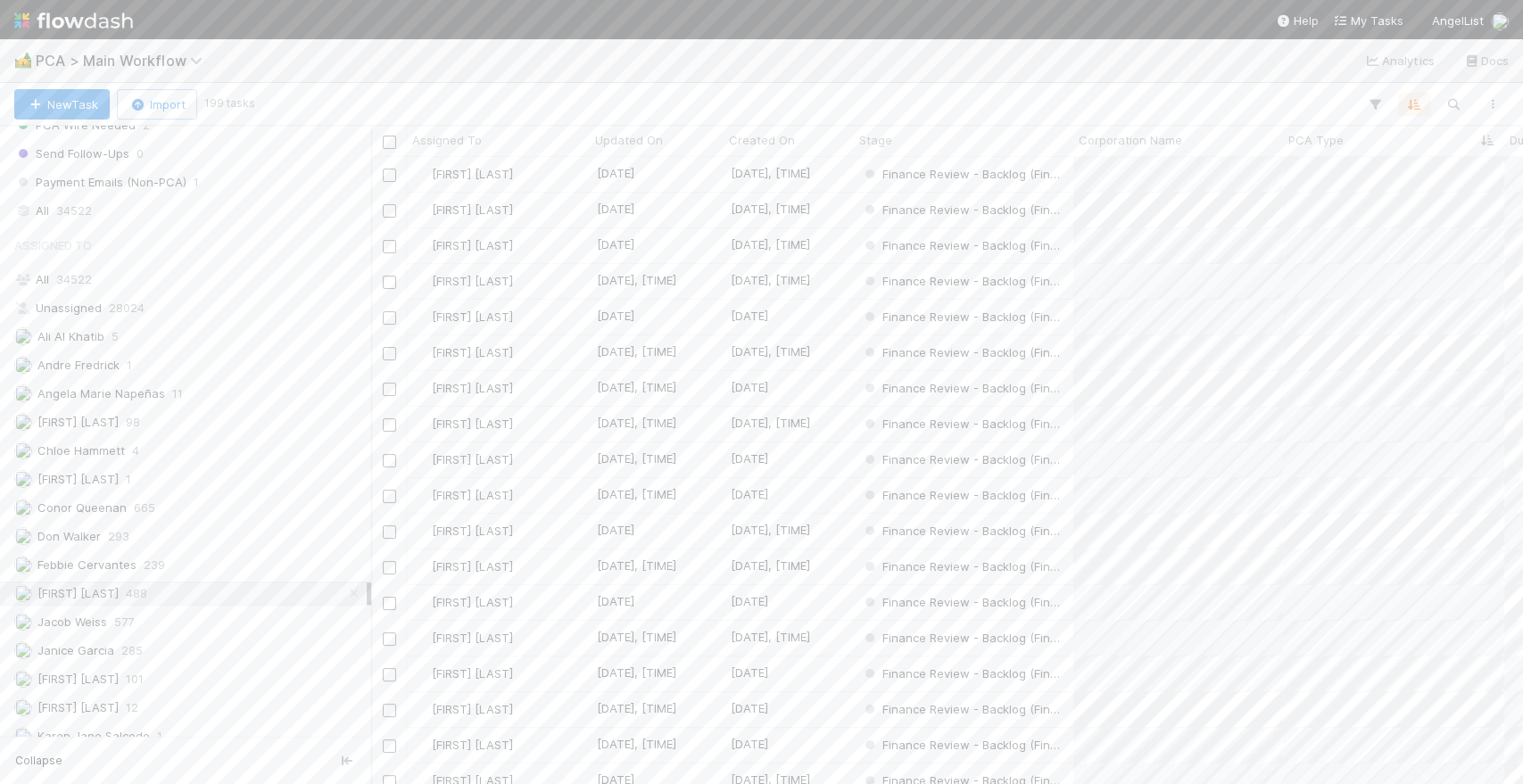 scroll, scrollTop: 15, scrollLeft: 16, axis: both 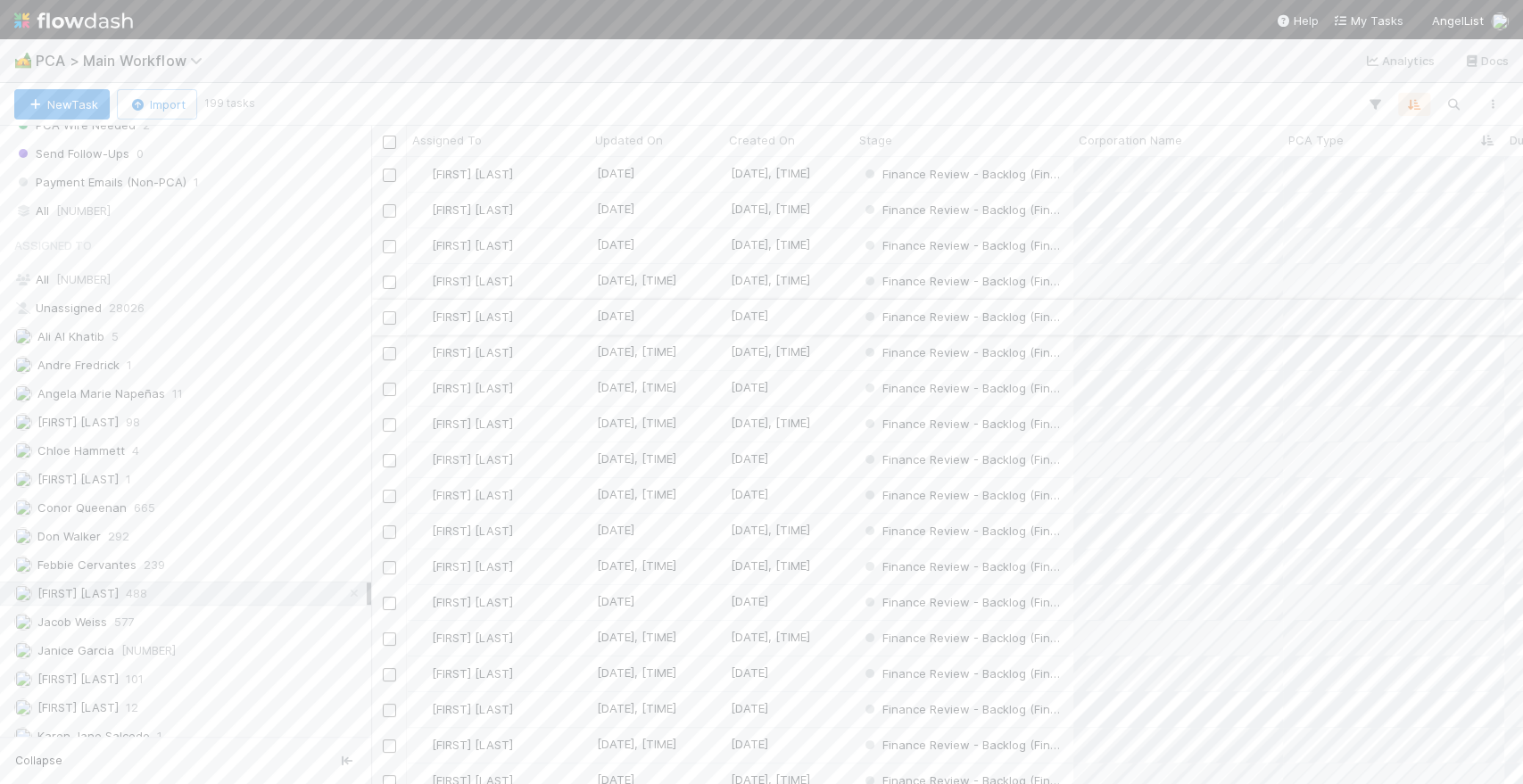 click on "[FIRST] [LAST]" at bounding box center (498, 317) 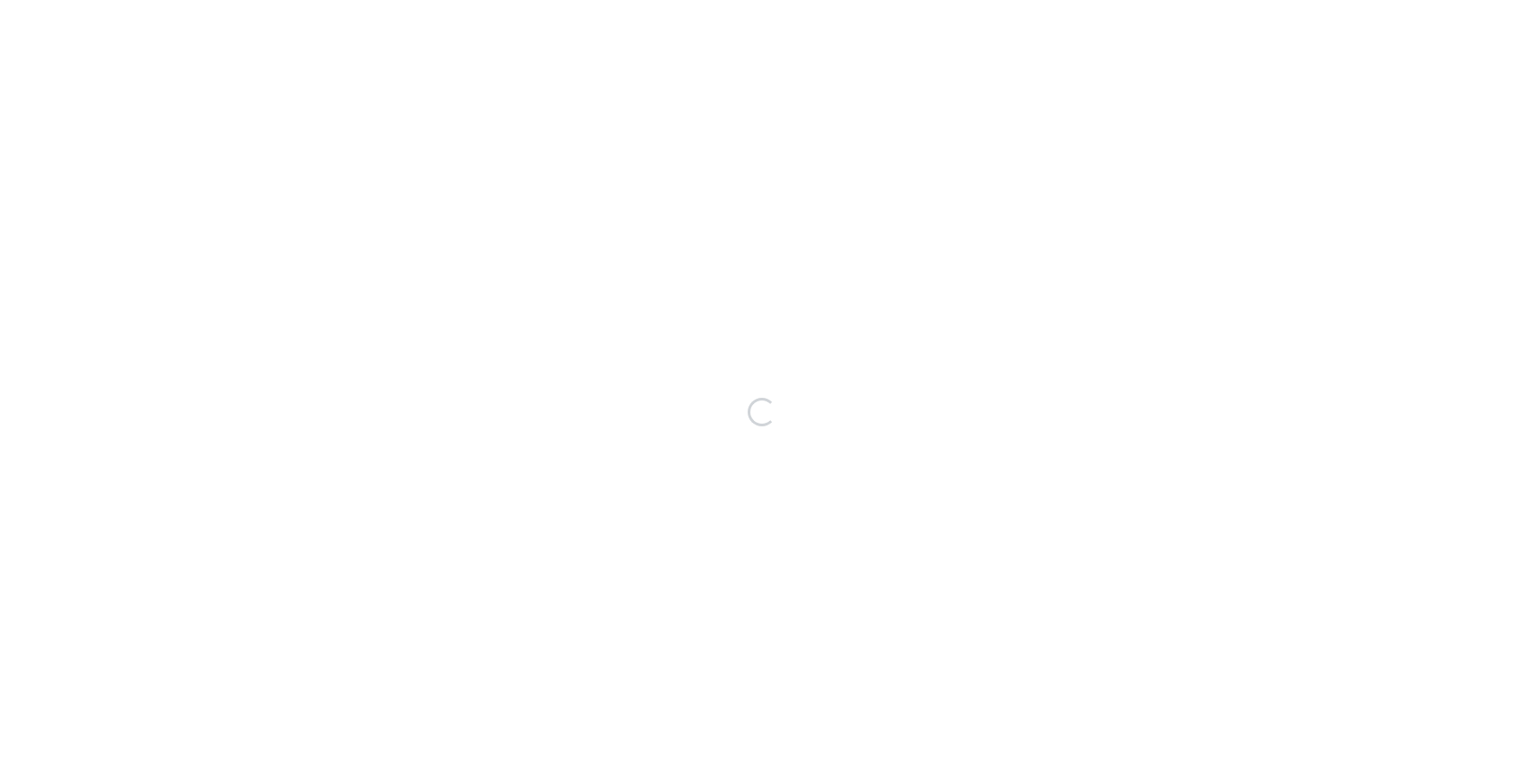 scroll, scrollTop: 0, scrollLeft: 0, axis: both 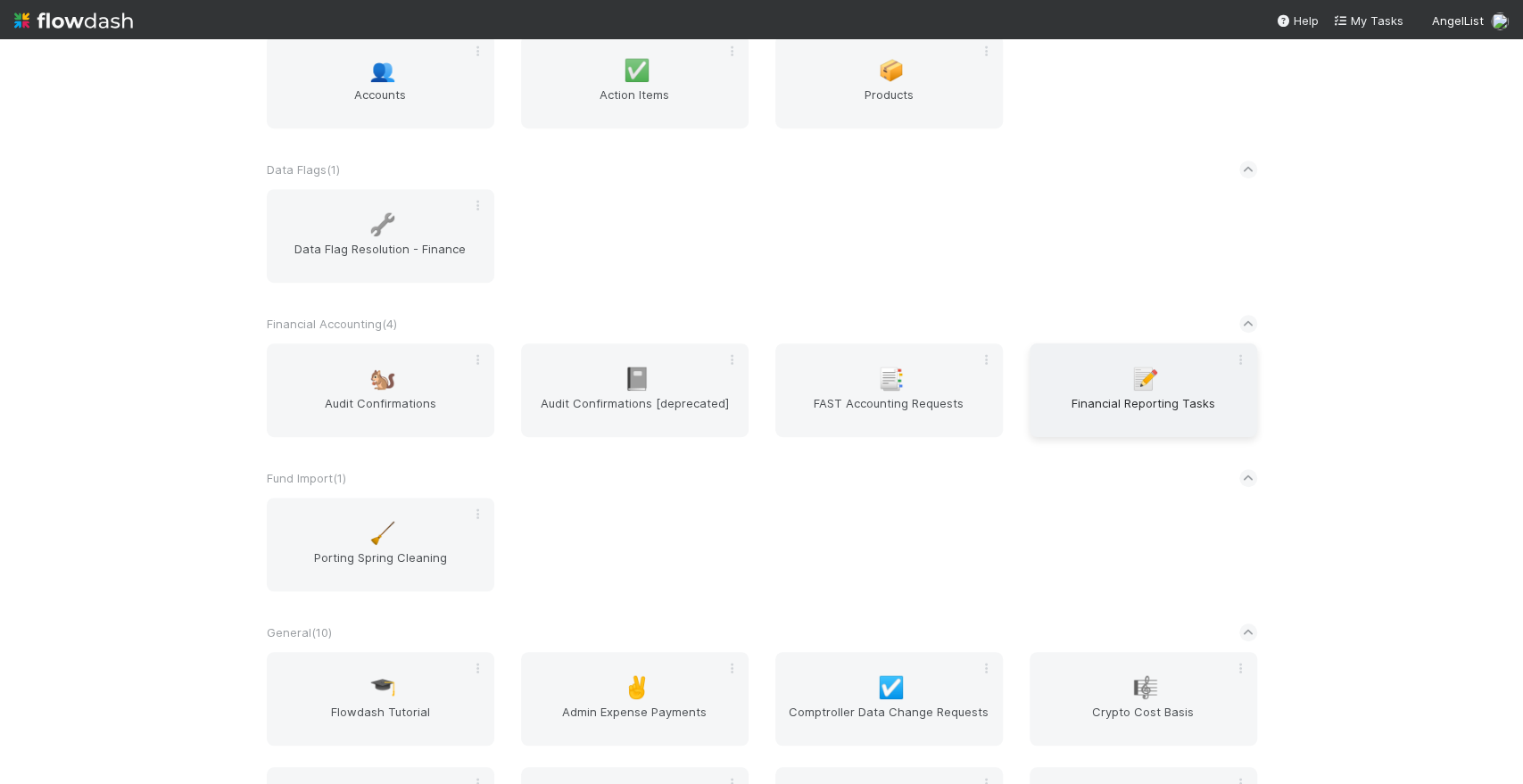 click on "Financial Reporting Tasks" at bounding box center [1143, 412] 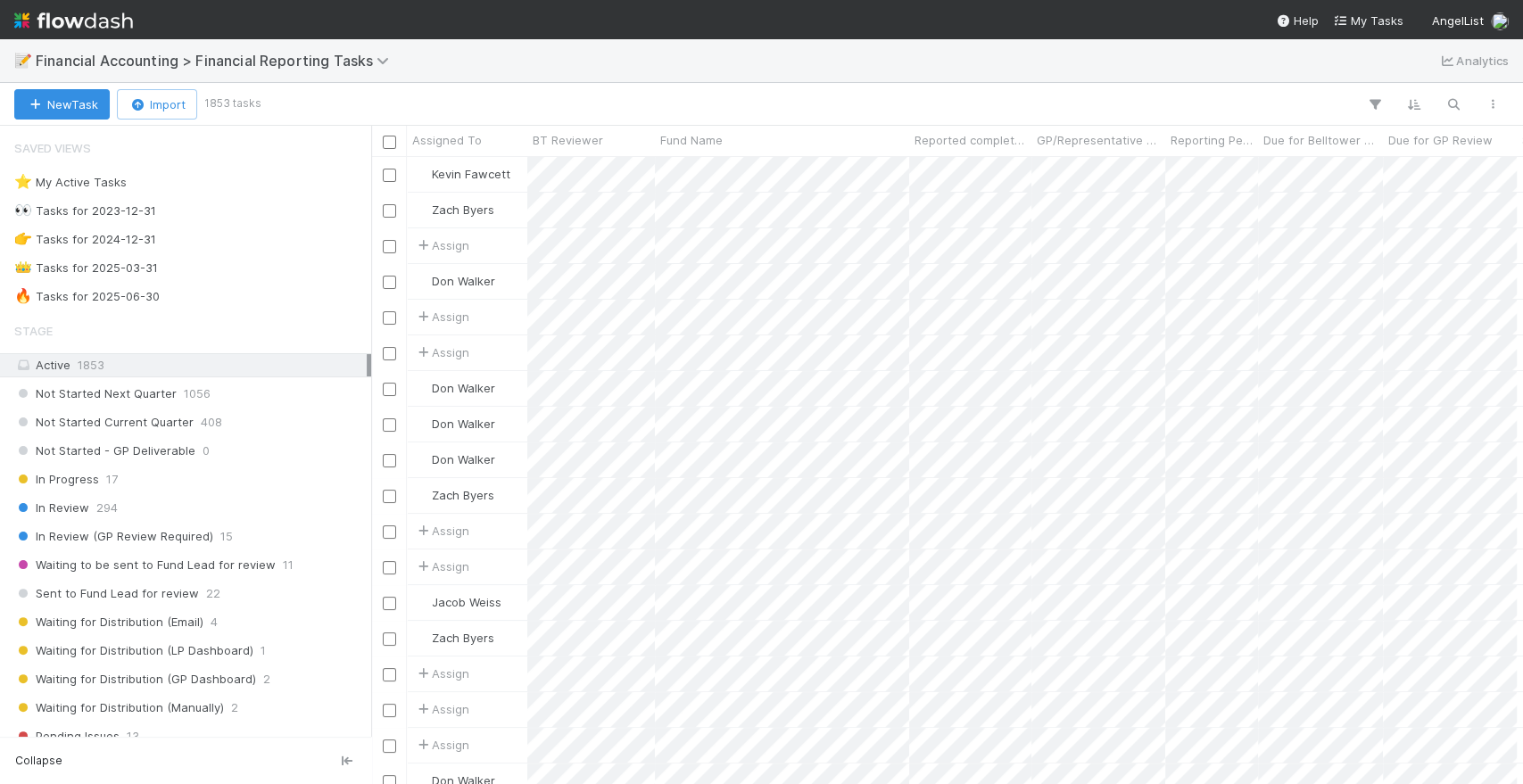 scroll, scrollTop: 15, scrollLeft: 16, axis: both 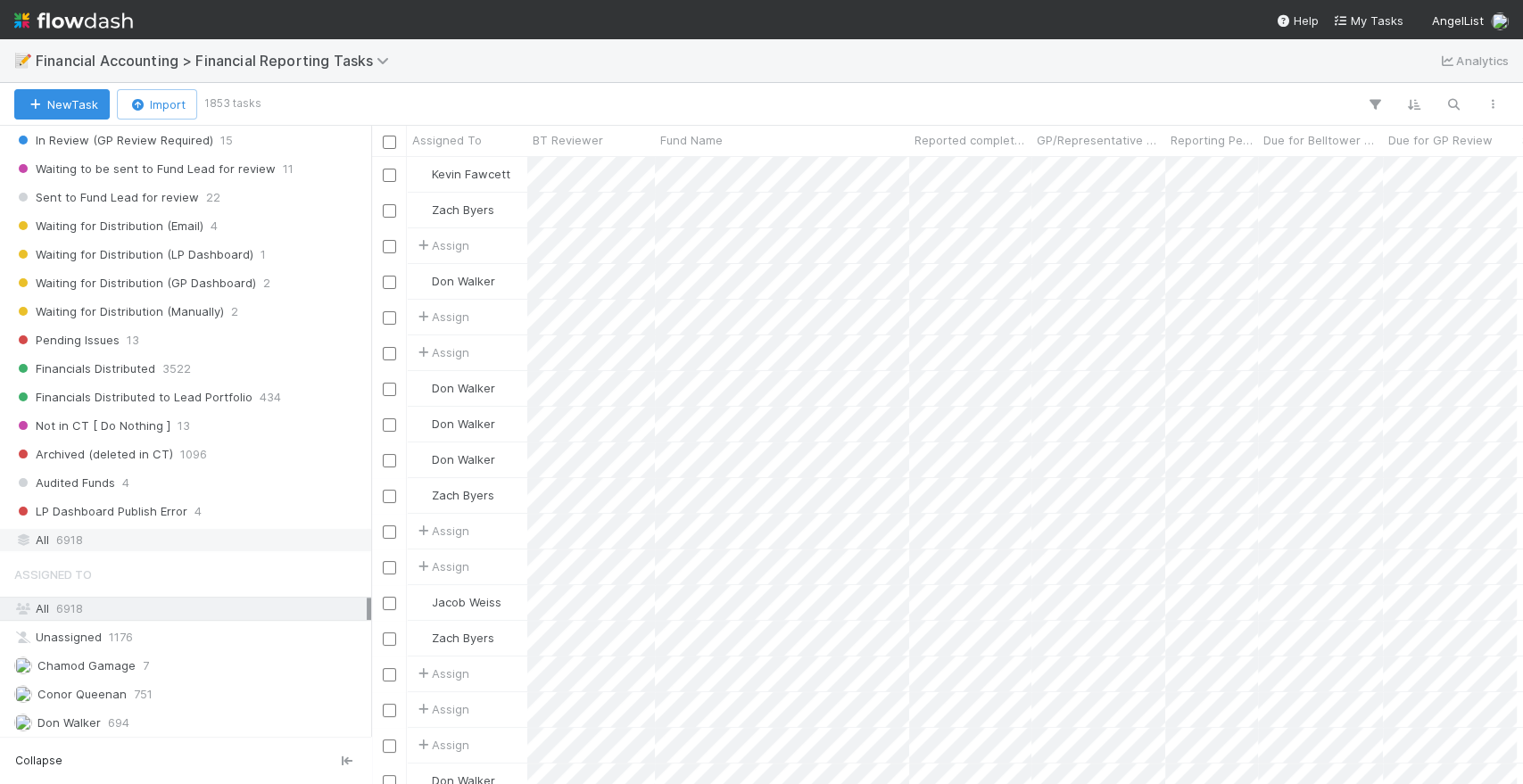 click on "All 6918" at bounding box center [190, 540] 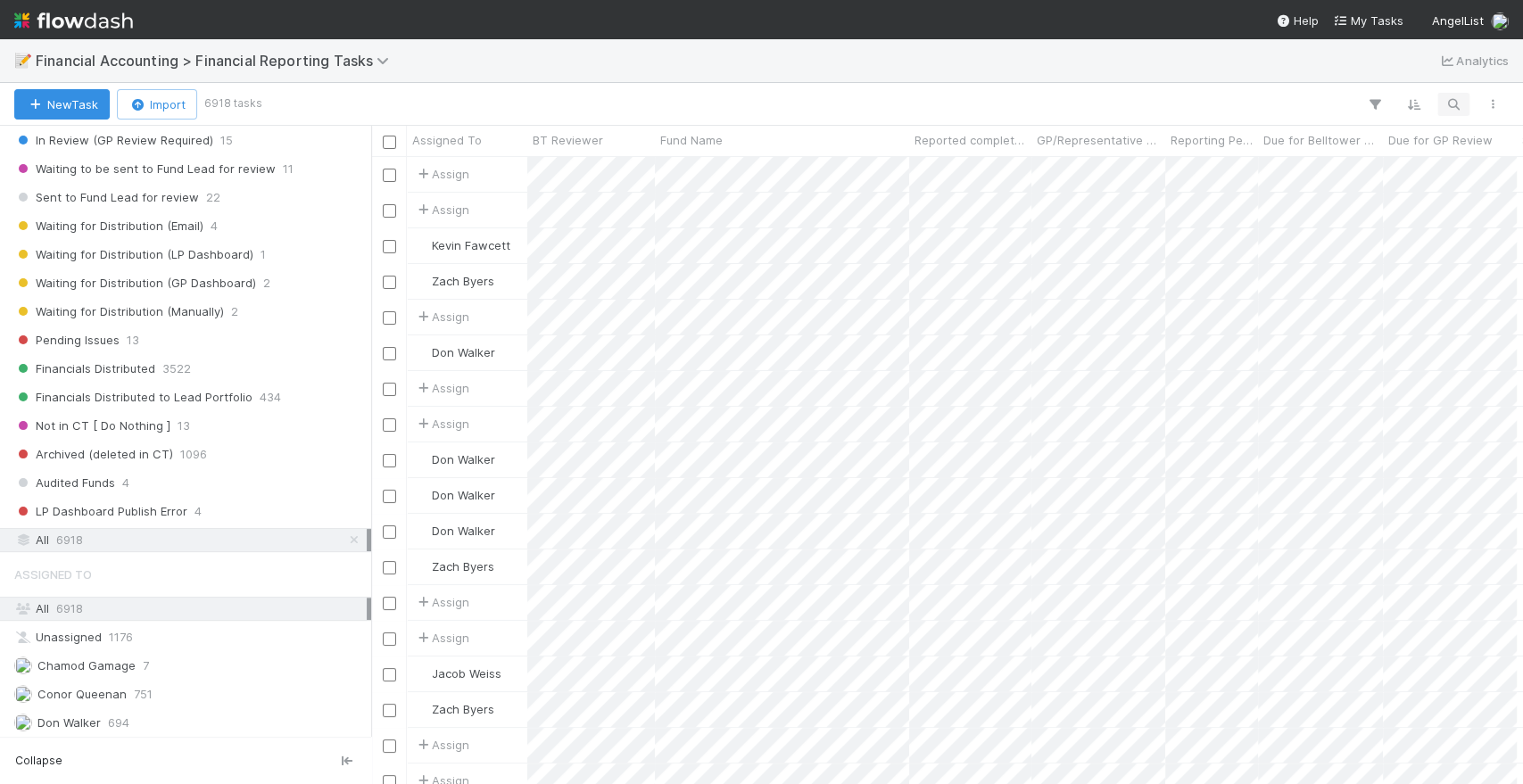 scroll, scrollTop: 15, scrollLeft: 16, axis: both 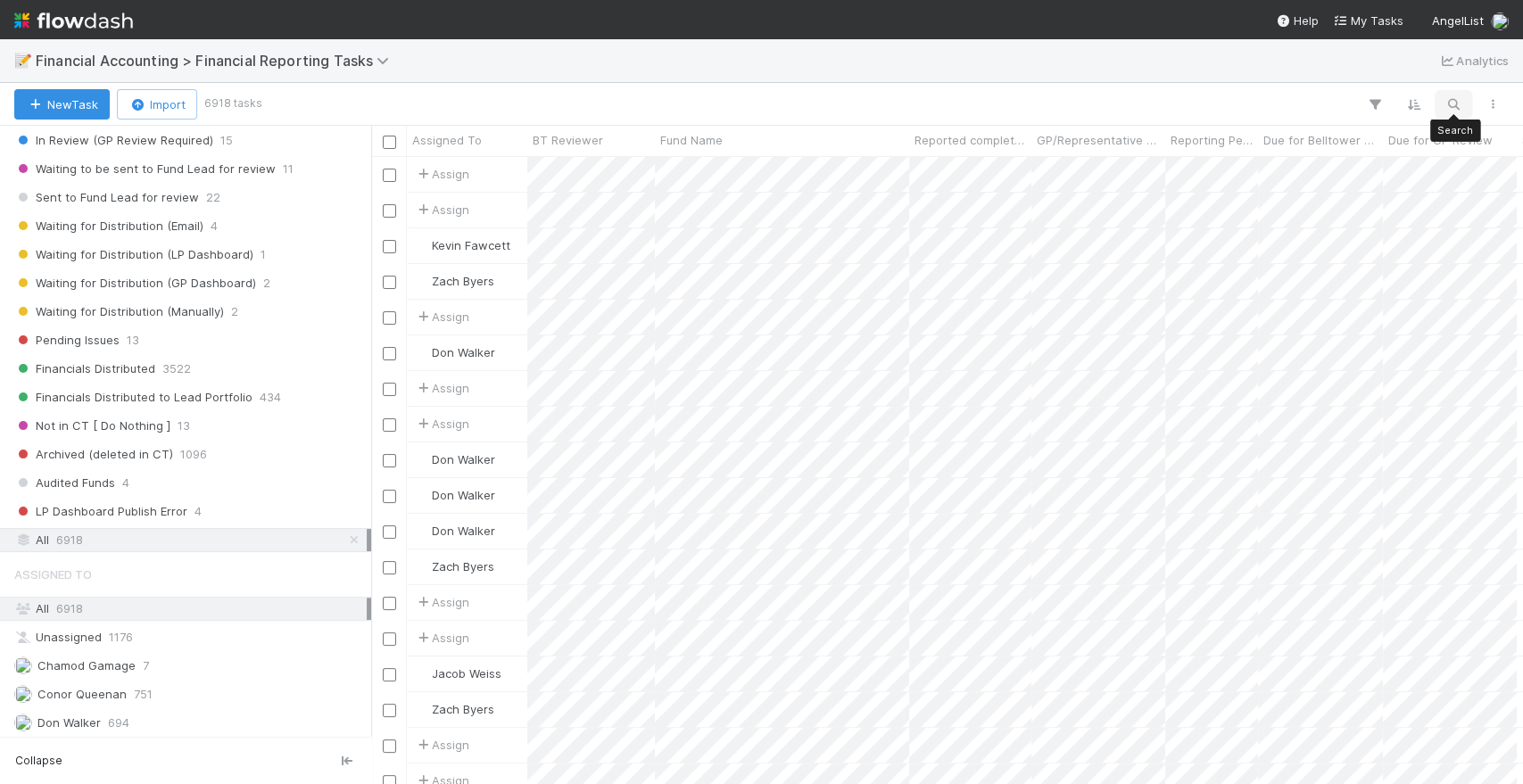 click at bounding box center (1453, 104) 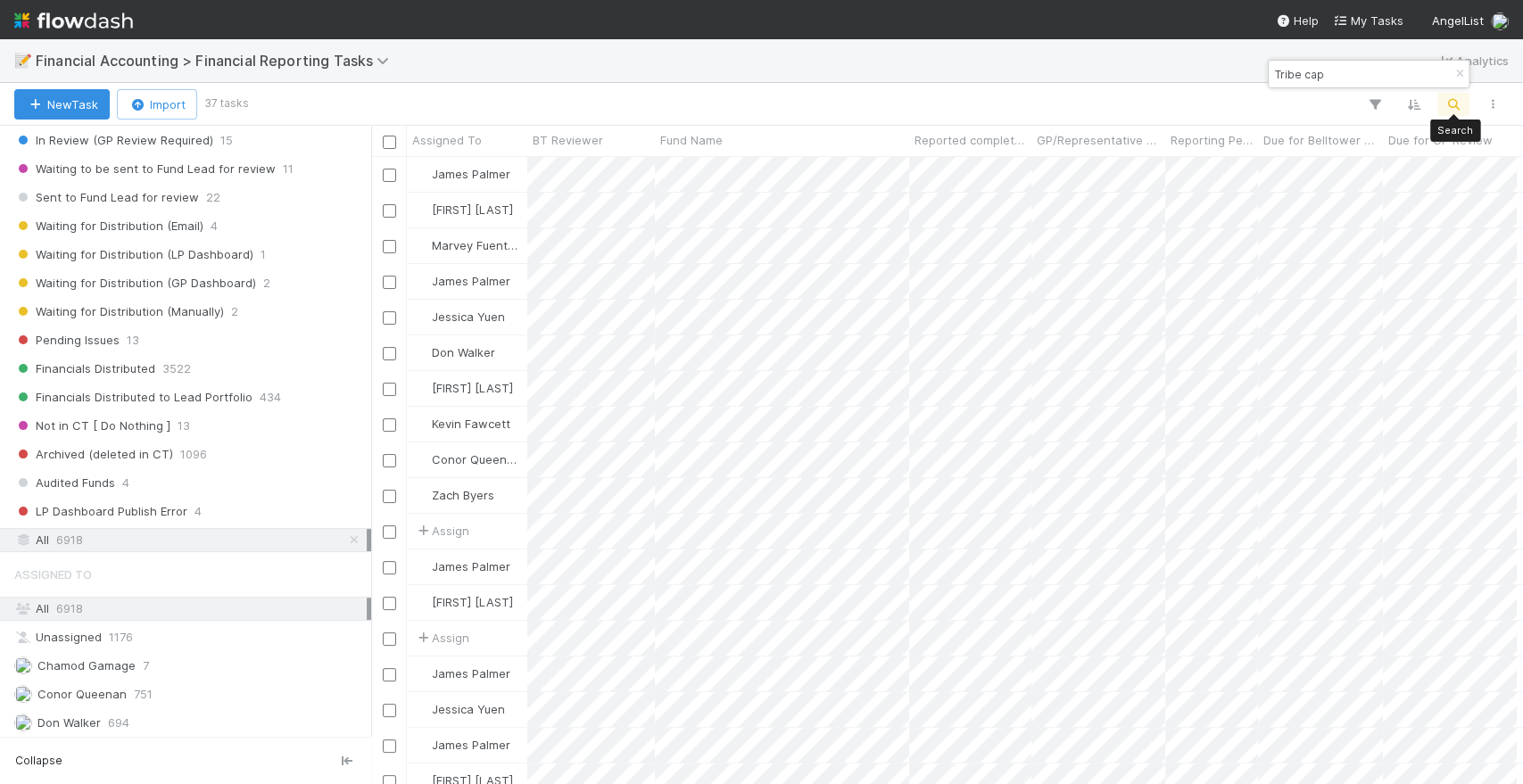 scroll, scrollTop: 15, scrollLeft: 16, axis: both 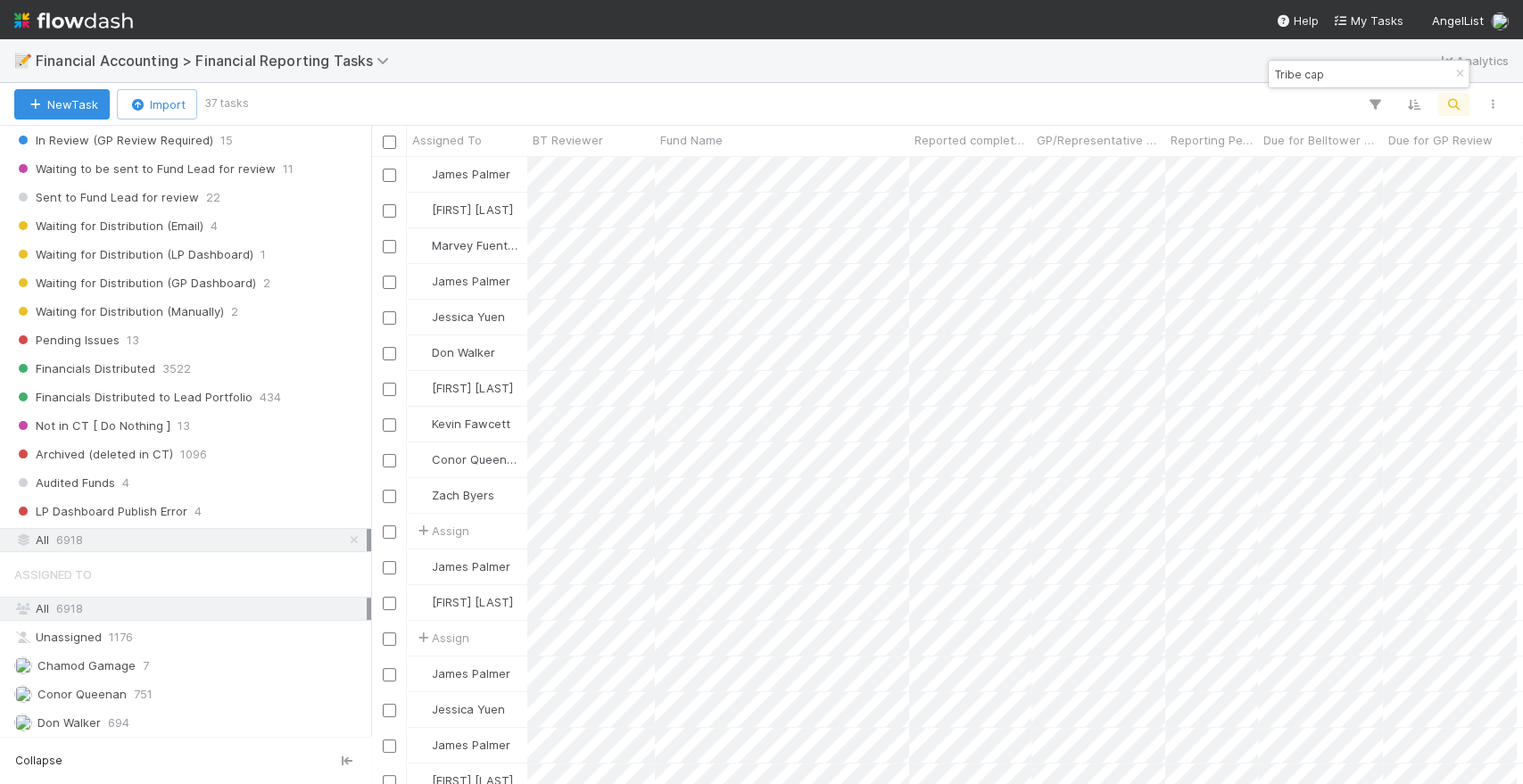 drag, startPoint x: 1327, startPoint y: 72, endPoint x: 1260, endPoint y: 70, distance: 67.029844 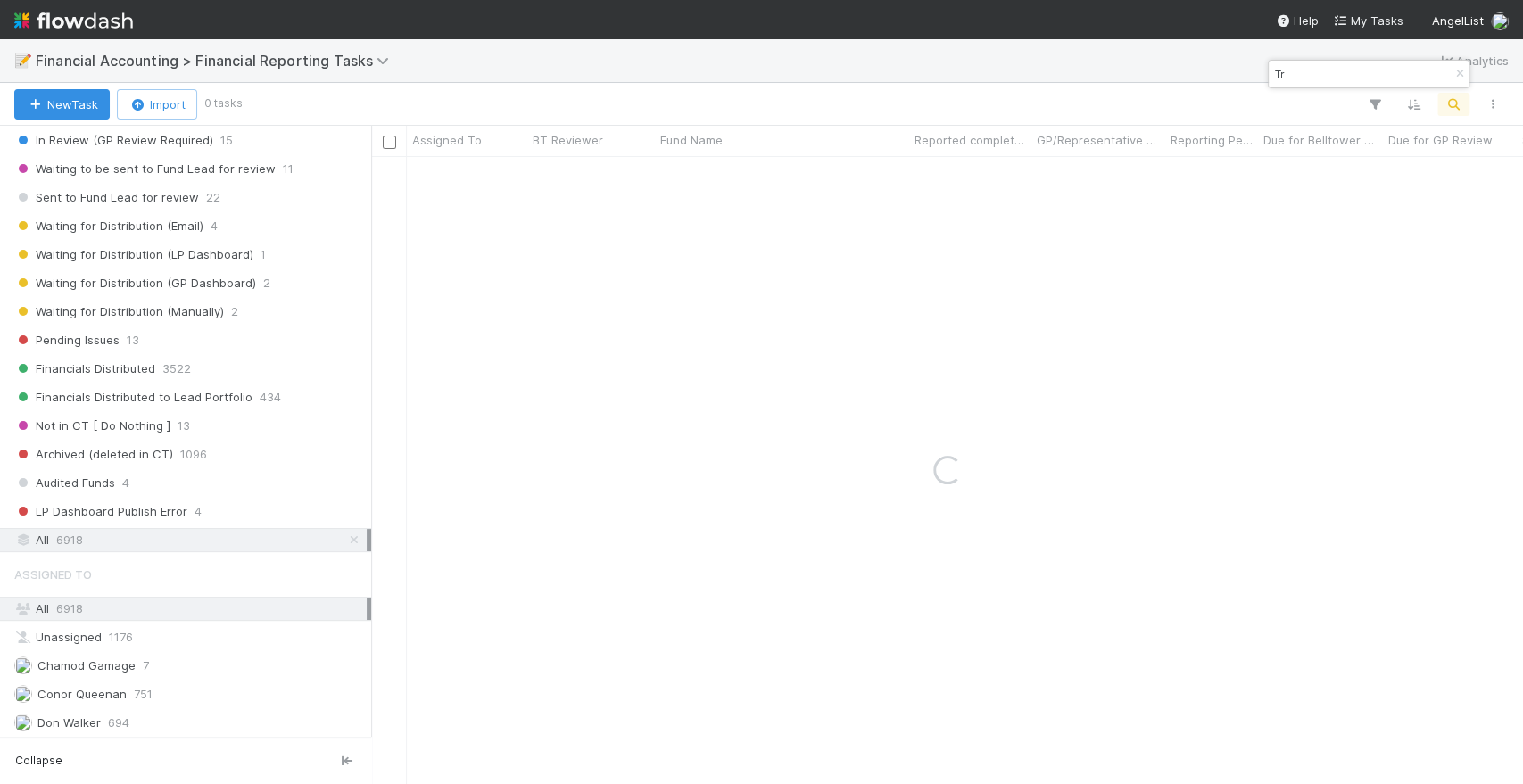 type on "T" 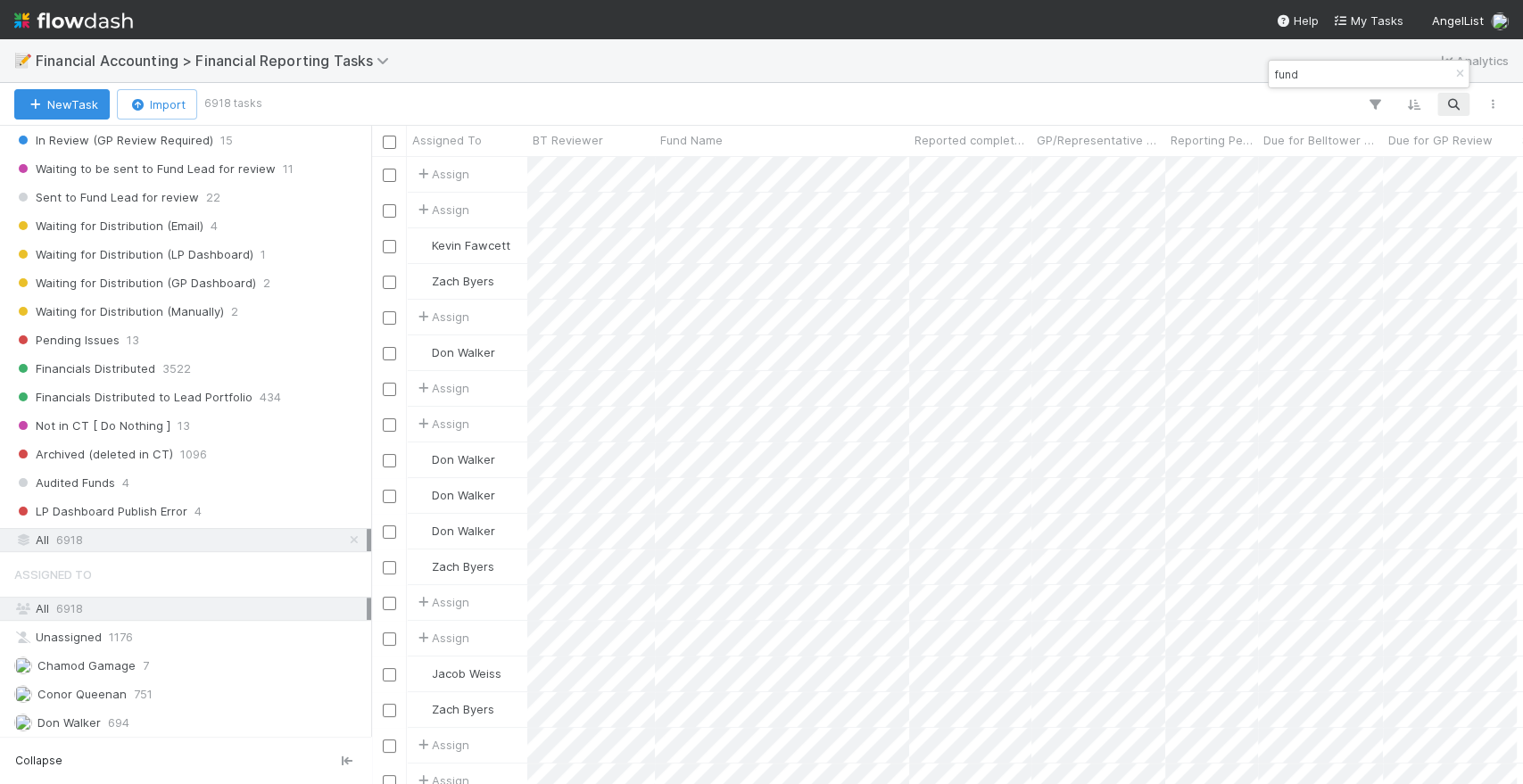 scroll, scrollTop: 15, scrollLeft: 16, axis: both 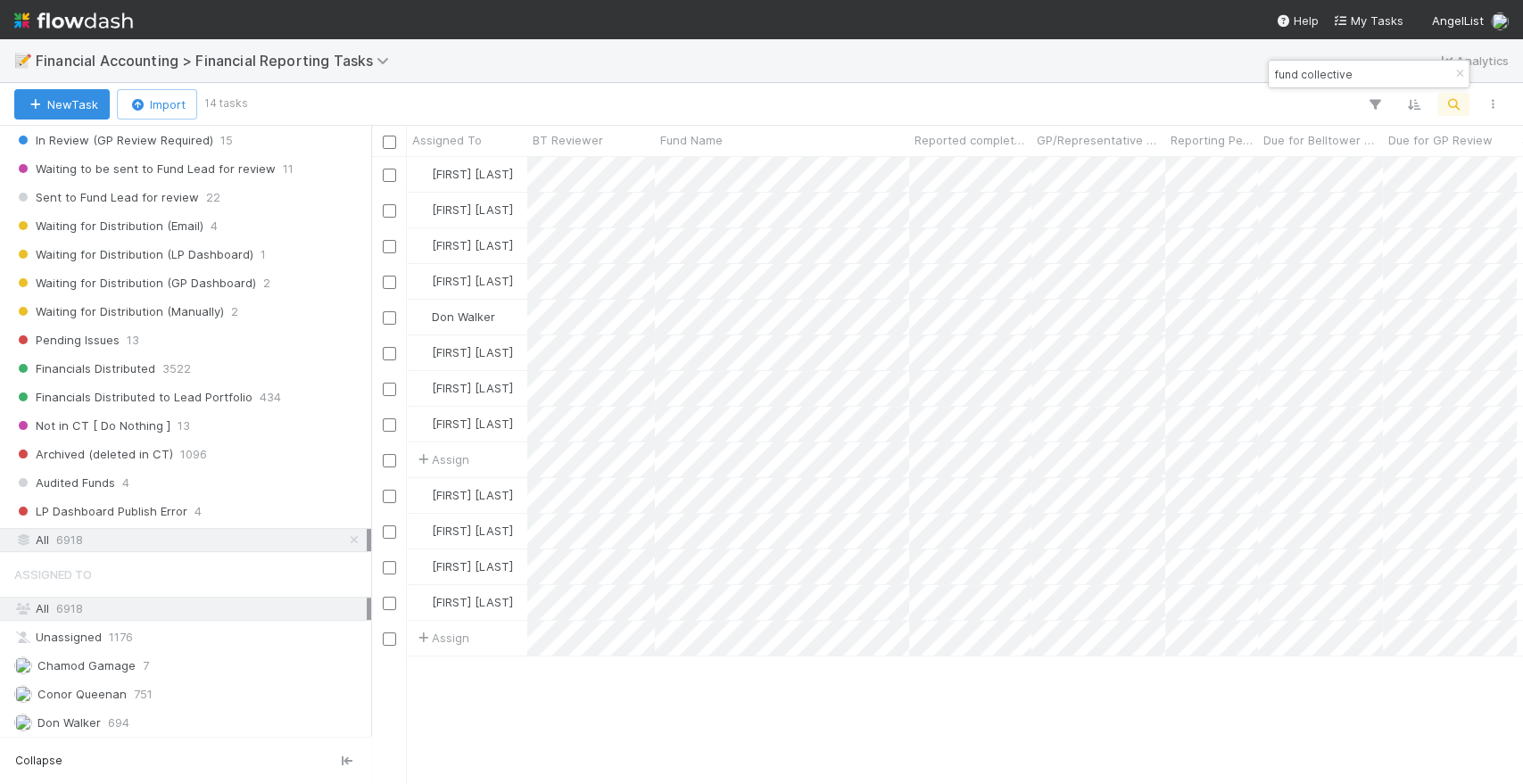 type on "fund collective" 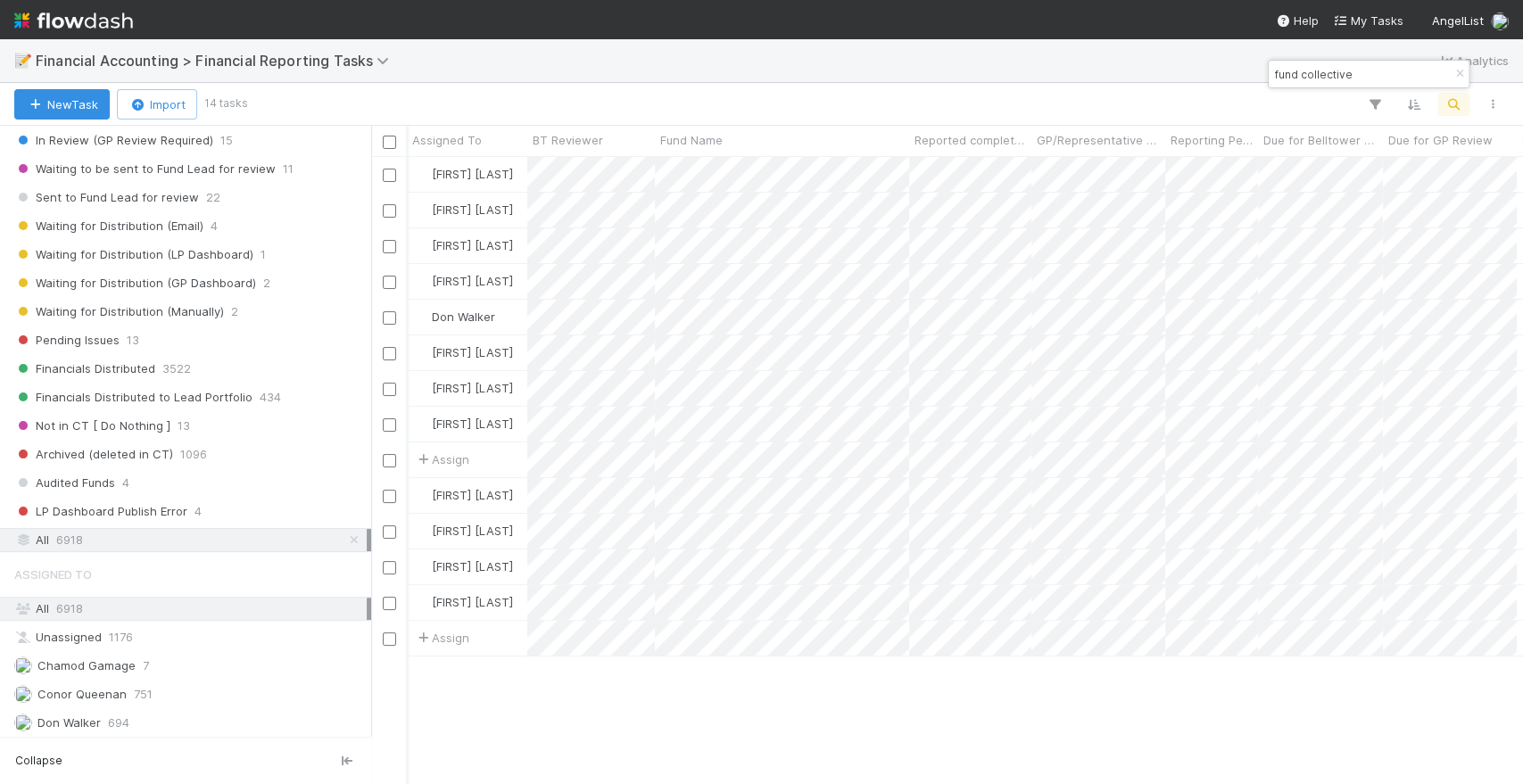 scroll, scrollTop: 0, scrollLeft: 725, axis: horizontal 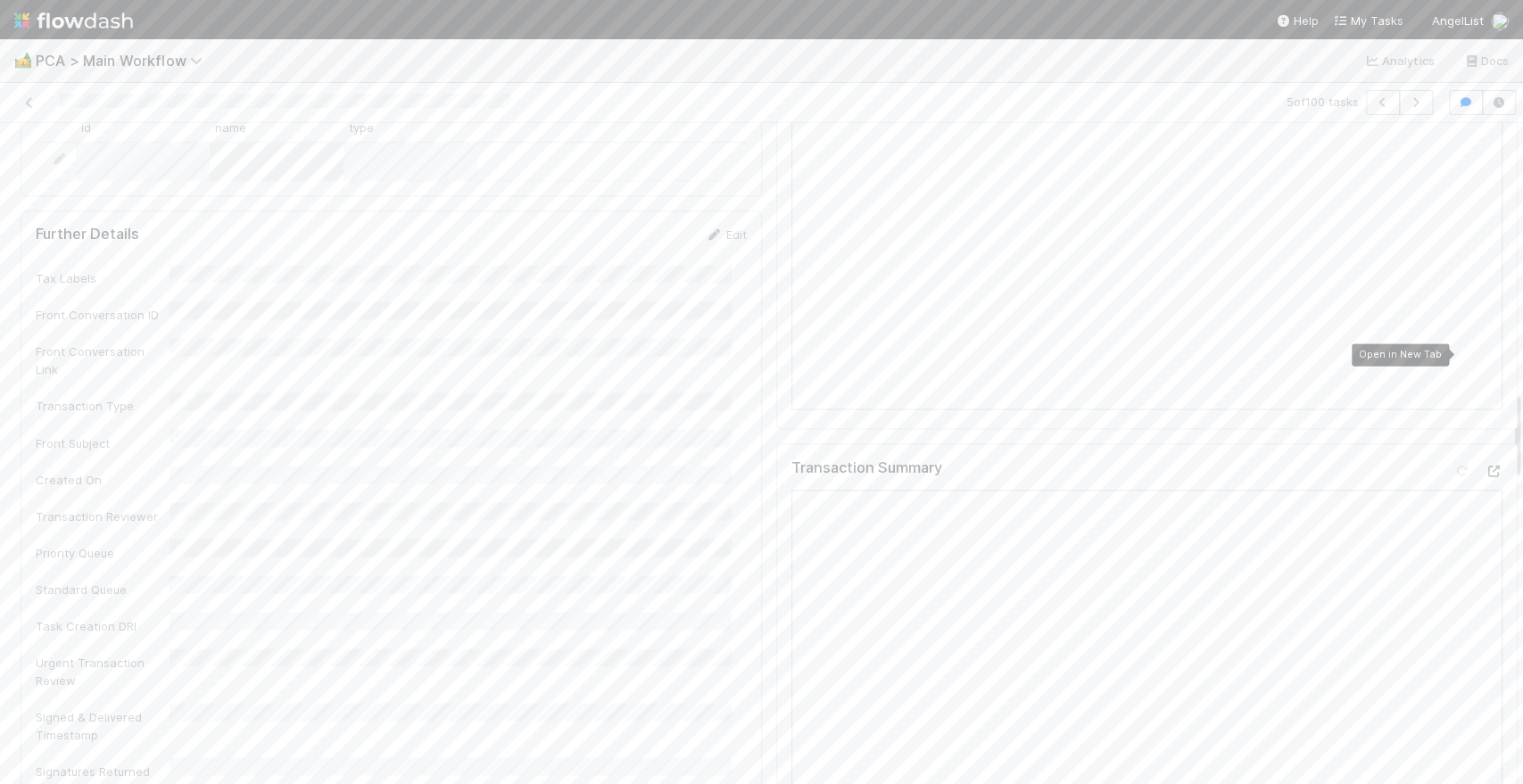click at bounding box center (1494, 470) 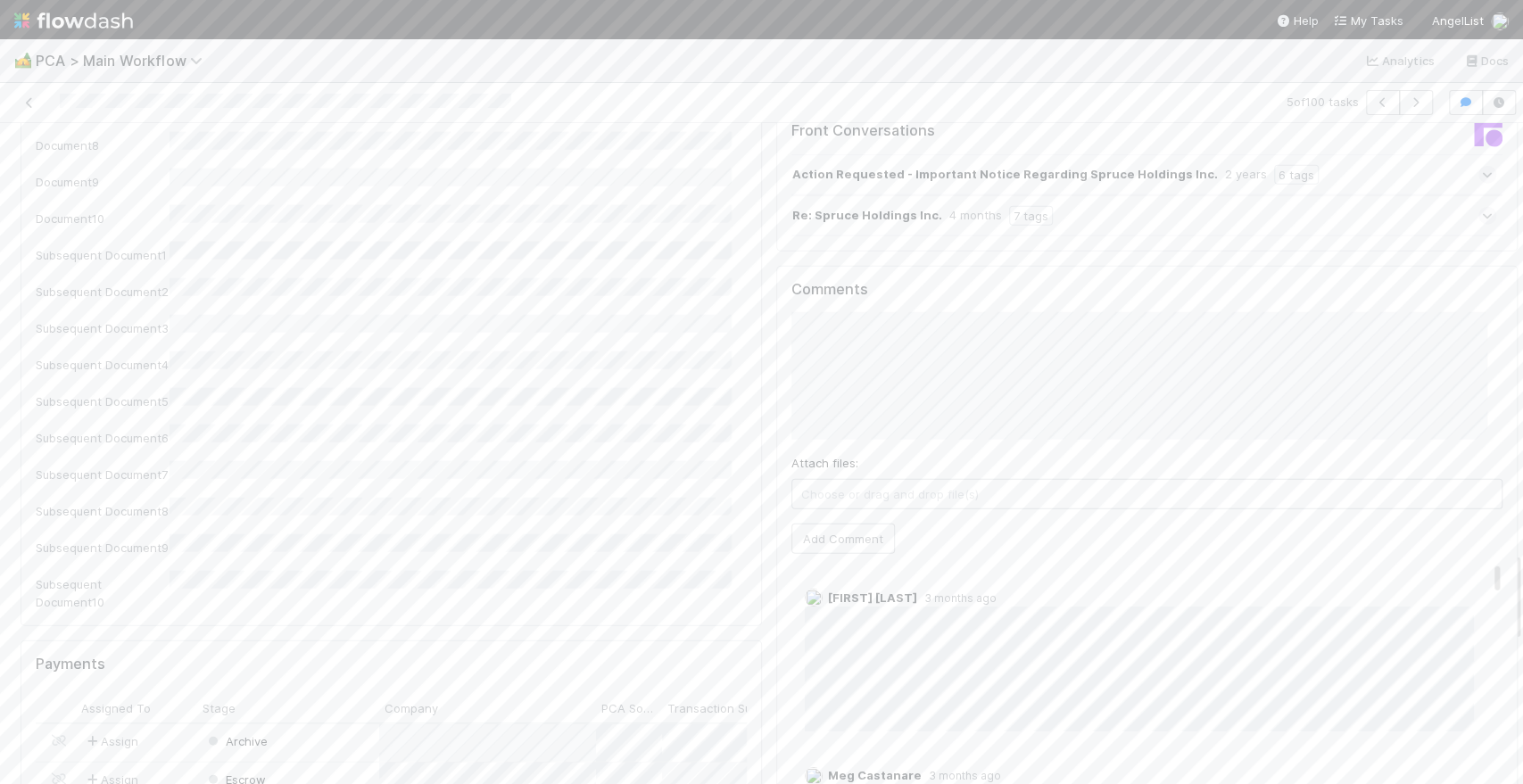 scroll, scrollTop: 3171, scrollLeft: 0, axis: vertical 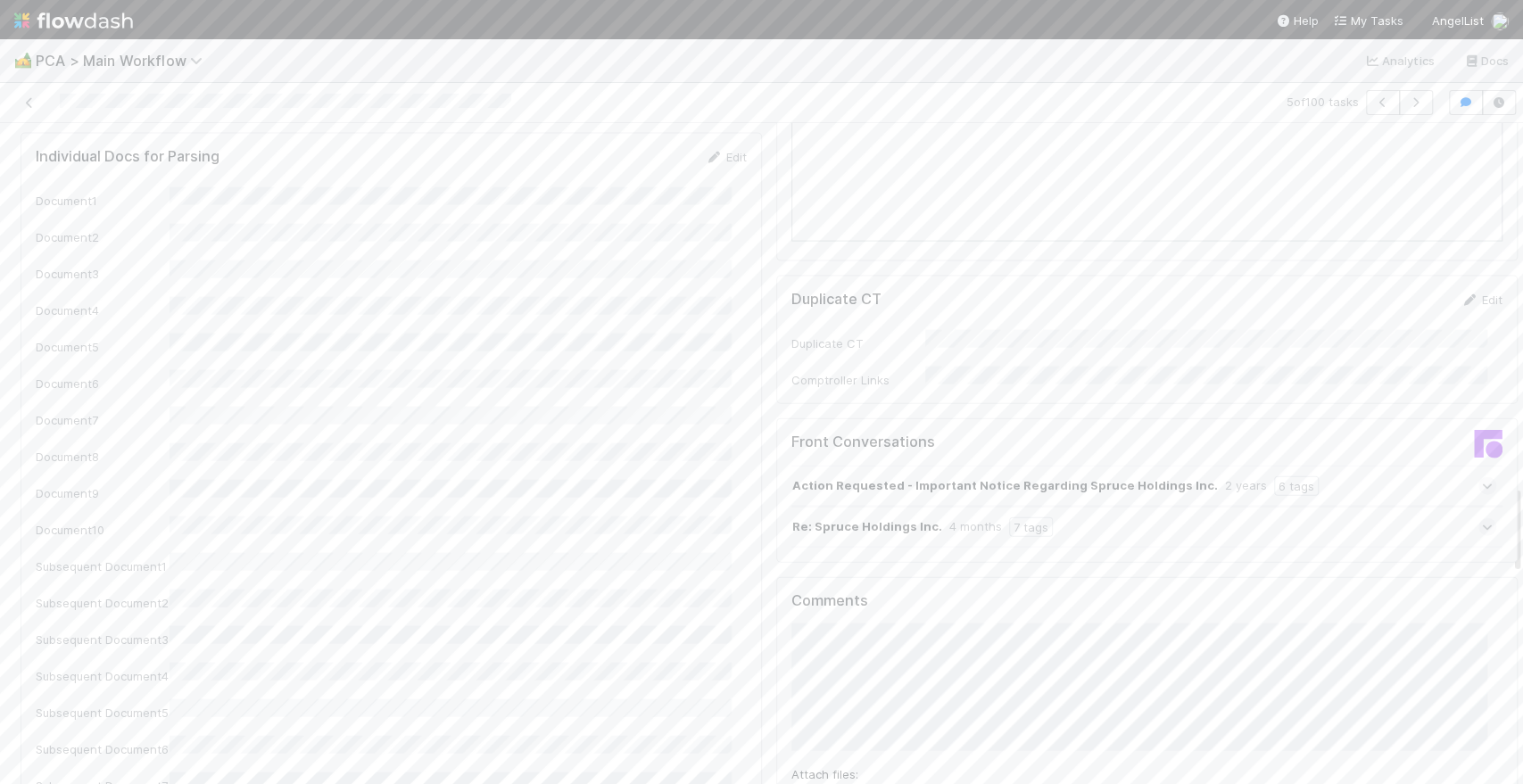 click on "Add Comment" at bounding box center (843, 850) 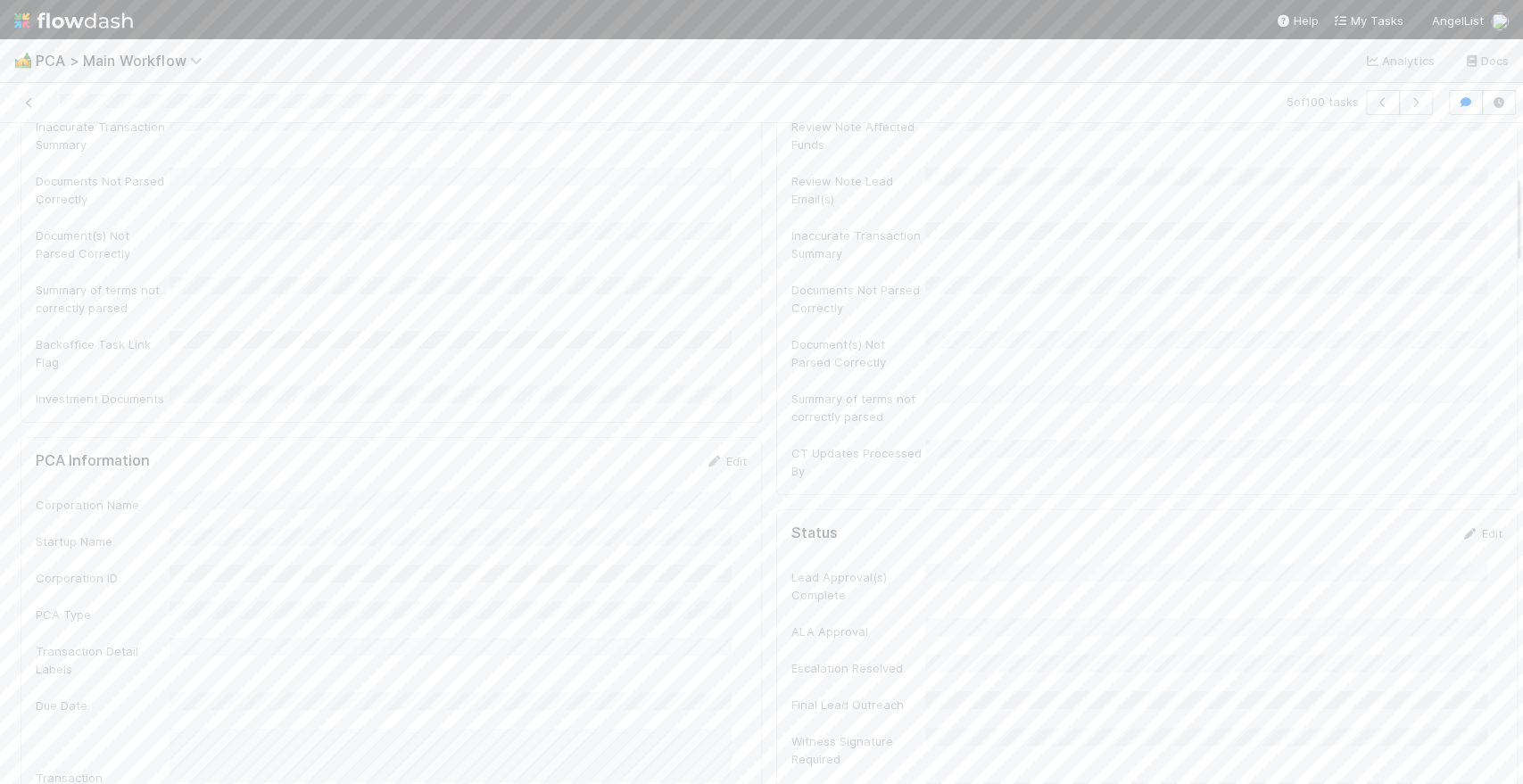 scroll, scrollTop: 0, scrollLeft: 0, axis: both 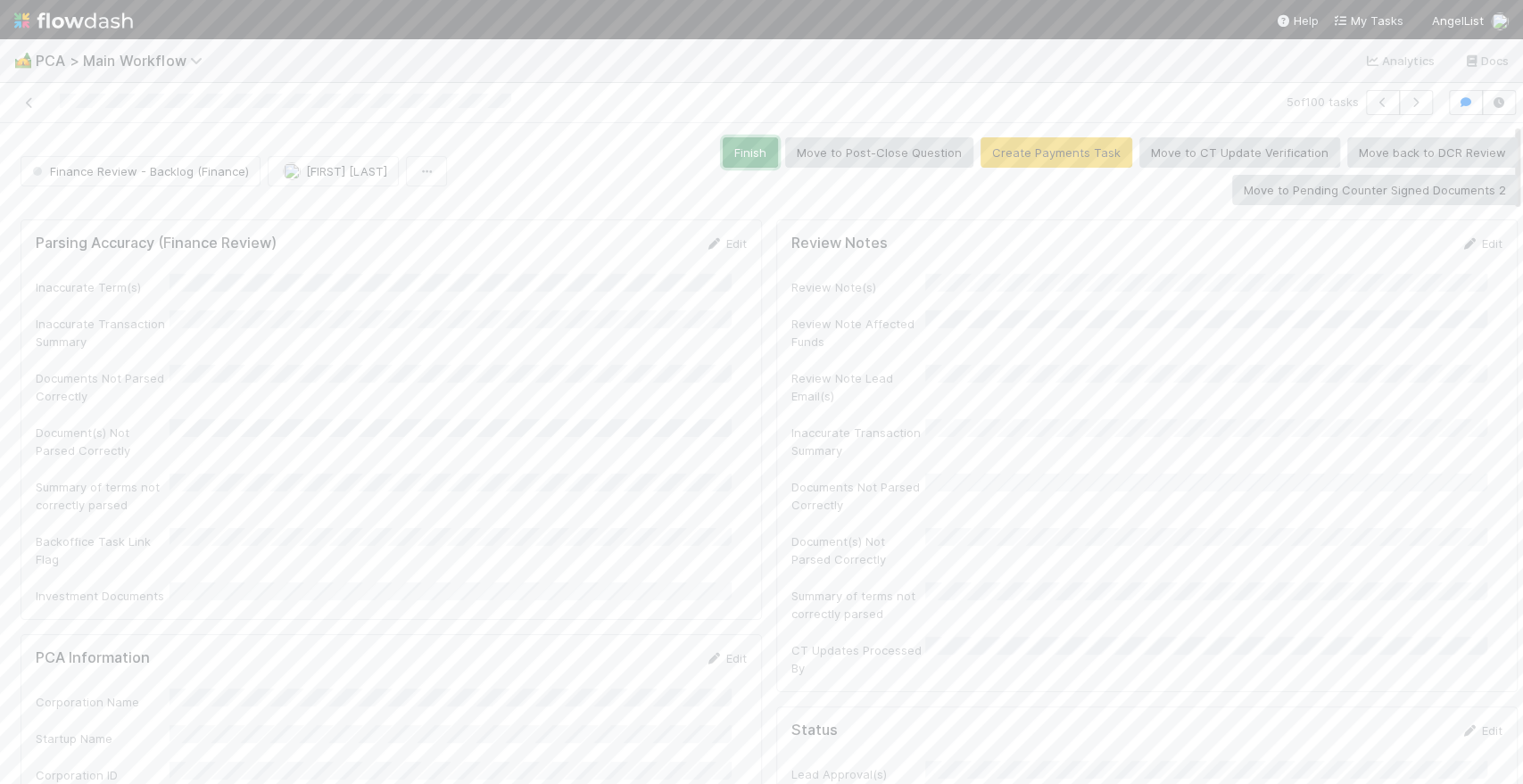 click on "Finish" at bounding box center [750, 153] 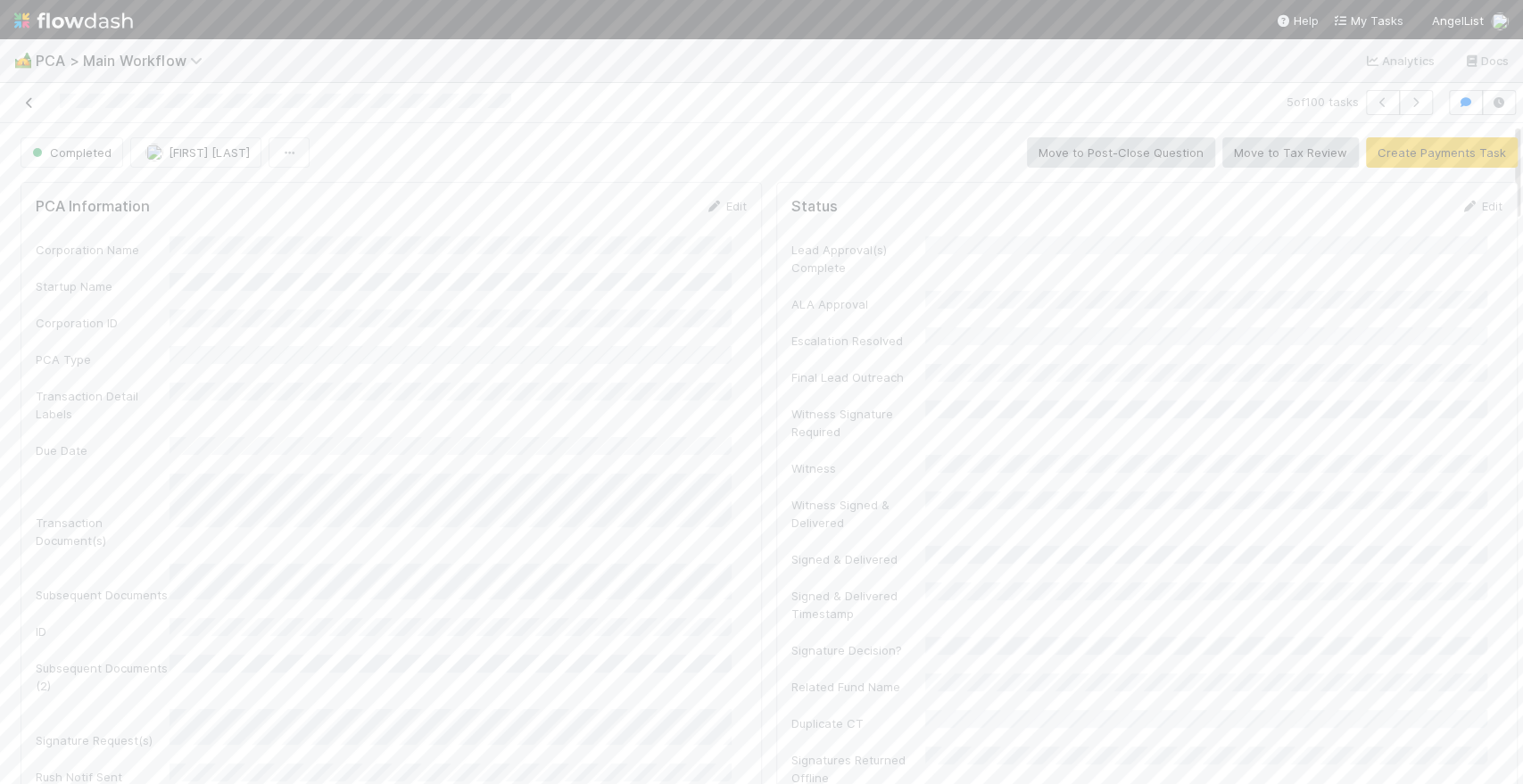 click at bounding box center [29, 103] 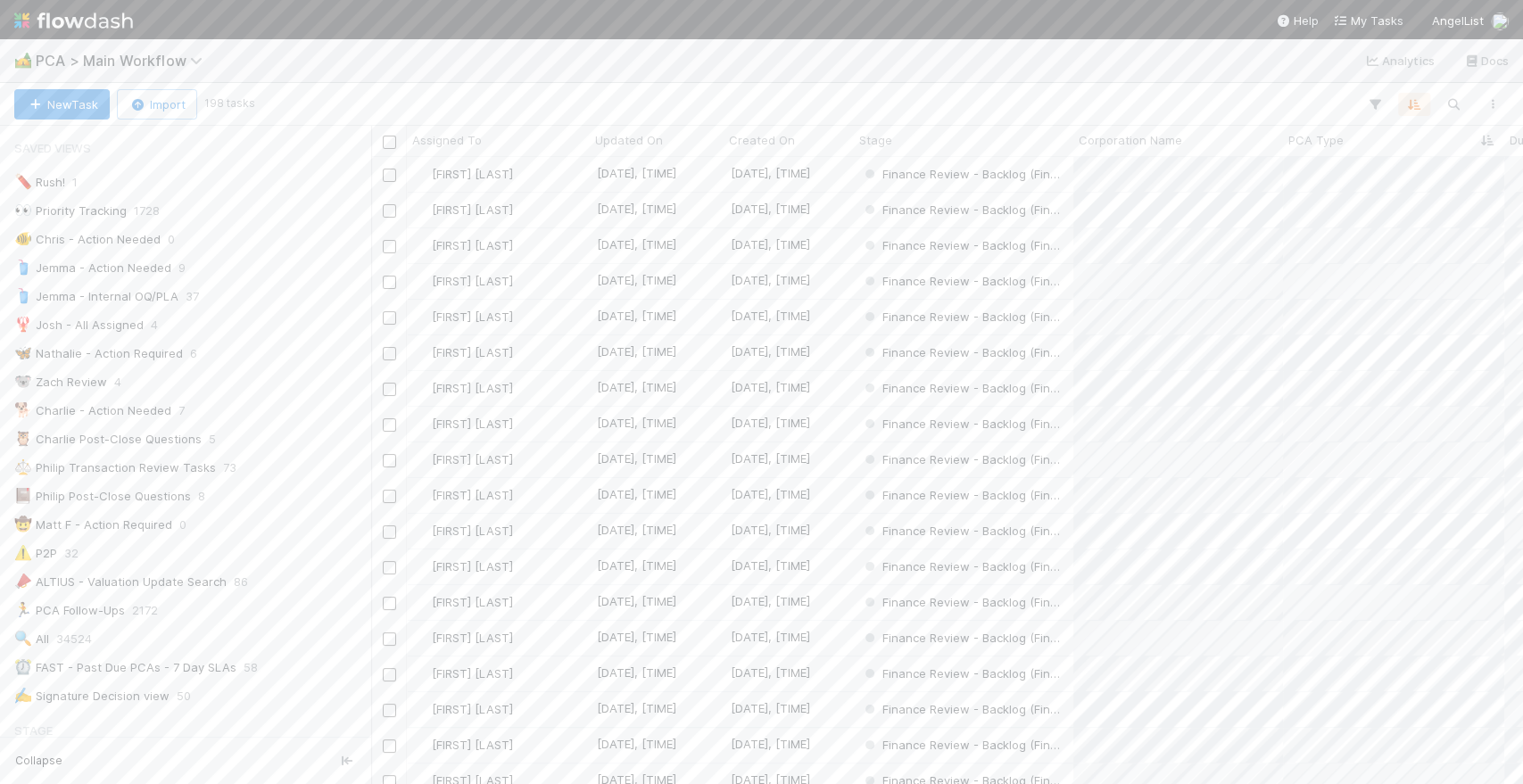 scroll, scrollTop: 15, scrollLeft: 16, axis: both 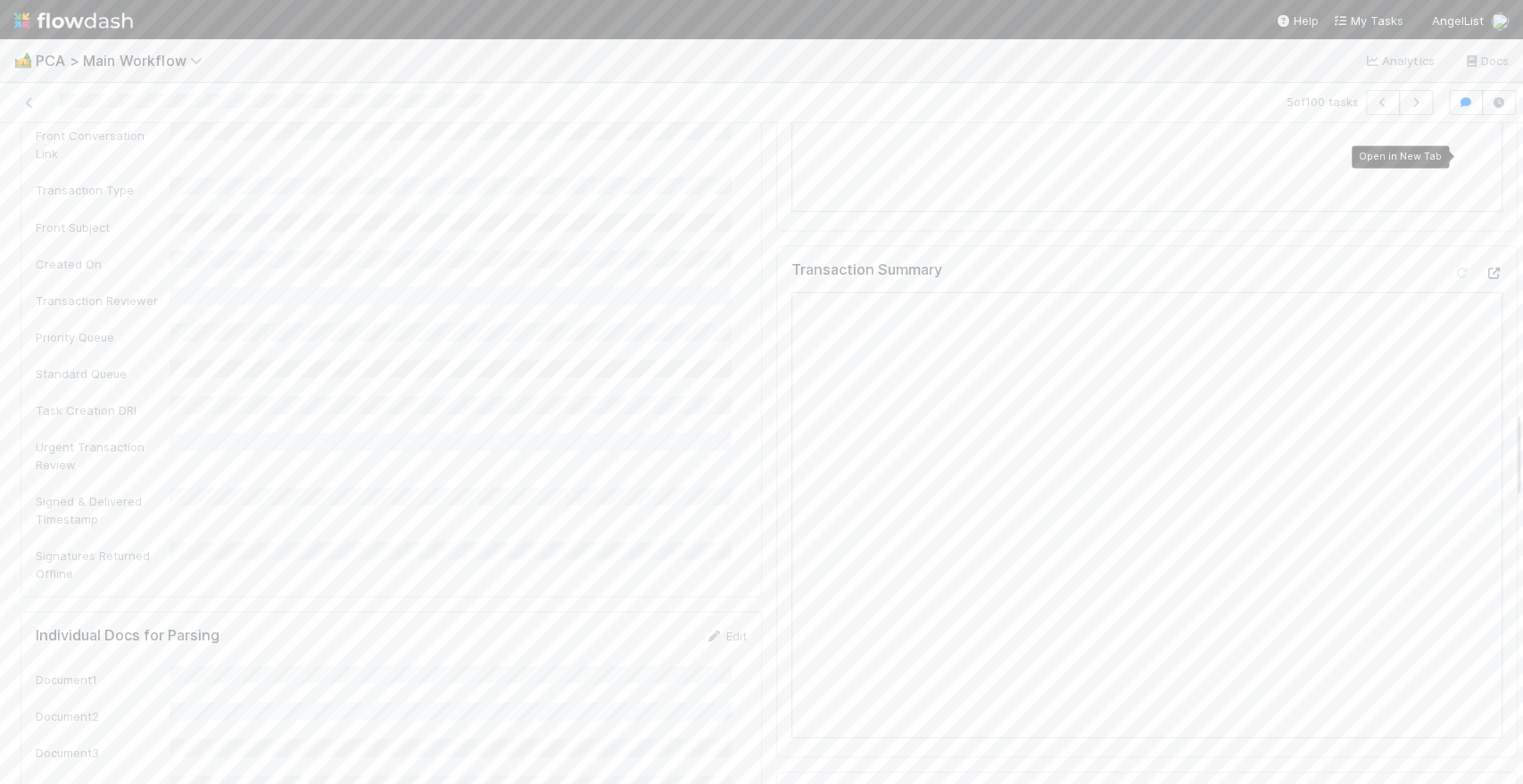 click at bounding box center [1494, 272] 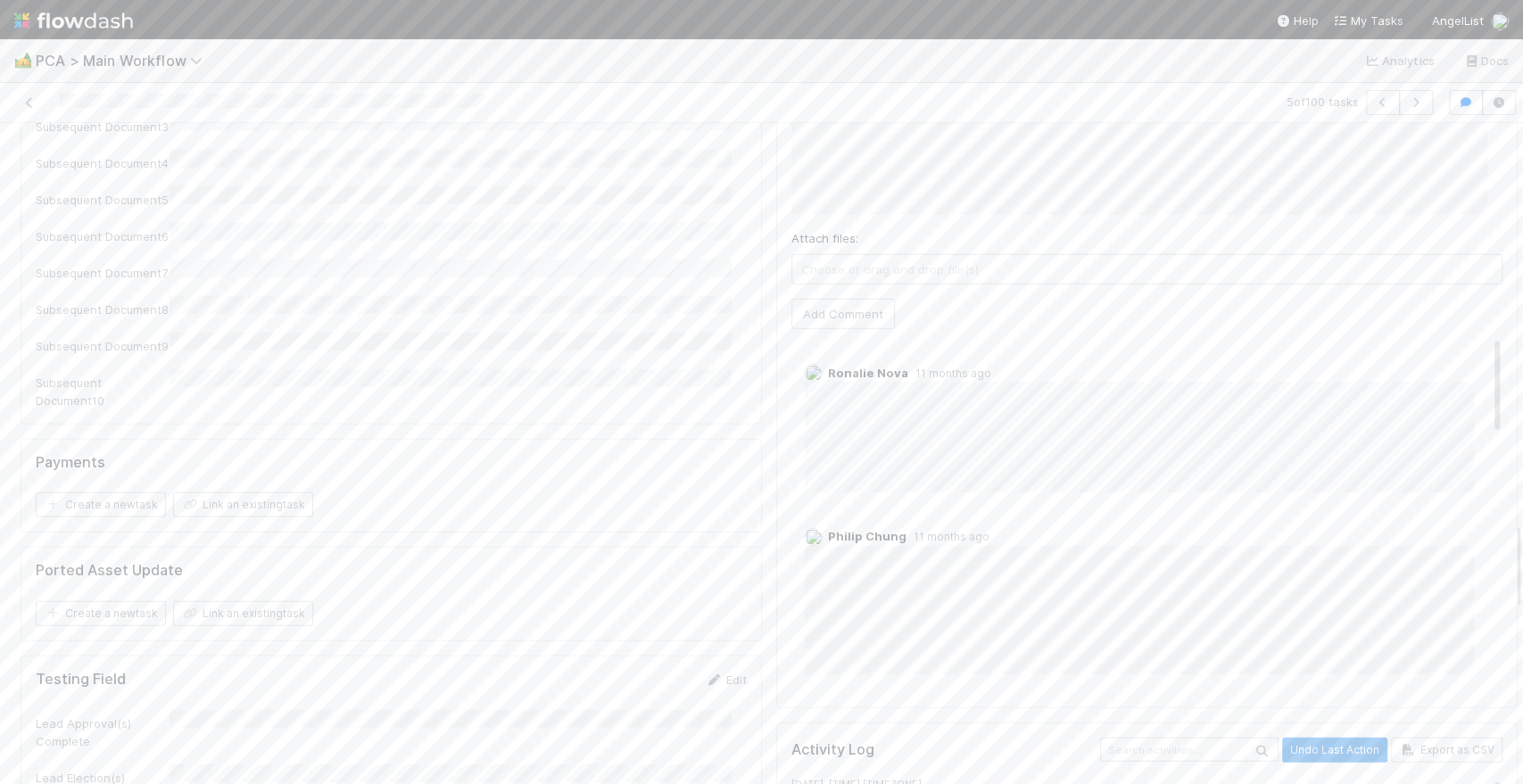 scroll, scrollTop: 2676, scrollLeft: 0, axis: vertical 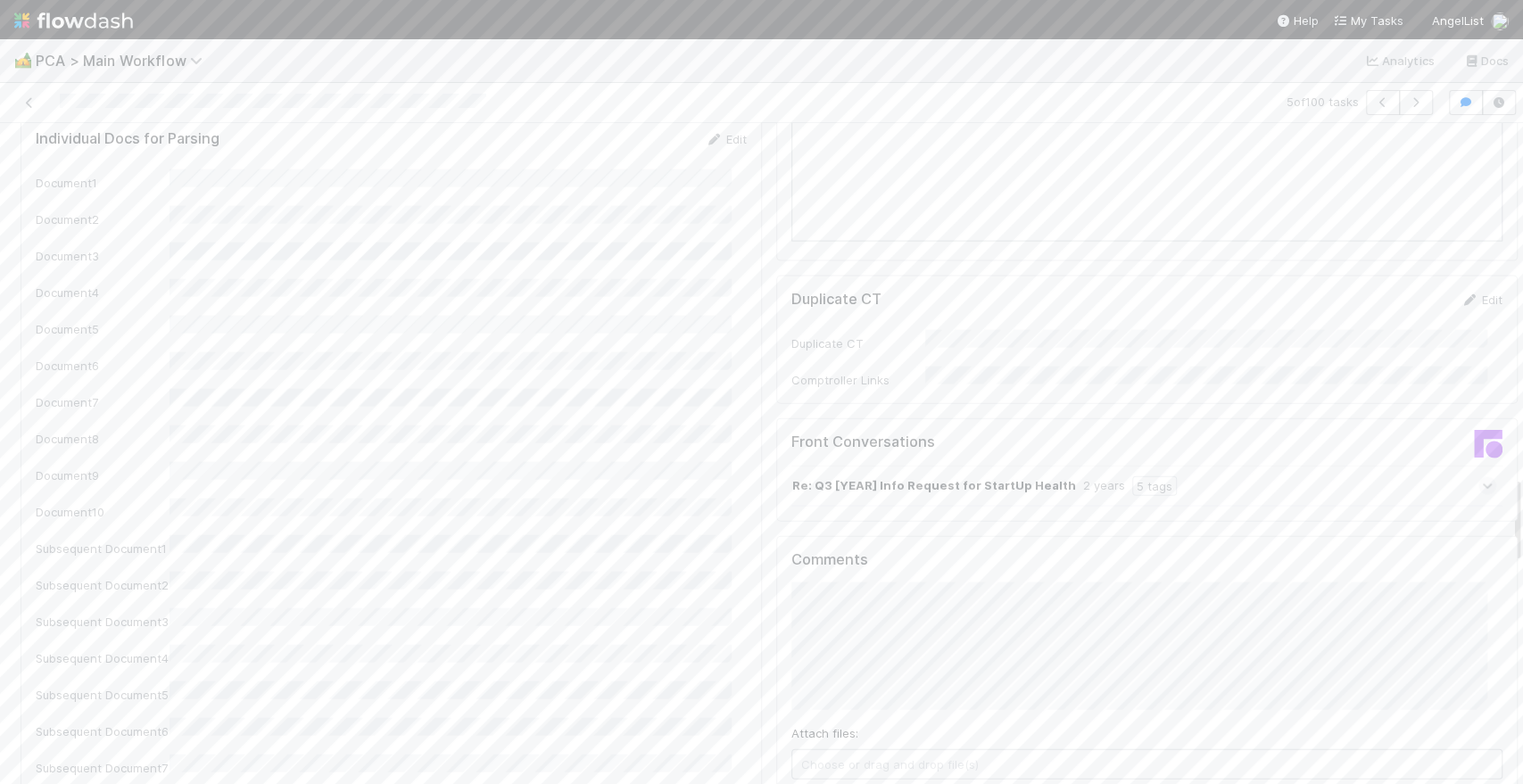 click on "Add Comment" at bounding box center (843, 809) 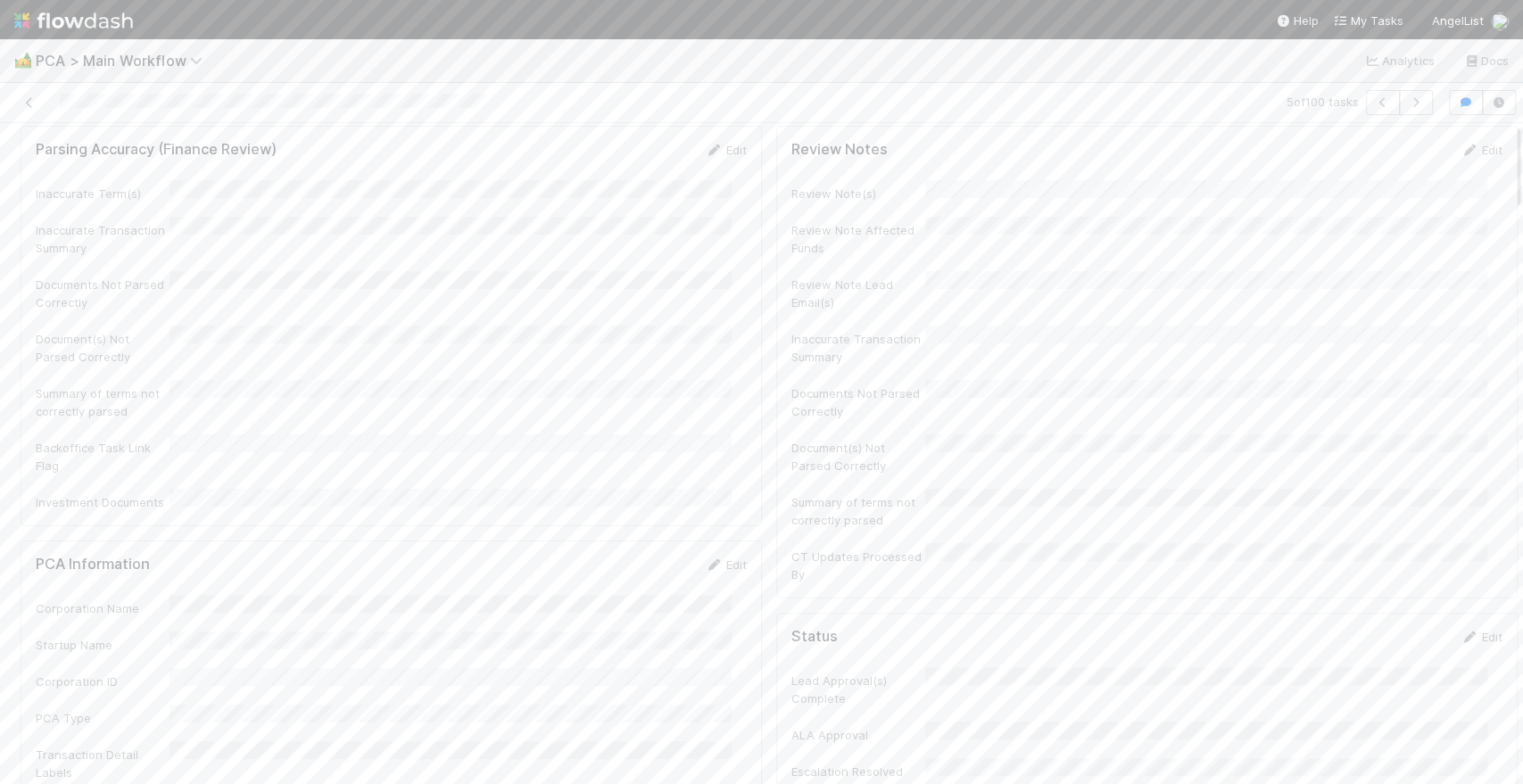 scroll, scrollTop: 0, scrollLeft: 0, axis: both 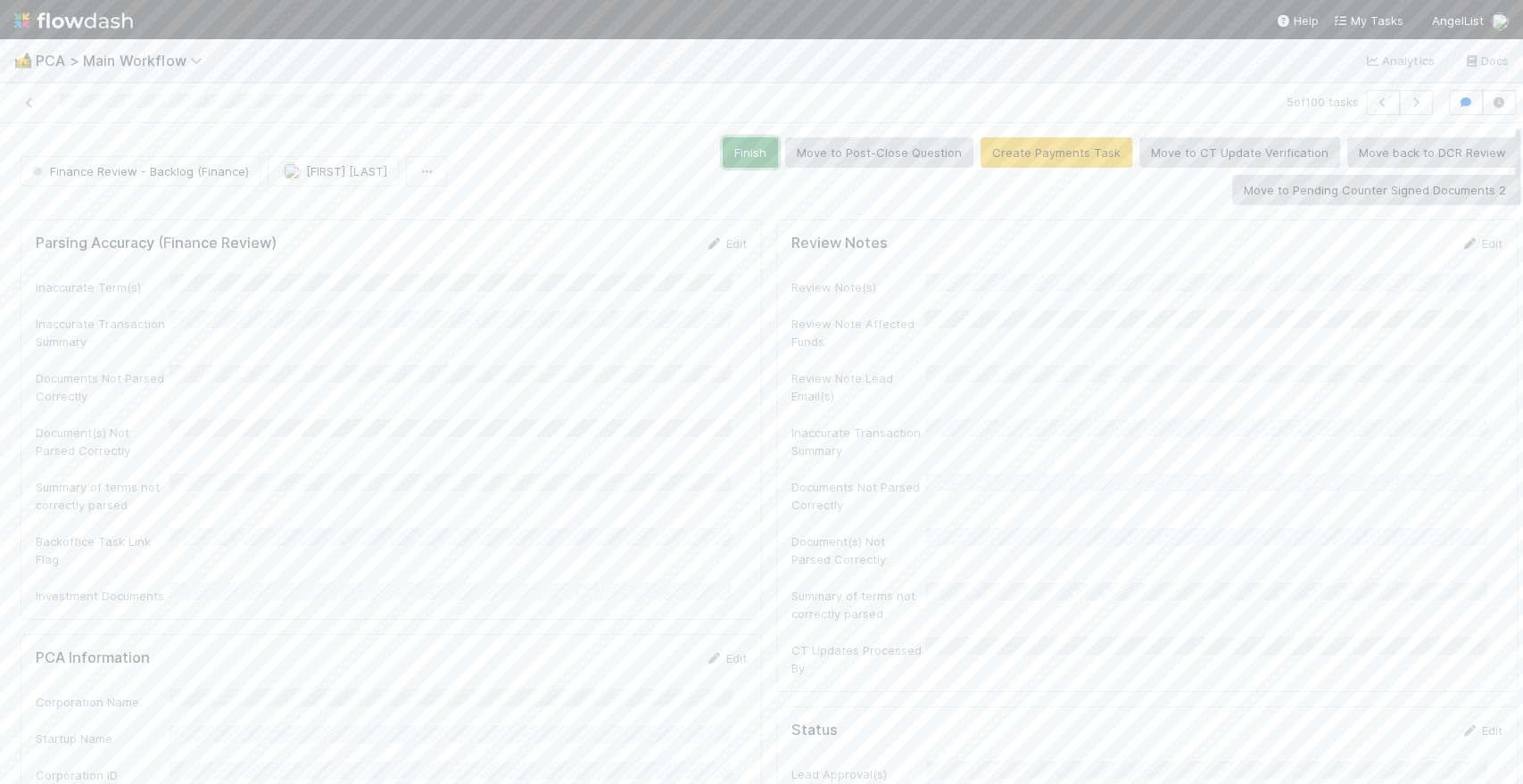 click on "Finish" at bounding box center [750, 153] 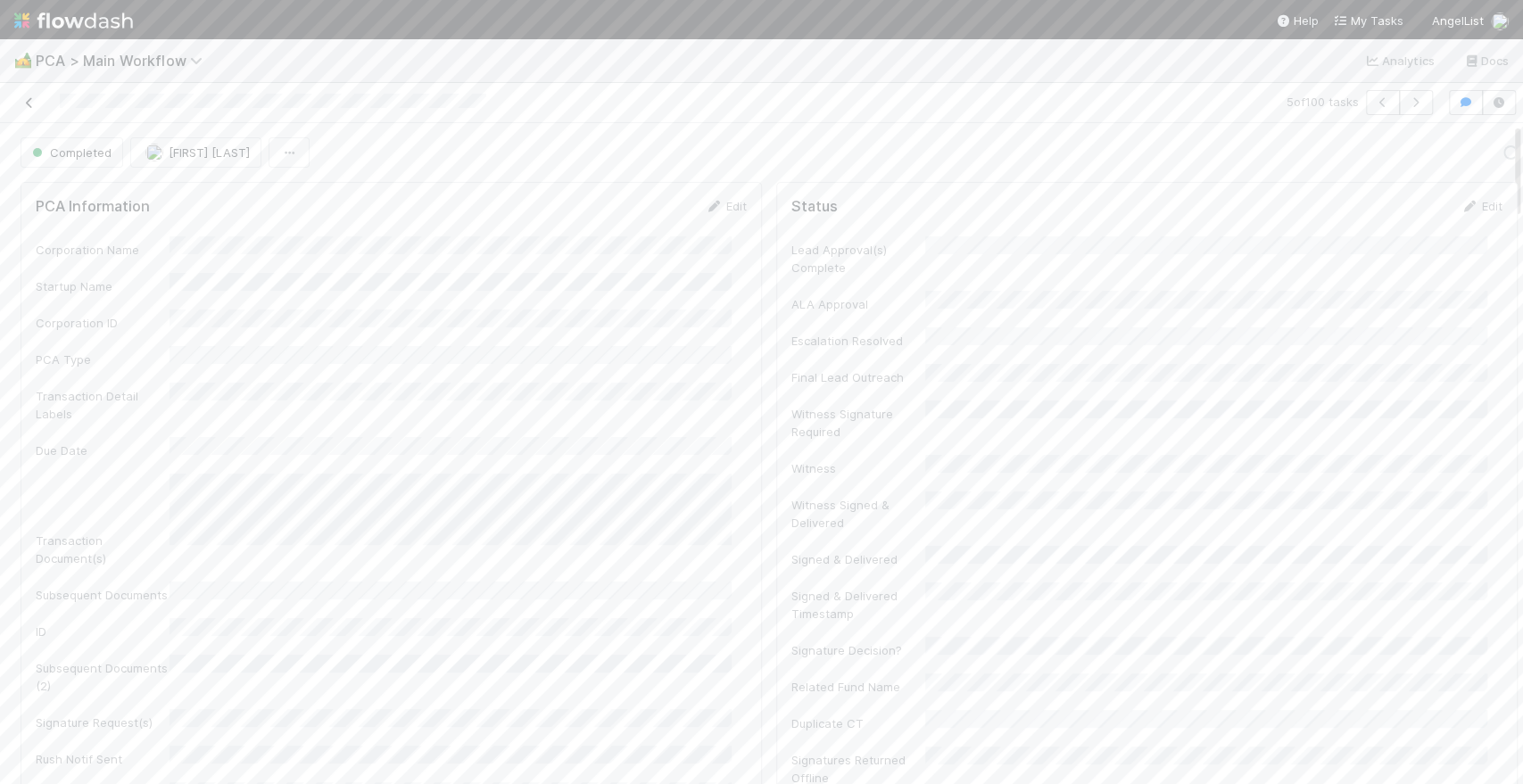 click at bounding box center [29, 103] 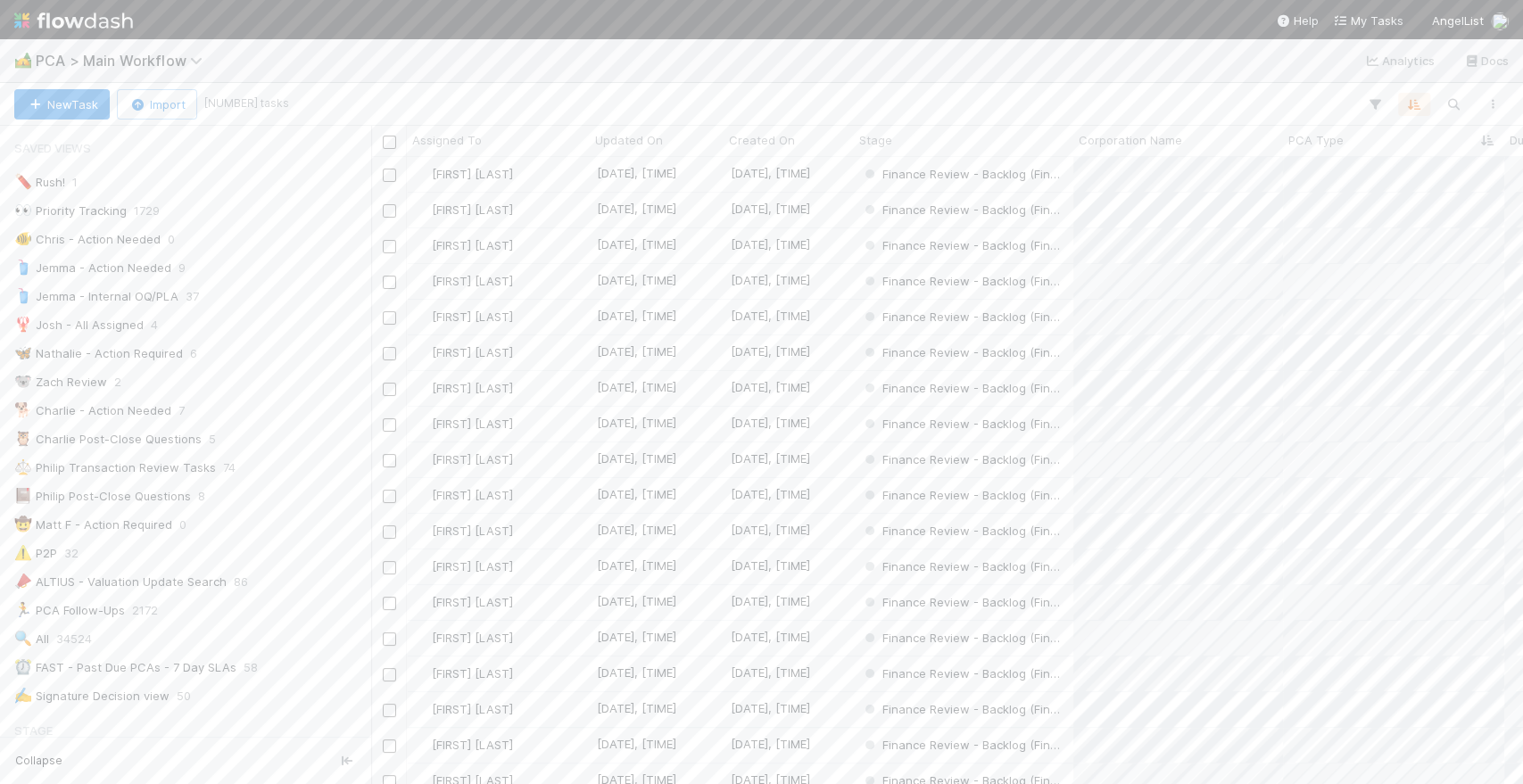 scroll, scrollTop: 15, scrollLeft: 16, axis: both 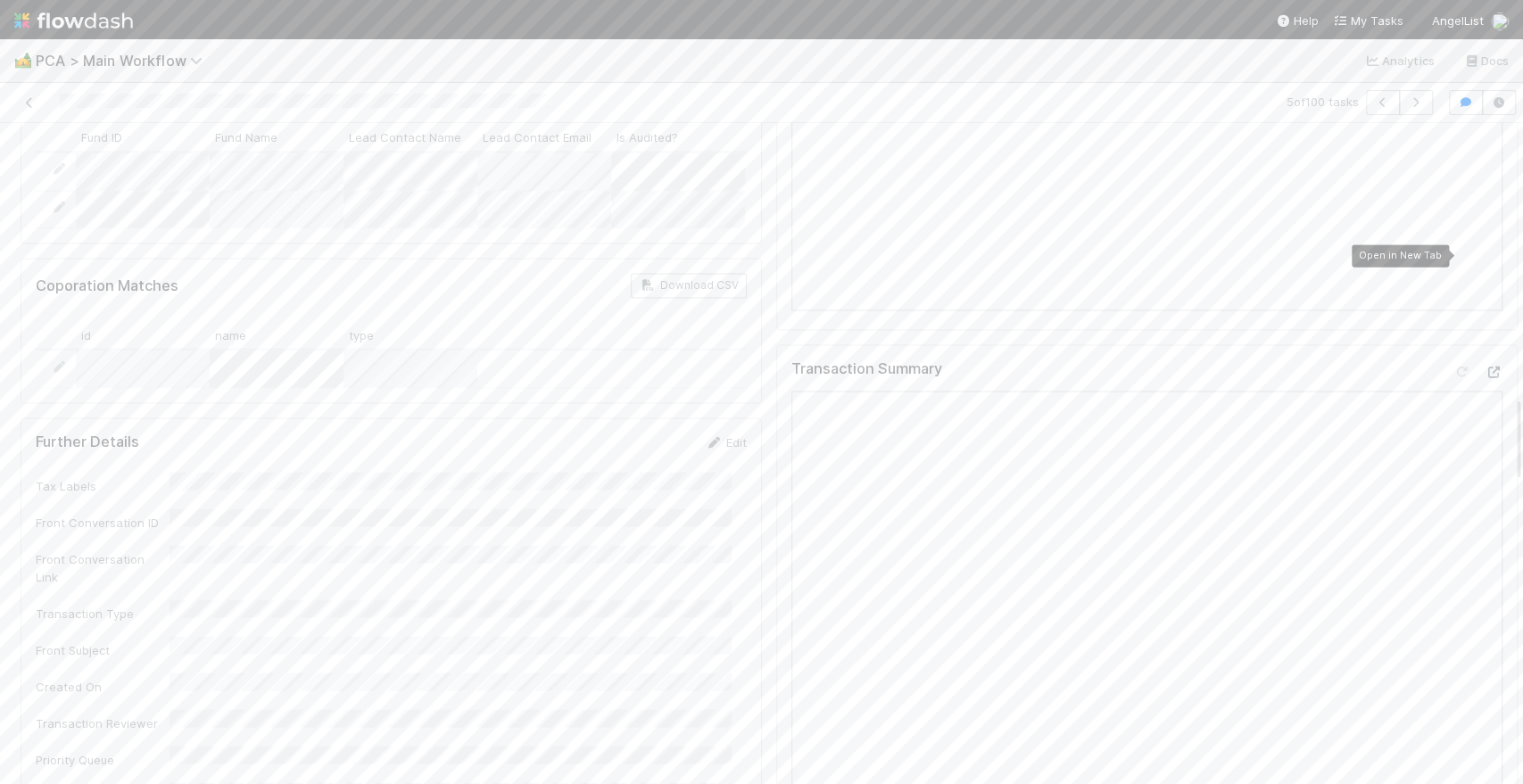 click at bounding box center (1494, 371) 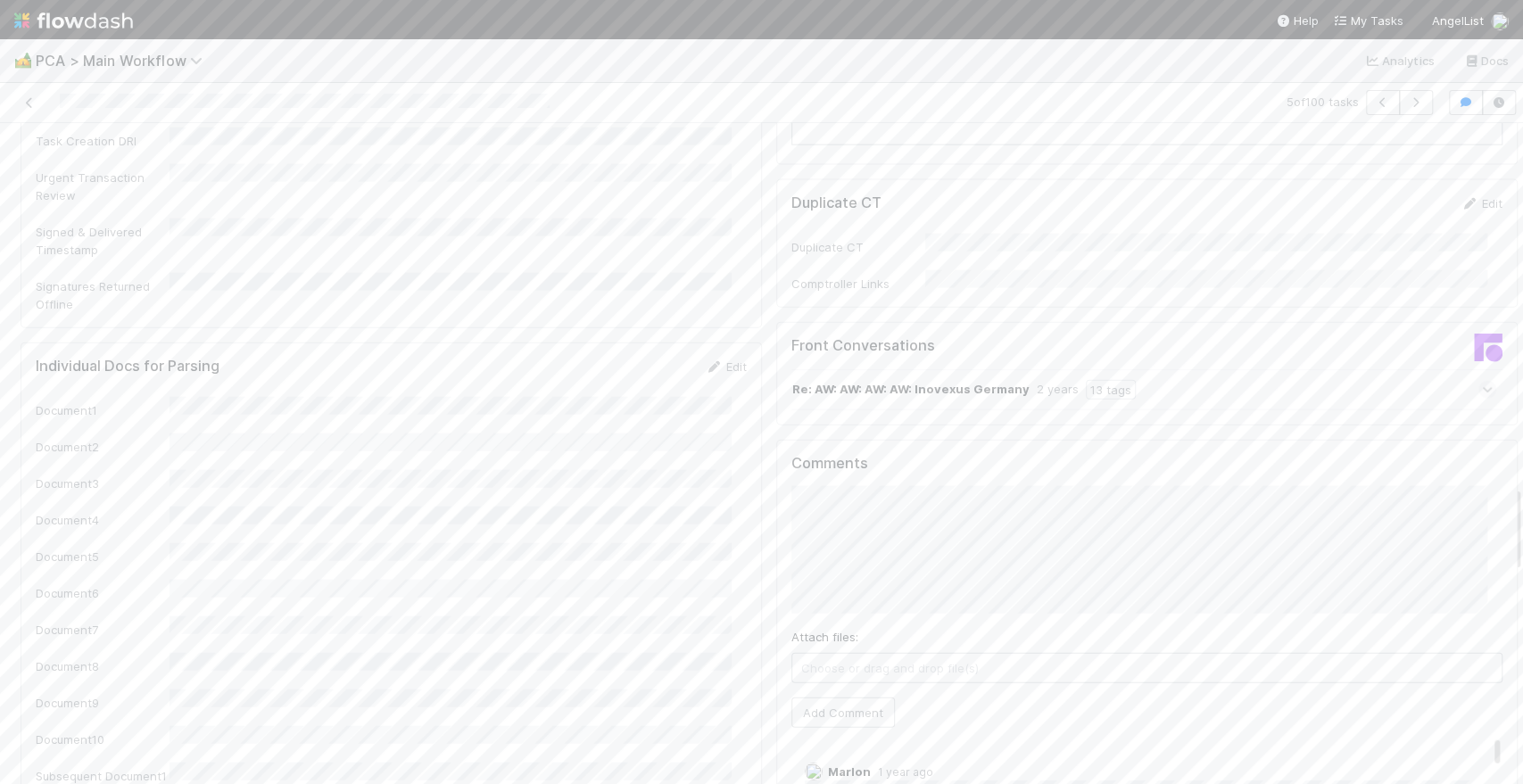 scroll, scrollTop: 2775, scrollLeft: 0, axis: vertical 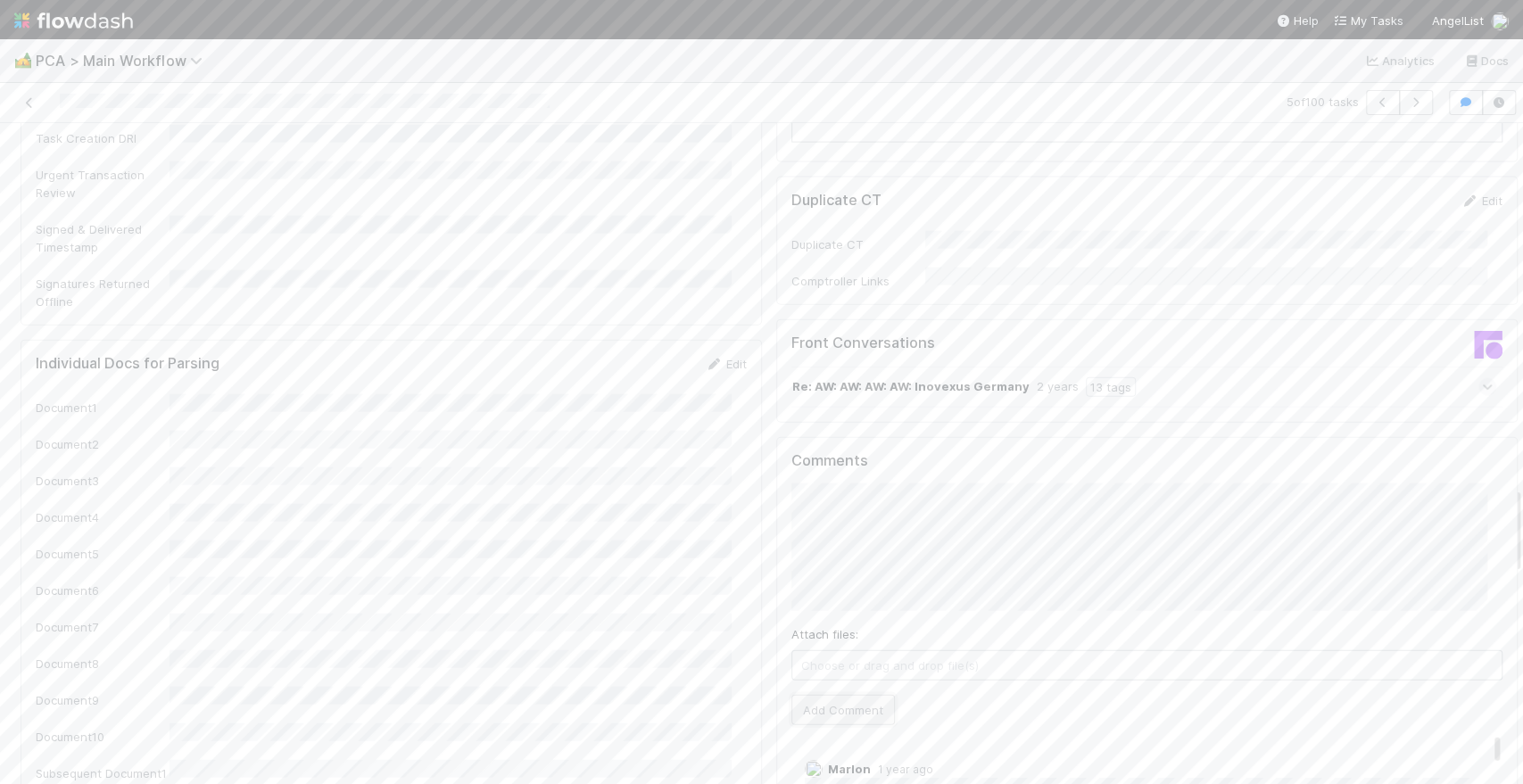 click on "Add Comment" at bounding box center (843, 710) 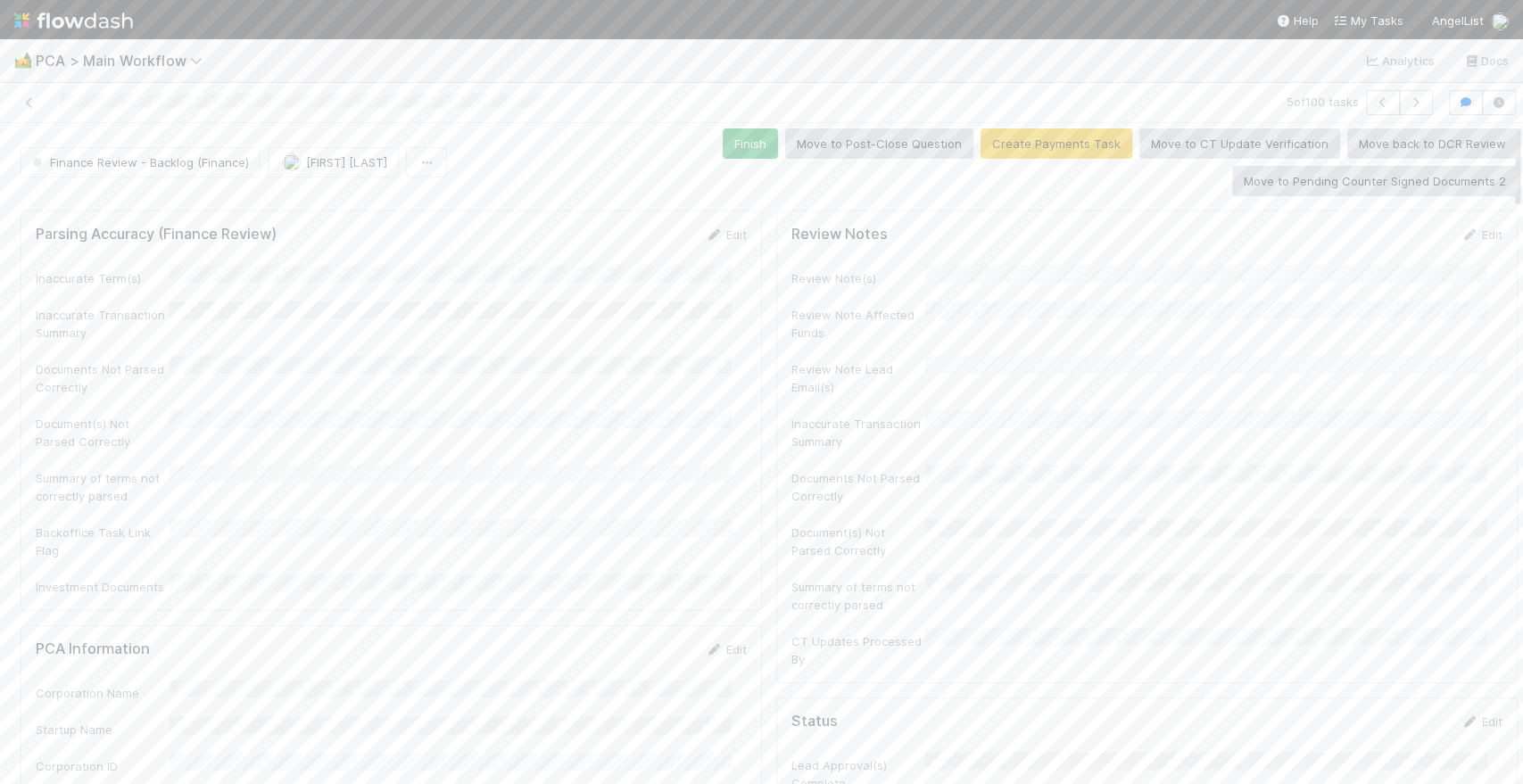 scroll, scrollTop: 0, scrollLeft: 0, axis: both 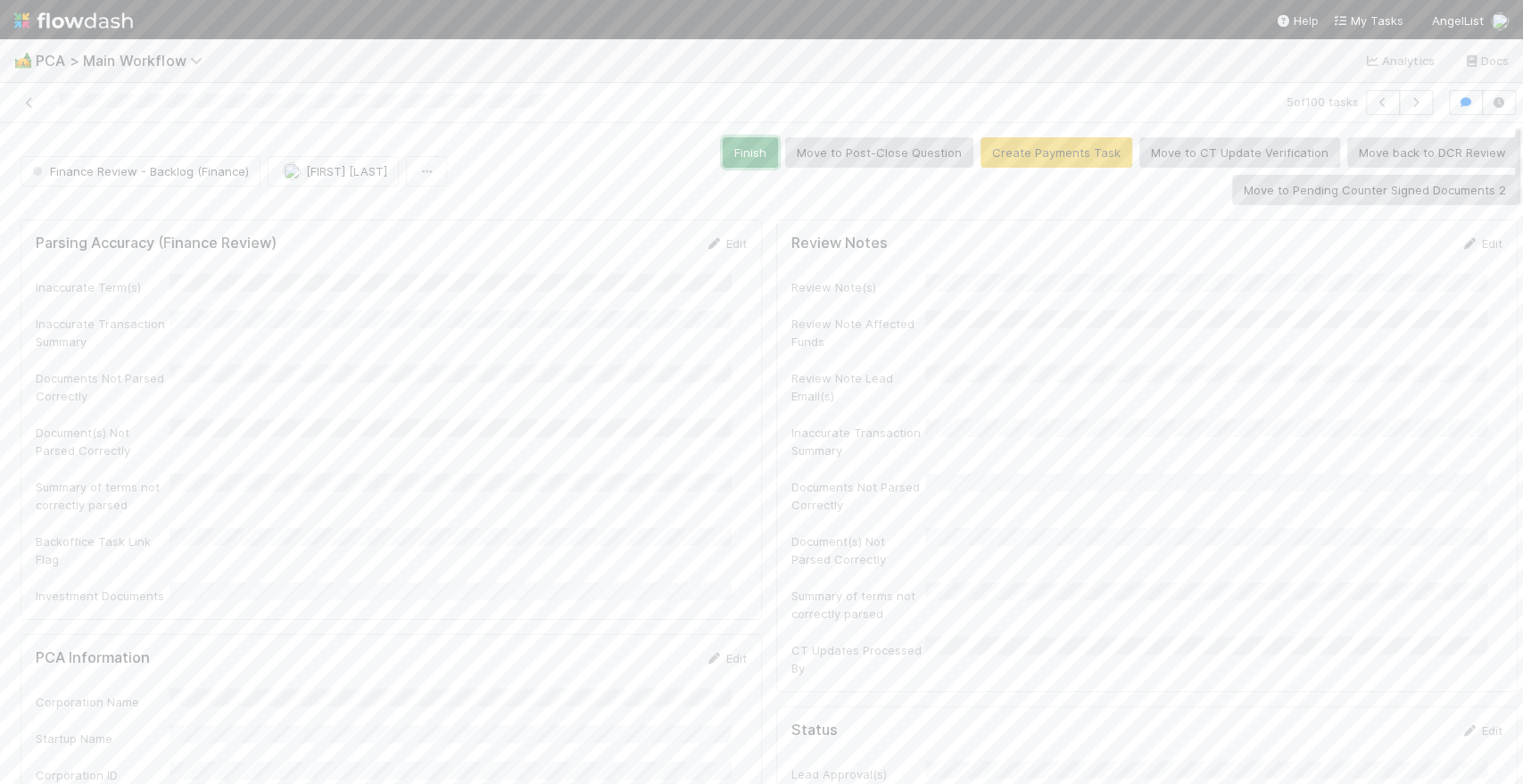 click on "Finish" at bounding box center [750, 153] 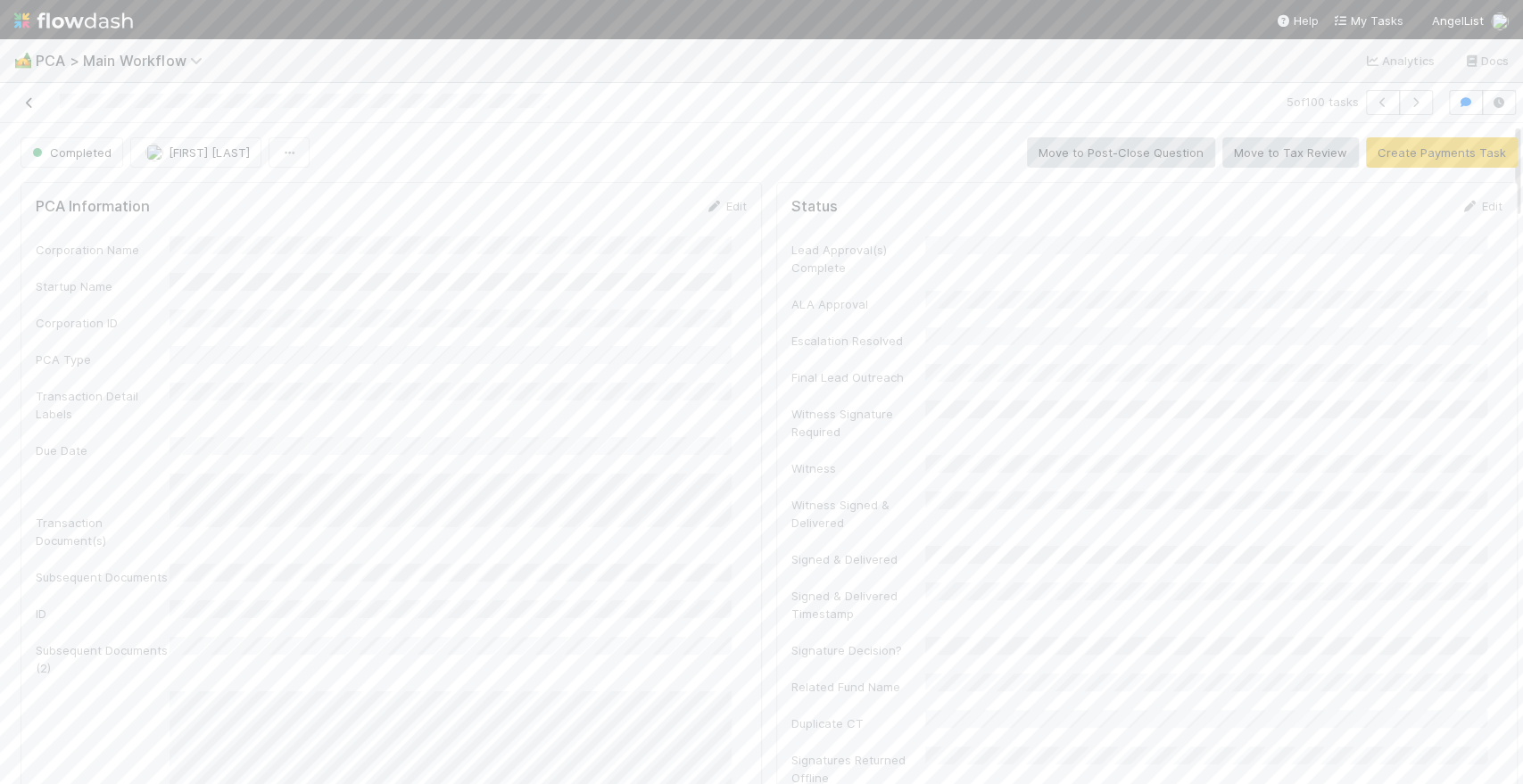 click at bounding box center (29, 103) 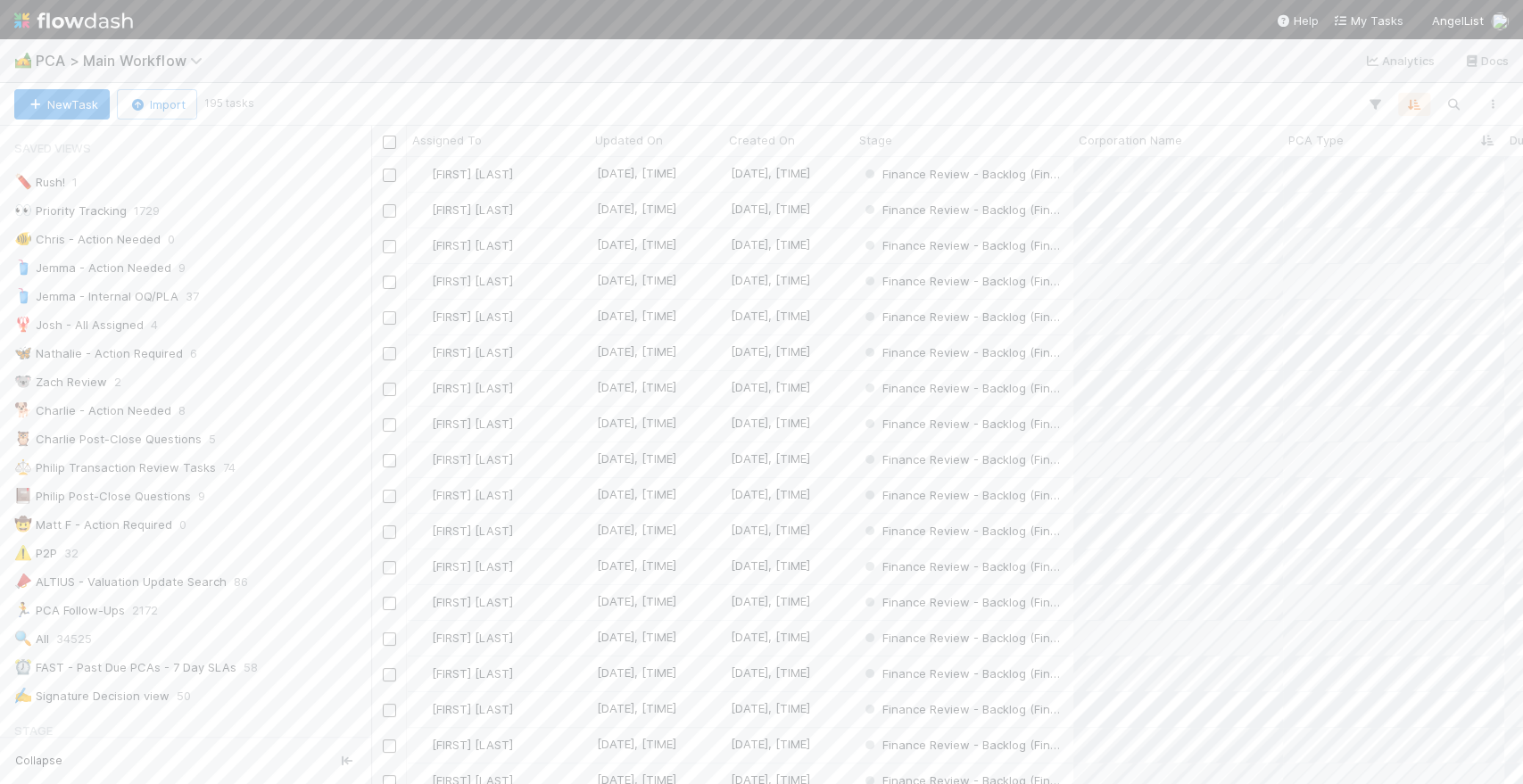scroll, scrollTop: 15, scrollLeft: 16, axis: both 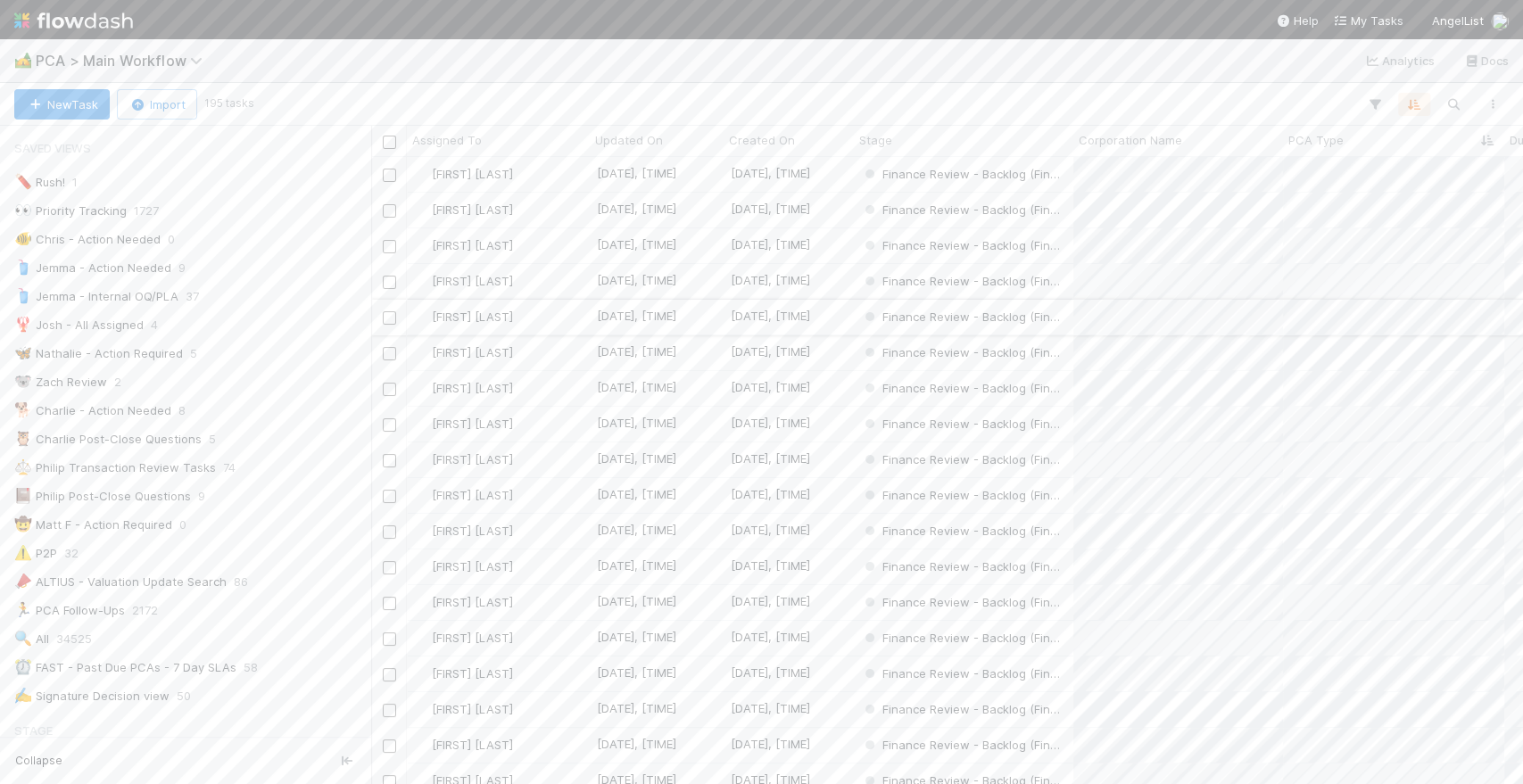 click on "[FIRST] [LAST]" at bounding box center (498, 317) 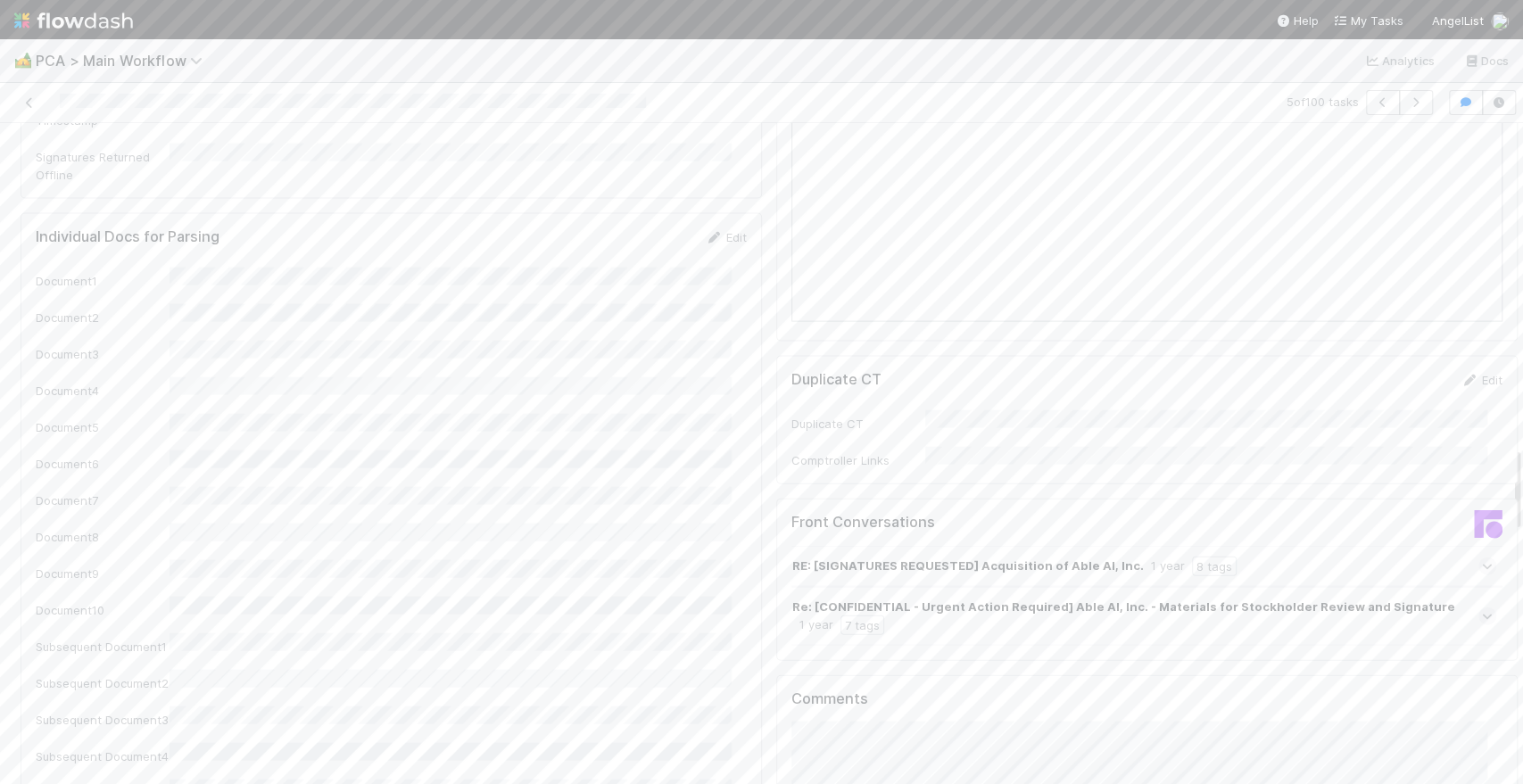scroll, scrollTop: 2477, scrollLeft: 0, axis: vertical 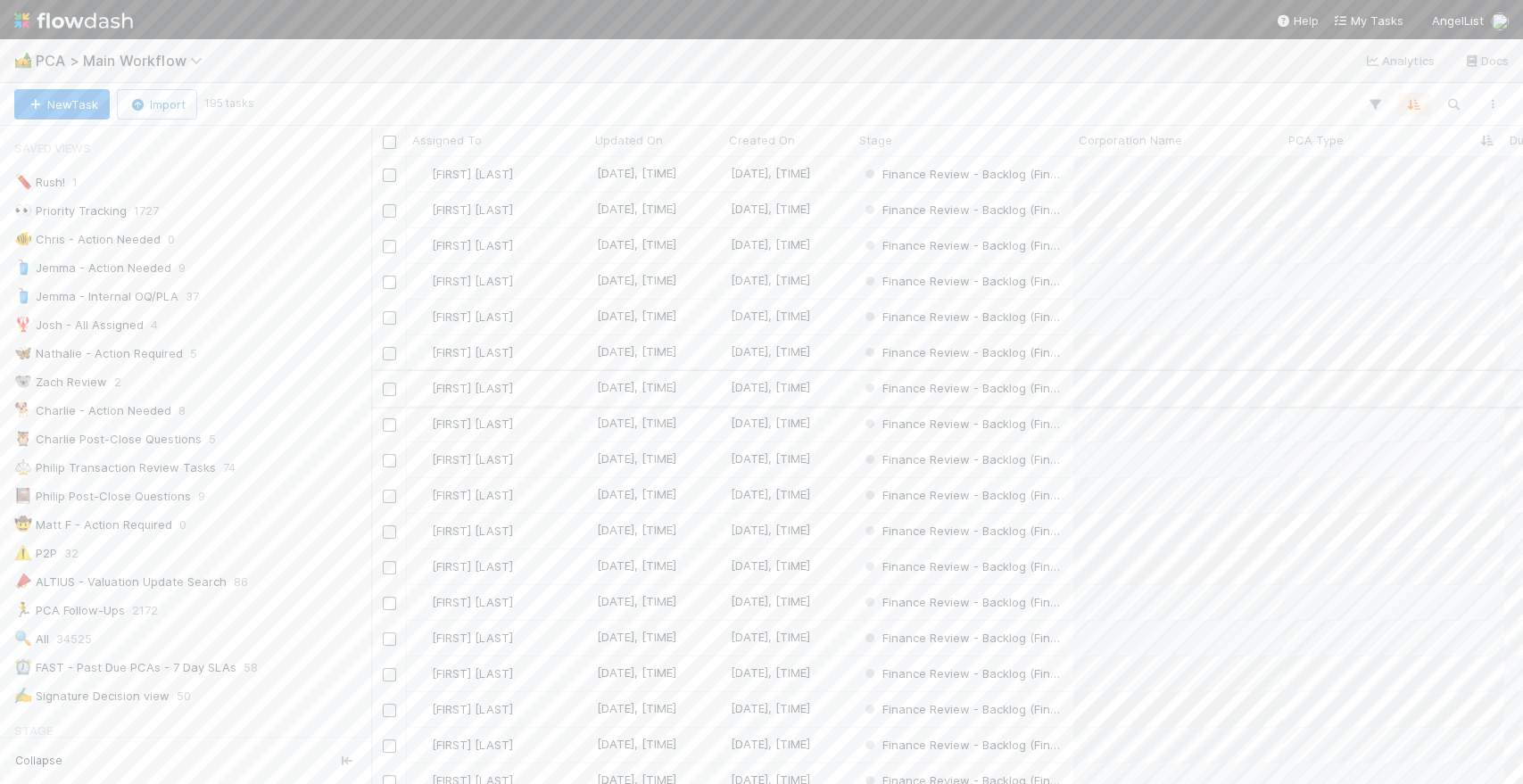 click on "[FIRST] [LAST]" at bounding box center [498, 388] 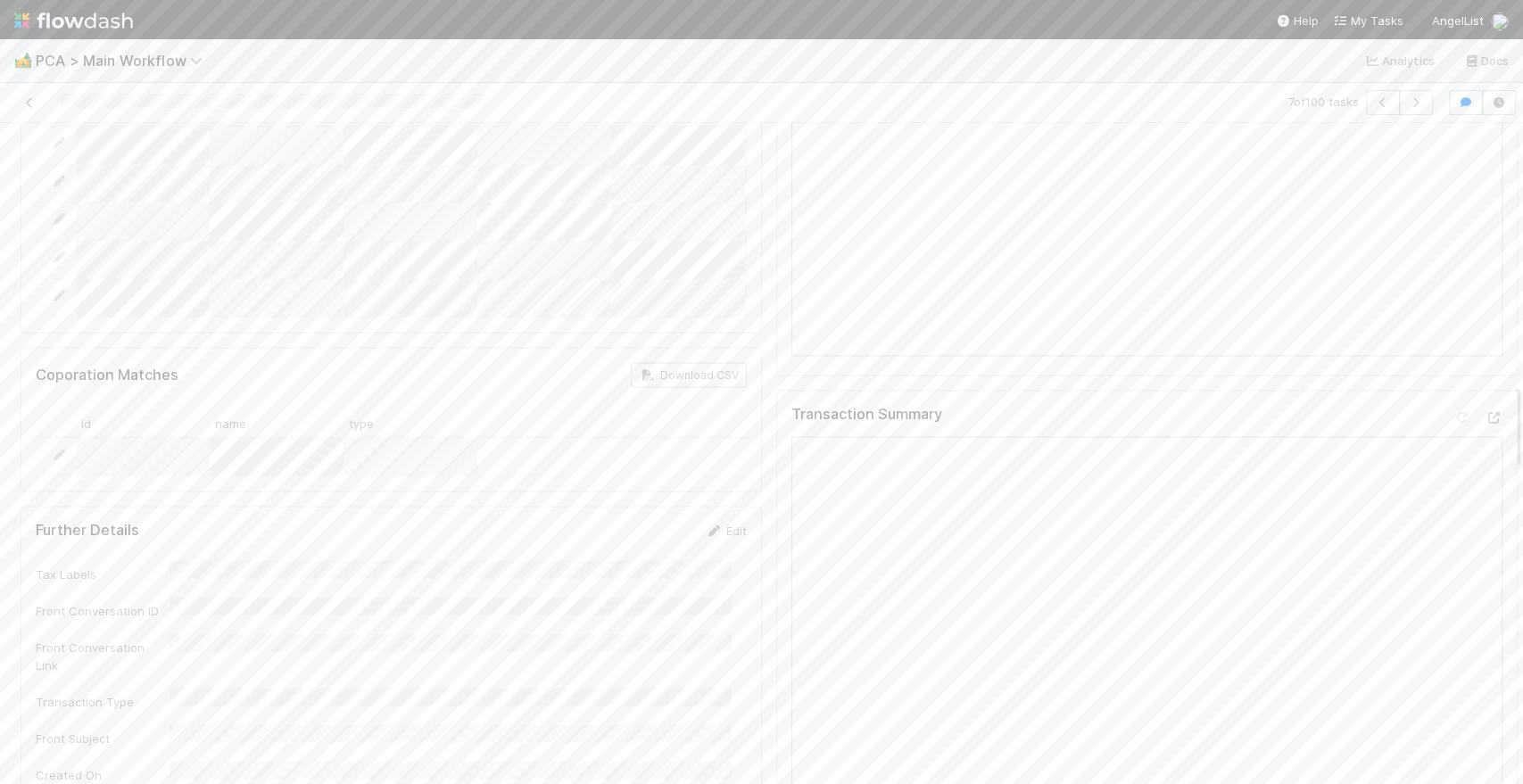 scroll, scrollTop: 1982, scrollLeft: 0, axis: vertical 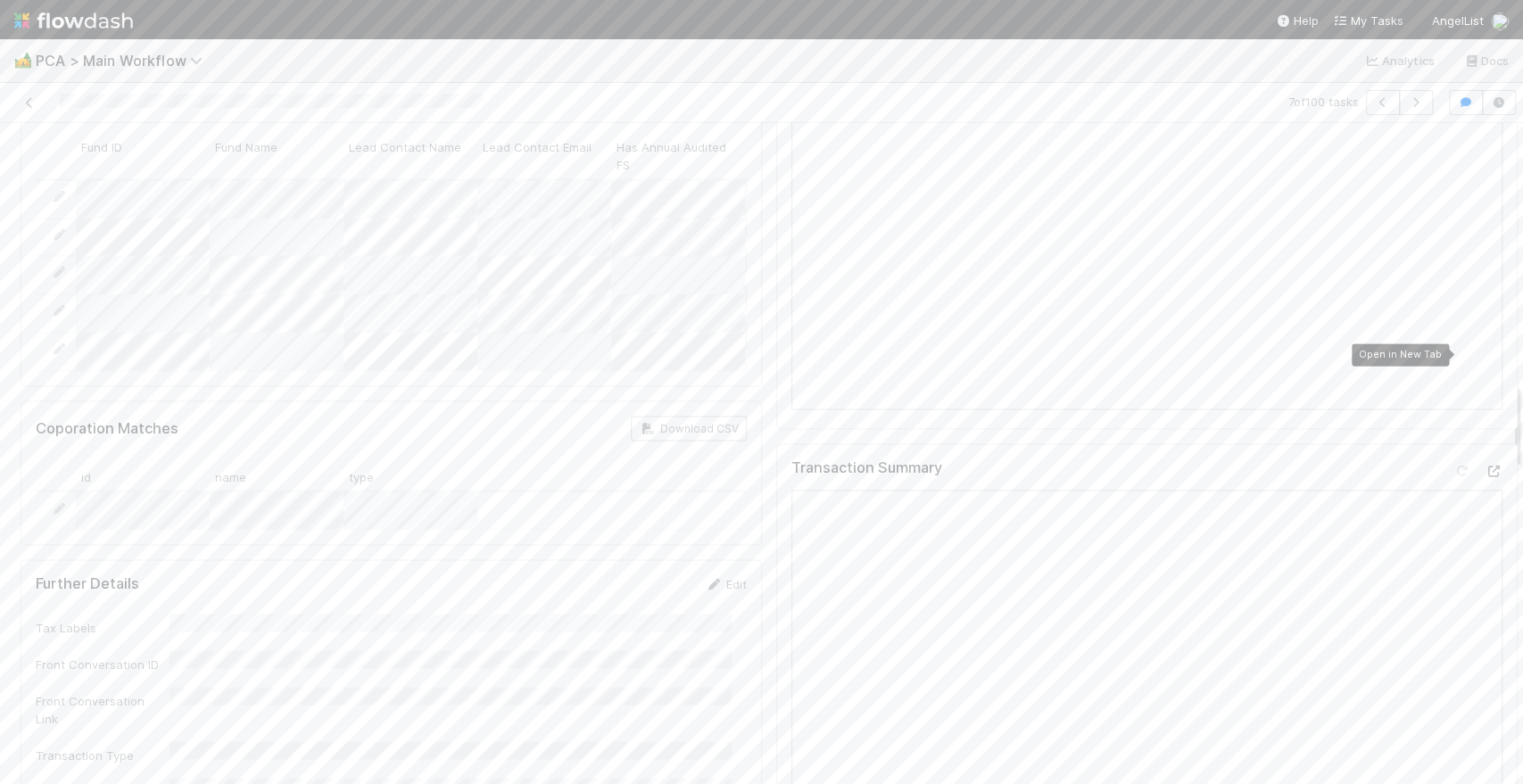 click at bounding box center [1494, 470] 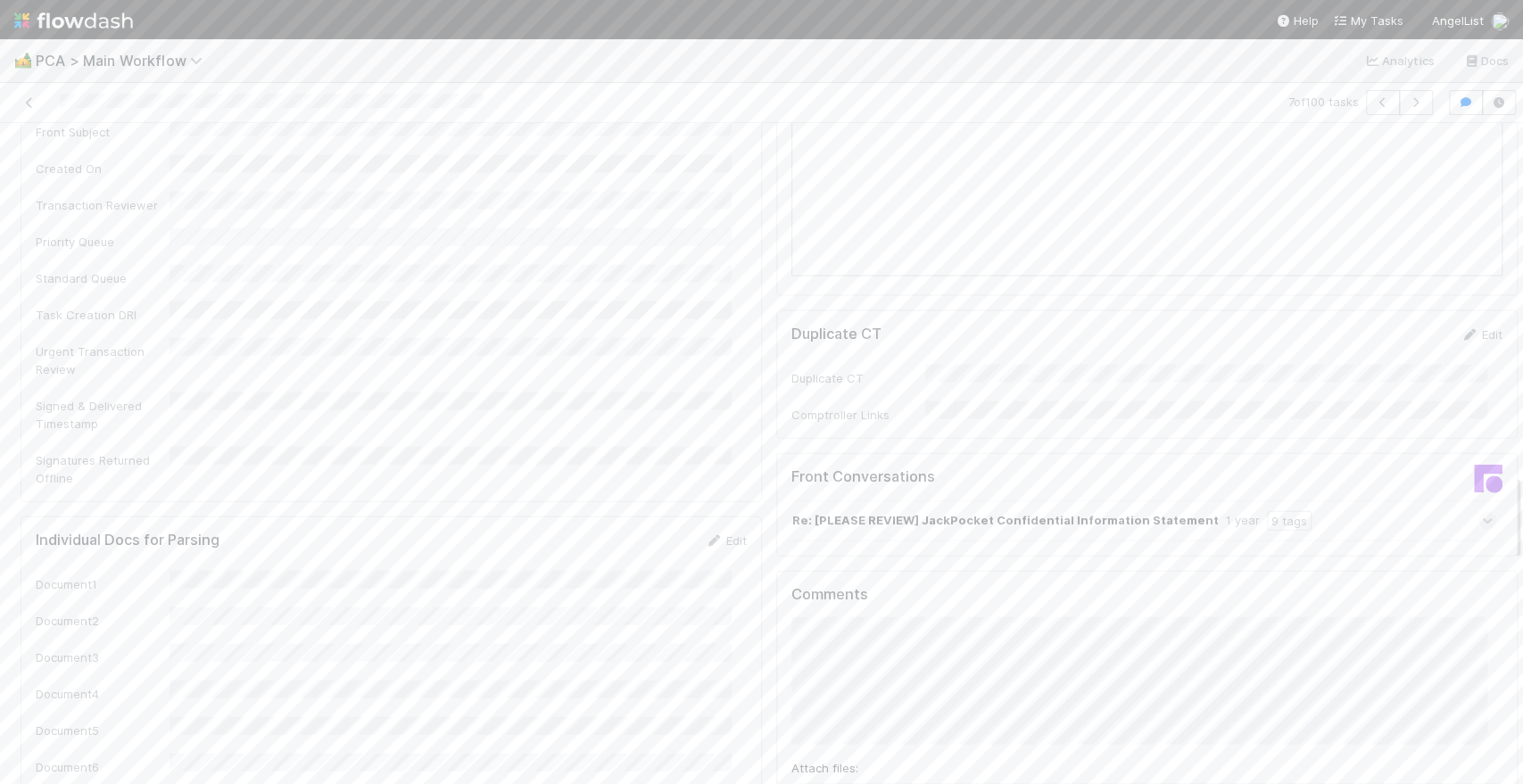 scroll, scrollTop: 2676, scrollLeft: 0, axis: vertical 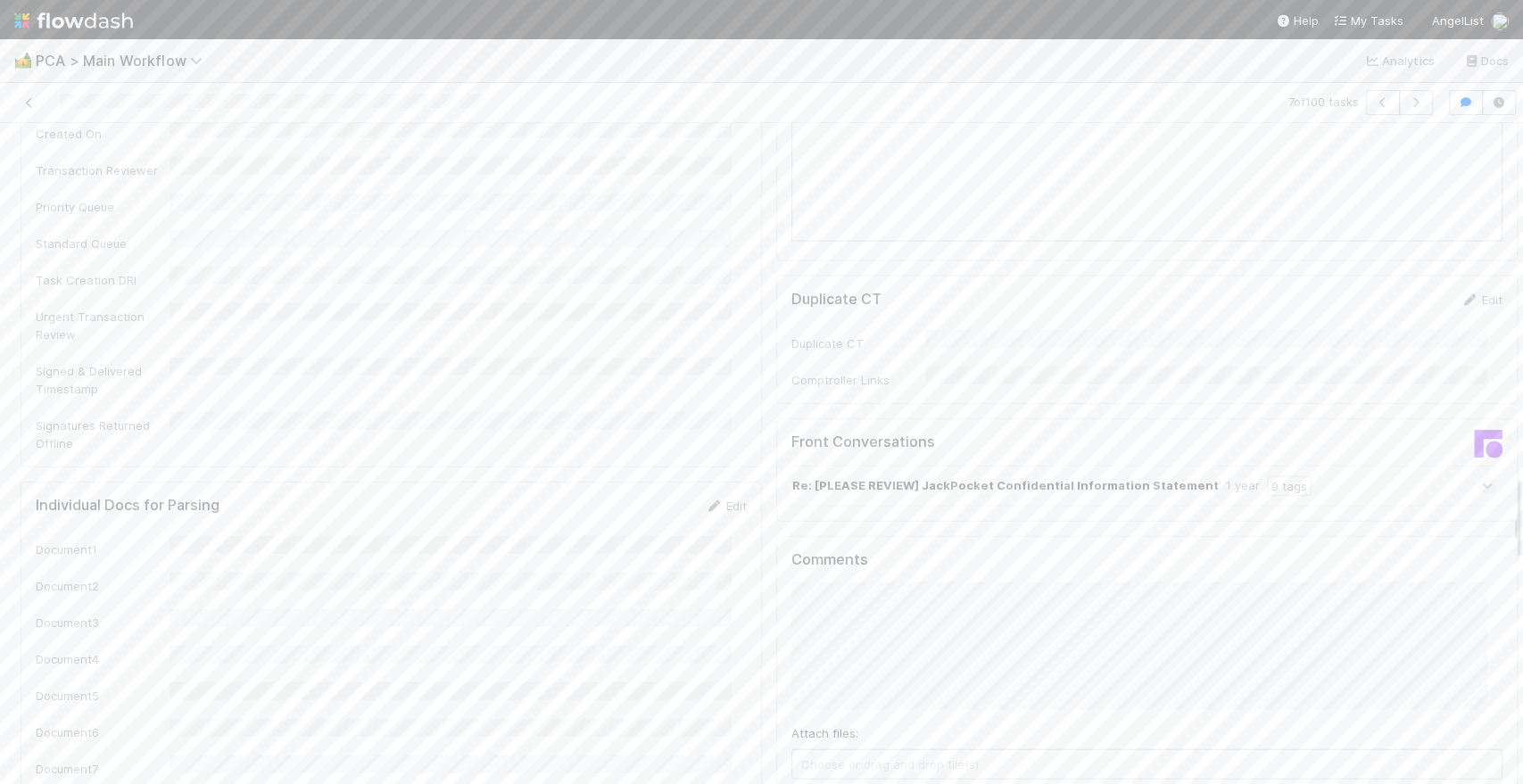 click on "Add Comment" at bounding box center (843, 809) 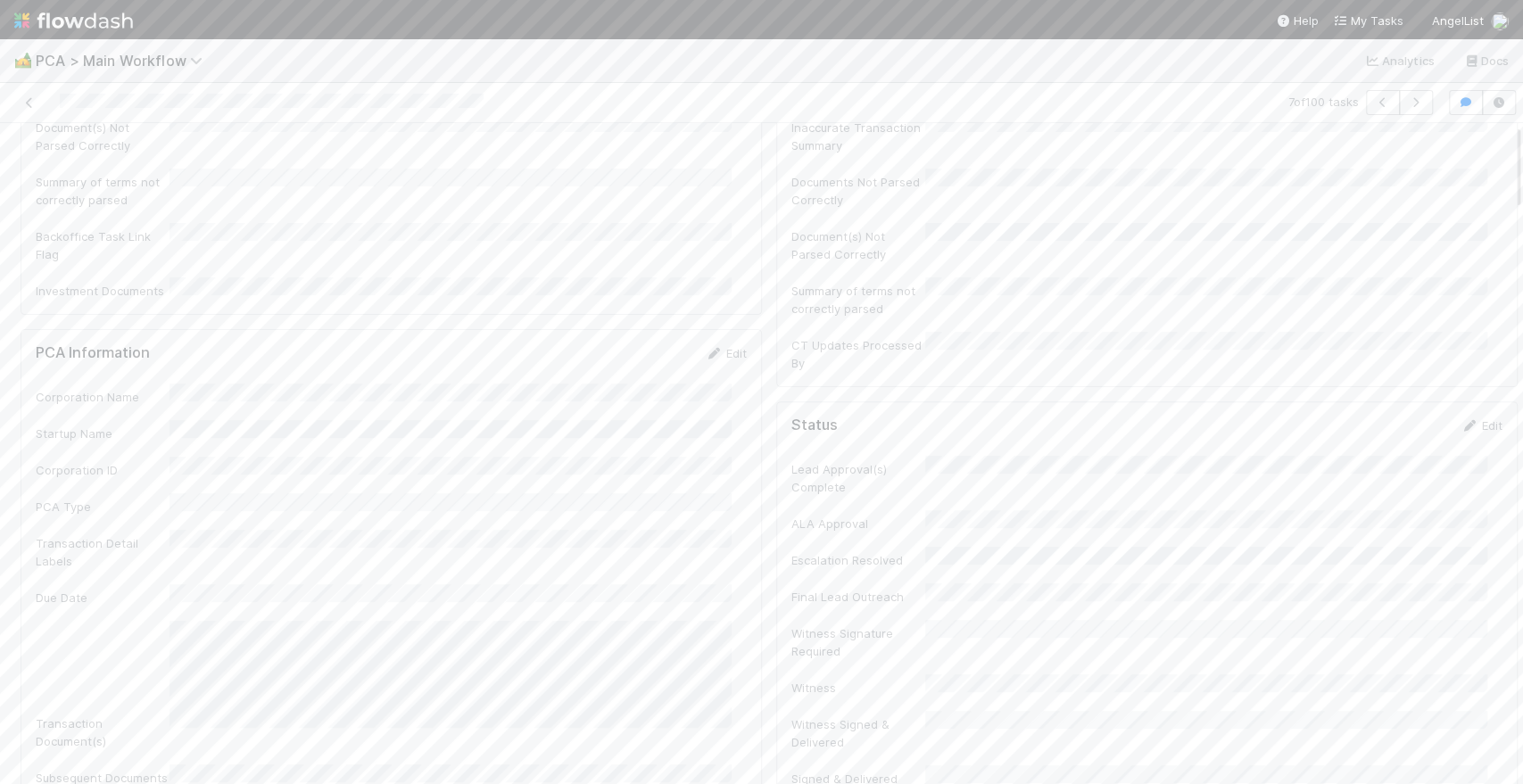 scroll, scrollTop: 0, scrollLeft: 0, axis: both 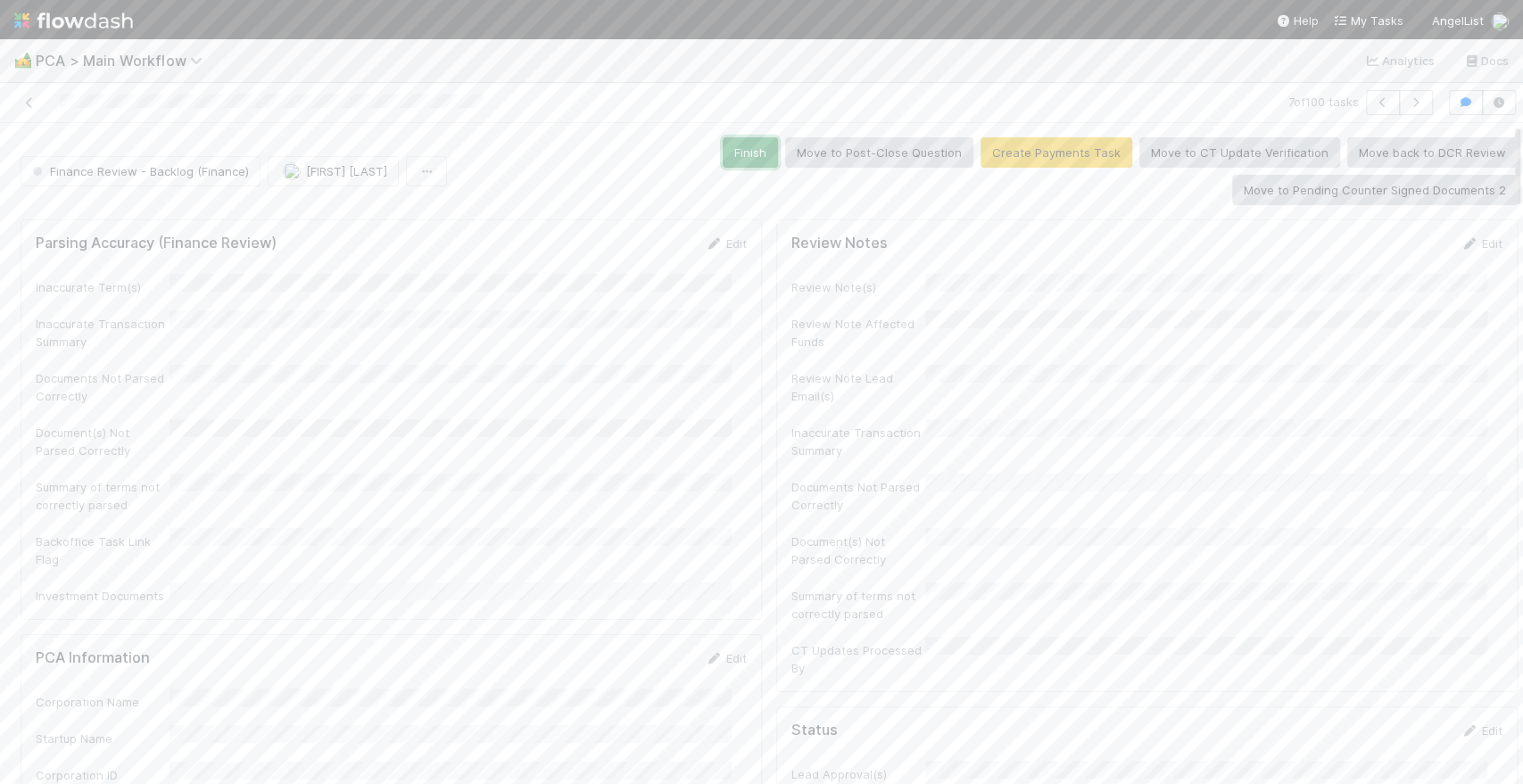 click on "Finish" at bounding box center [750, 153] 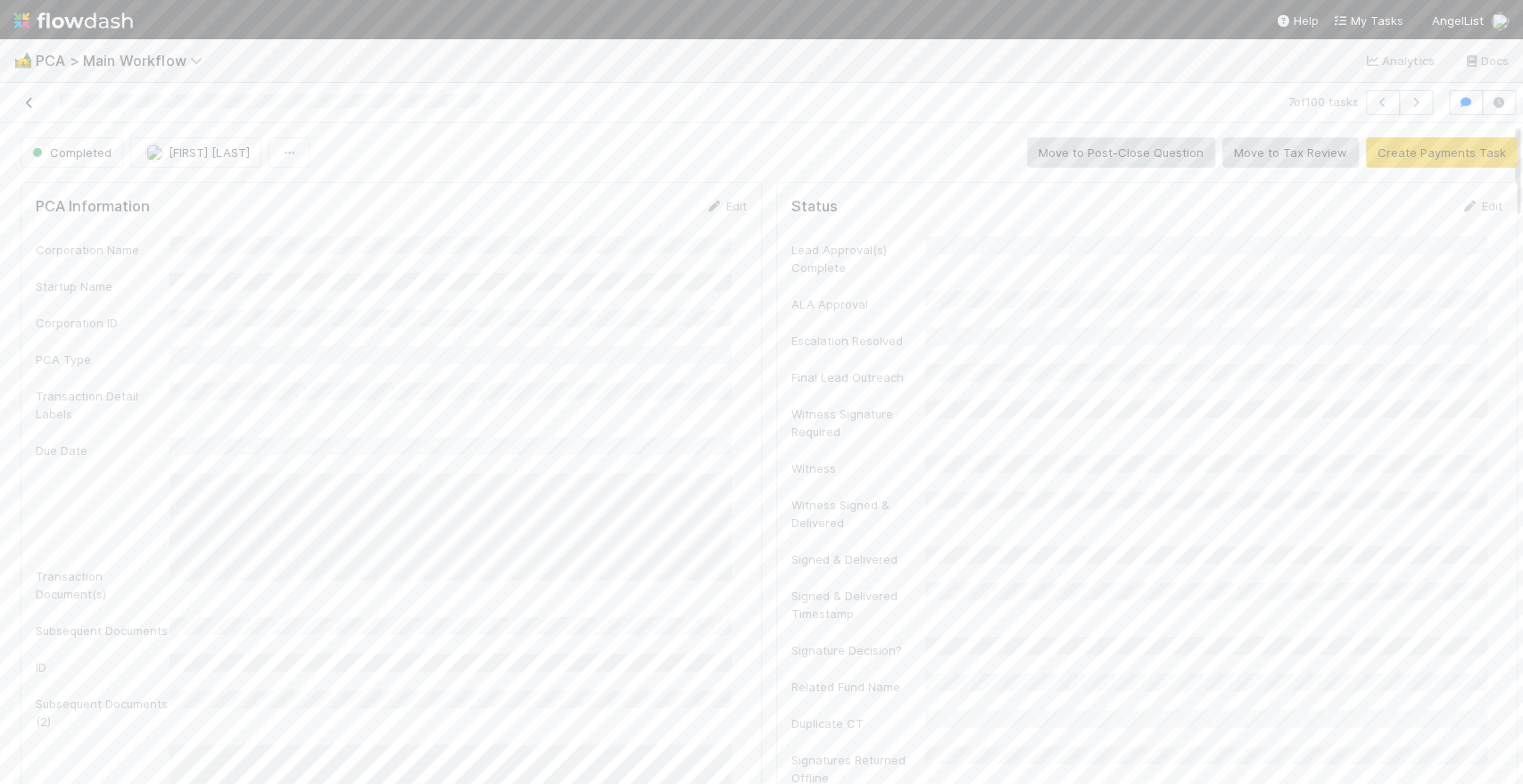 click at bounding box center (29, 103) 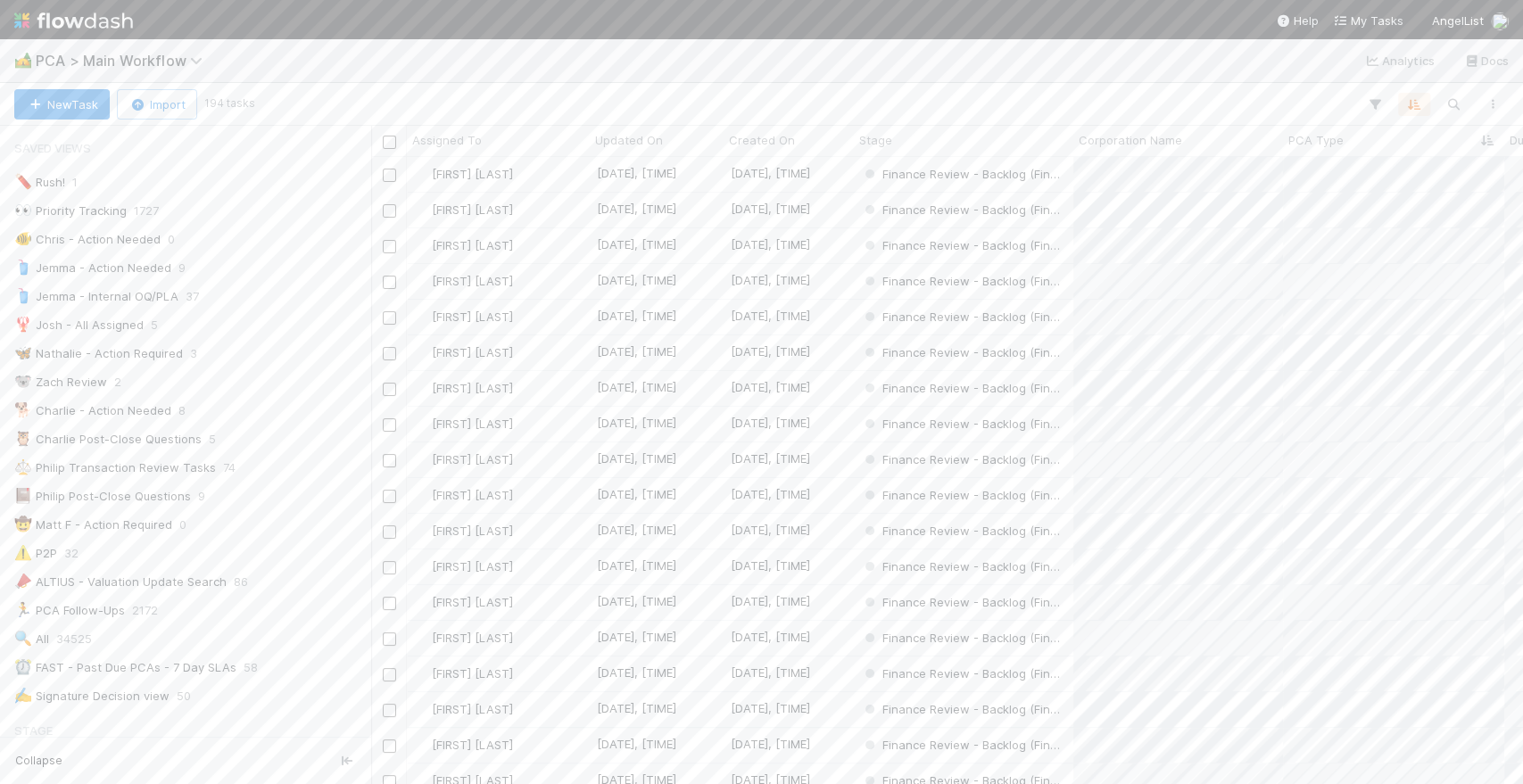 scroll, scrollTop: 15, scrollLeft: 16, axis: both 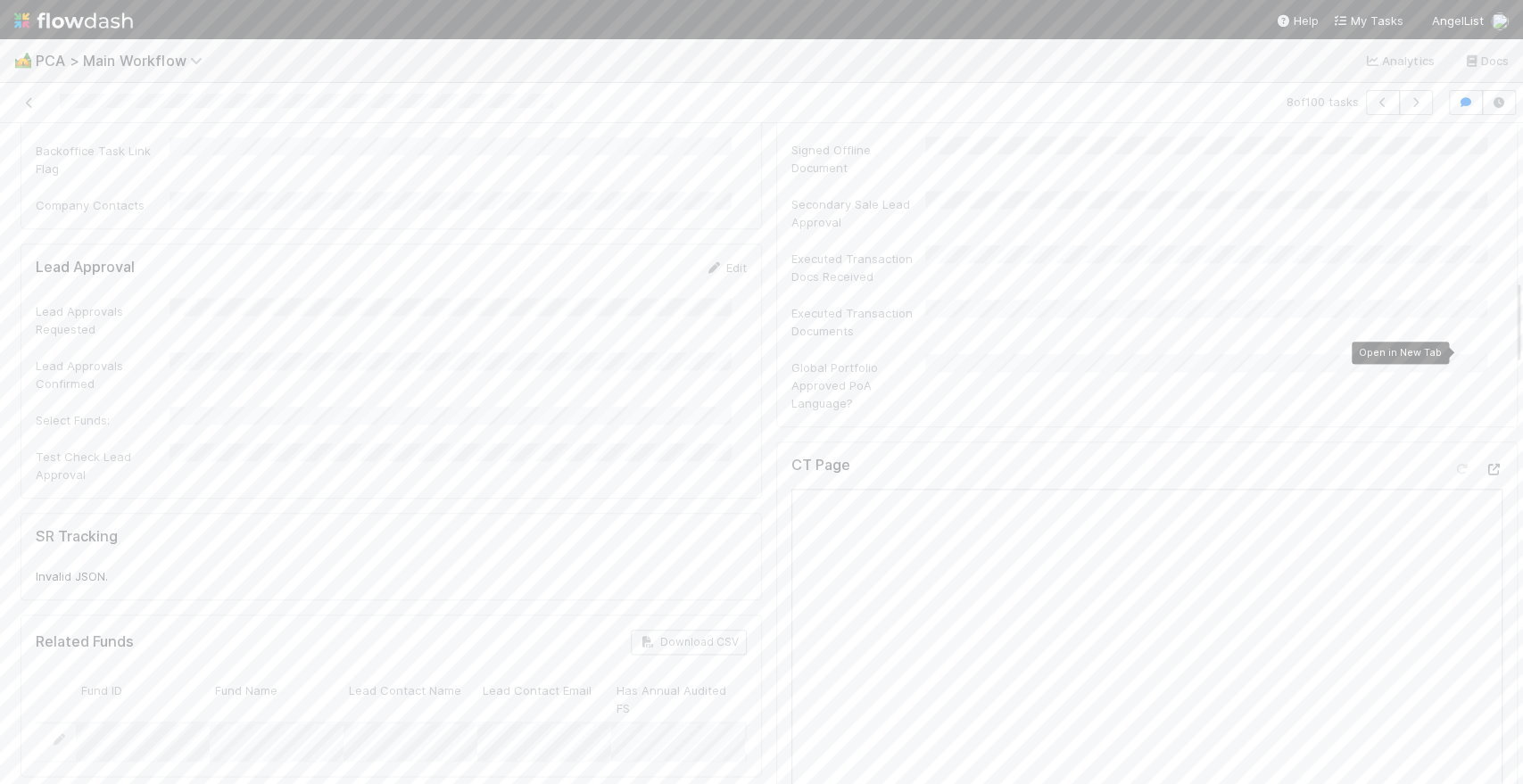 click at bounding box center (1494, 469) 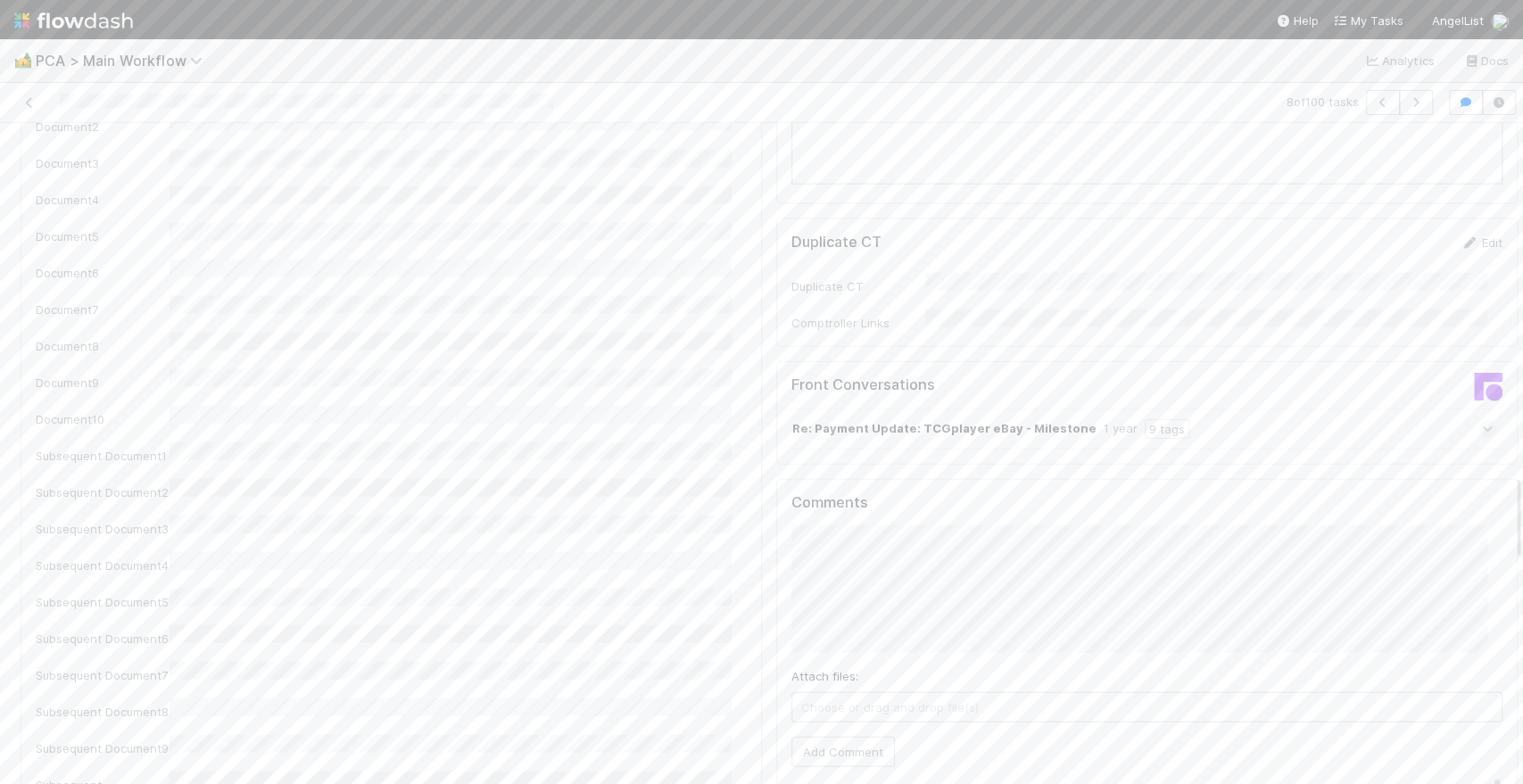 scroll, scrollTop: 2676, scrollLeft: 0, axis: vertical 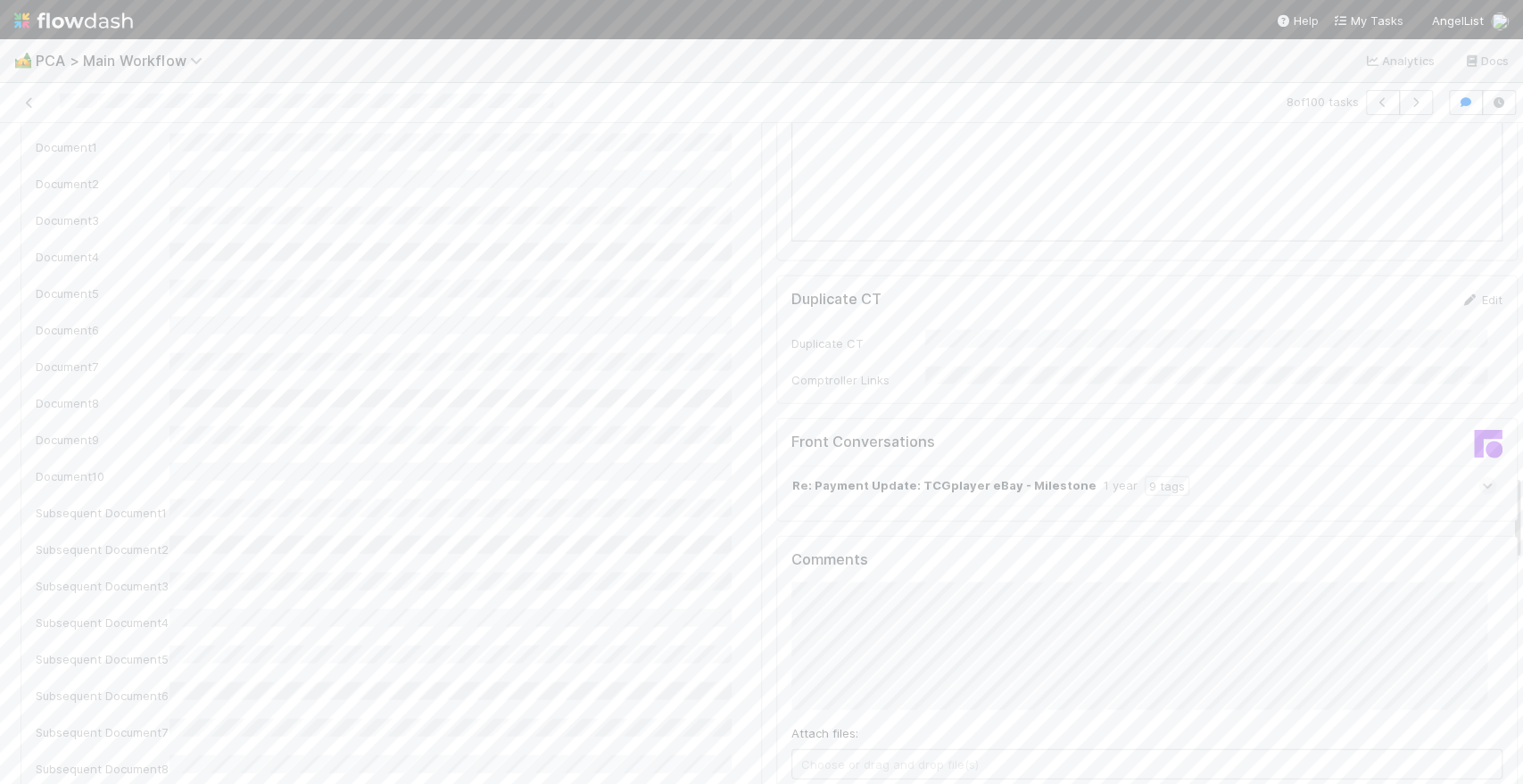 click on "Add Comment" at bounding box center [843, 809] 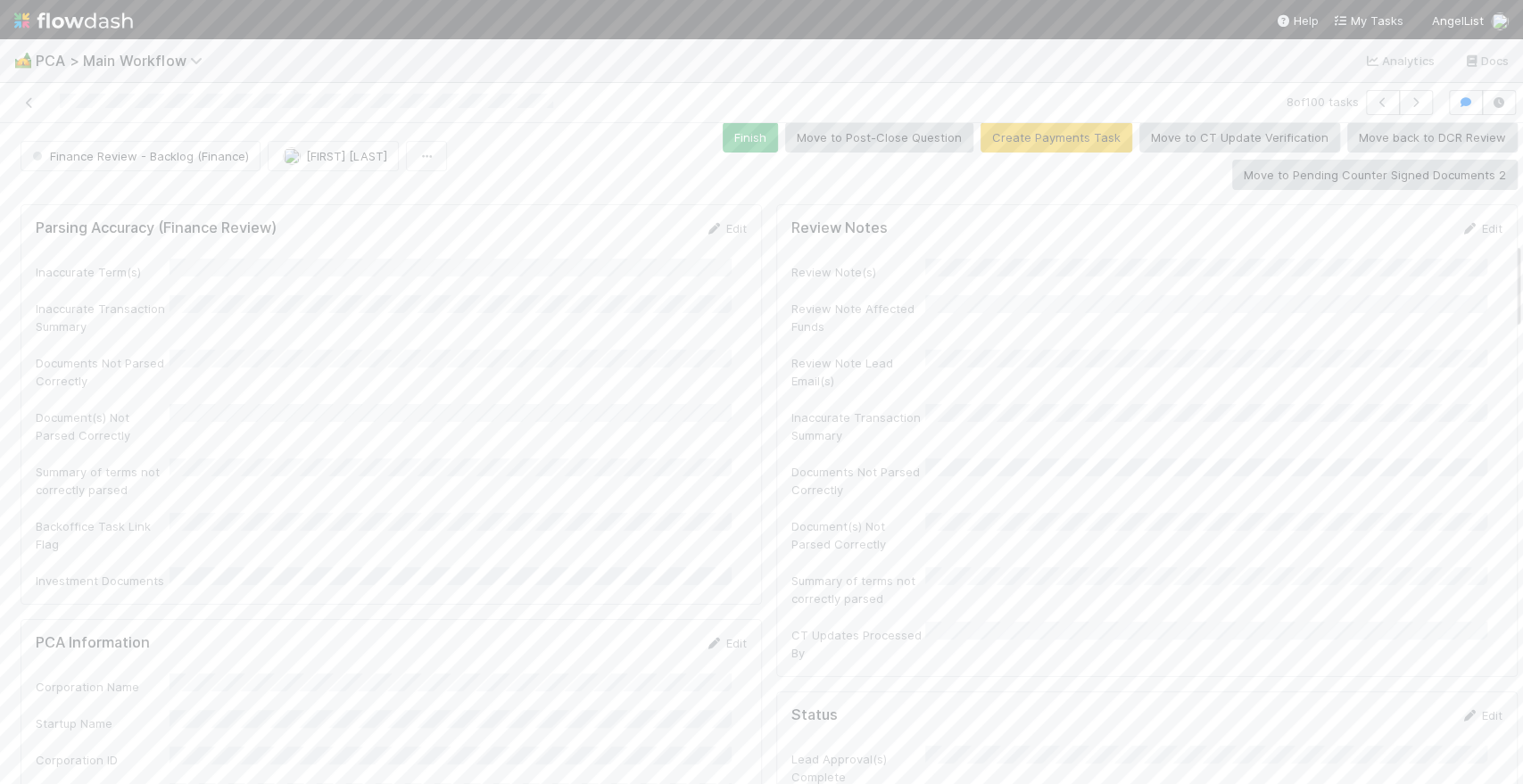 scroll, scrollTop: 0, scrollLeft: 0, axis: both 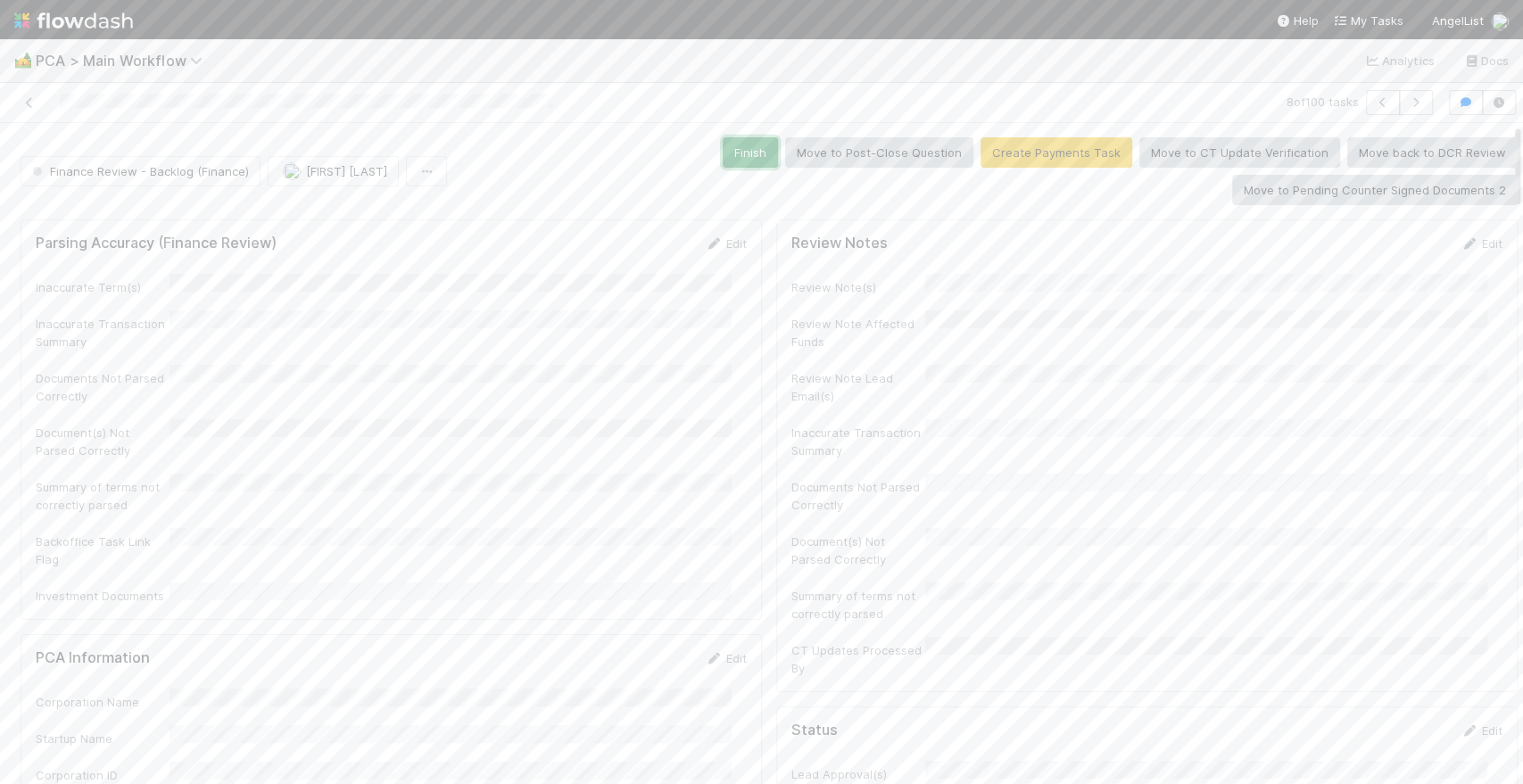 click on "Finish" at bounding box center (750, 153) 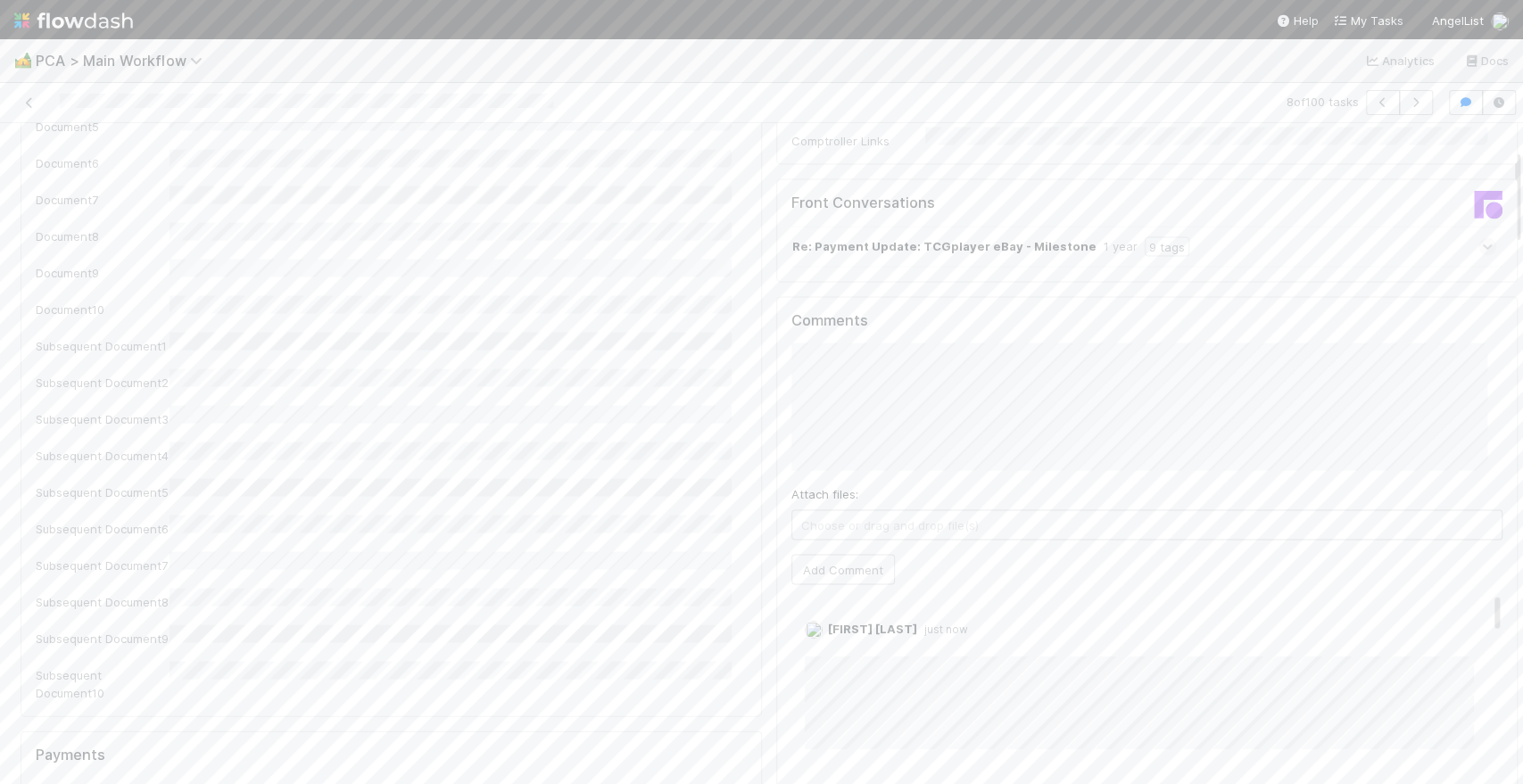 scroll, scrollTop: 0, scrollLeft: 0, axis: both 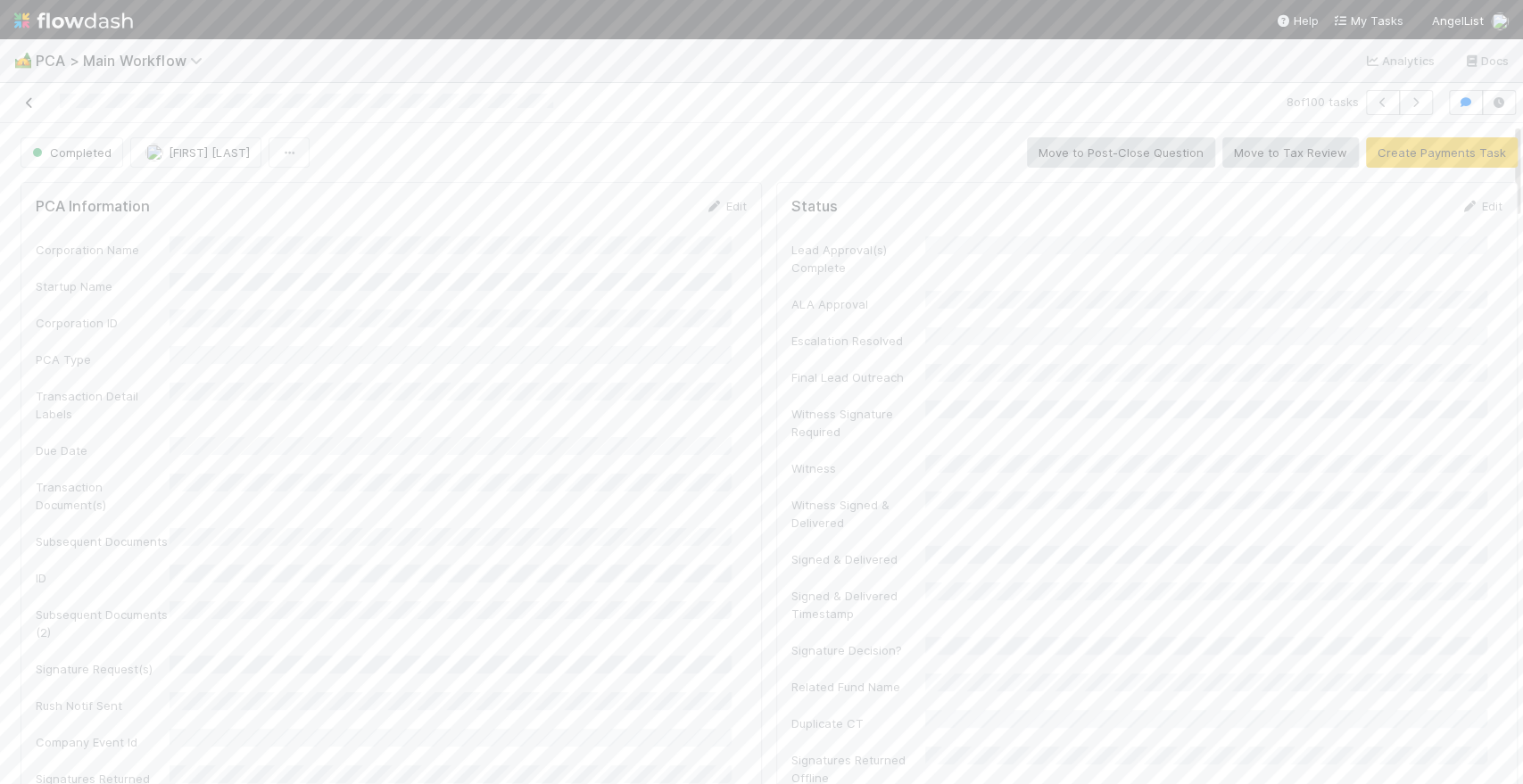 click at bounding box center [29, 103] 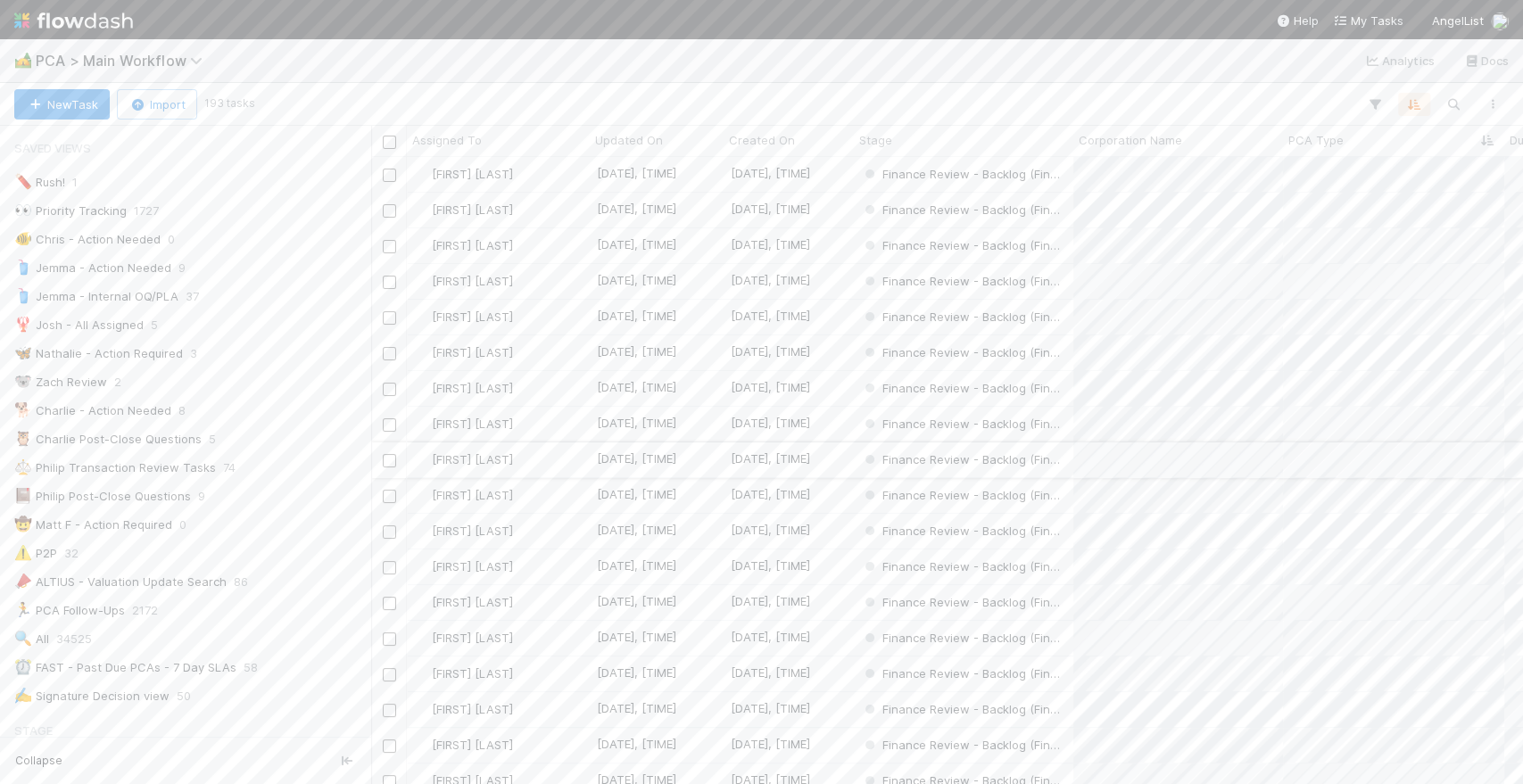 scroll, scrollTop: 15, scrollLeft: 16, axis: both 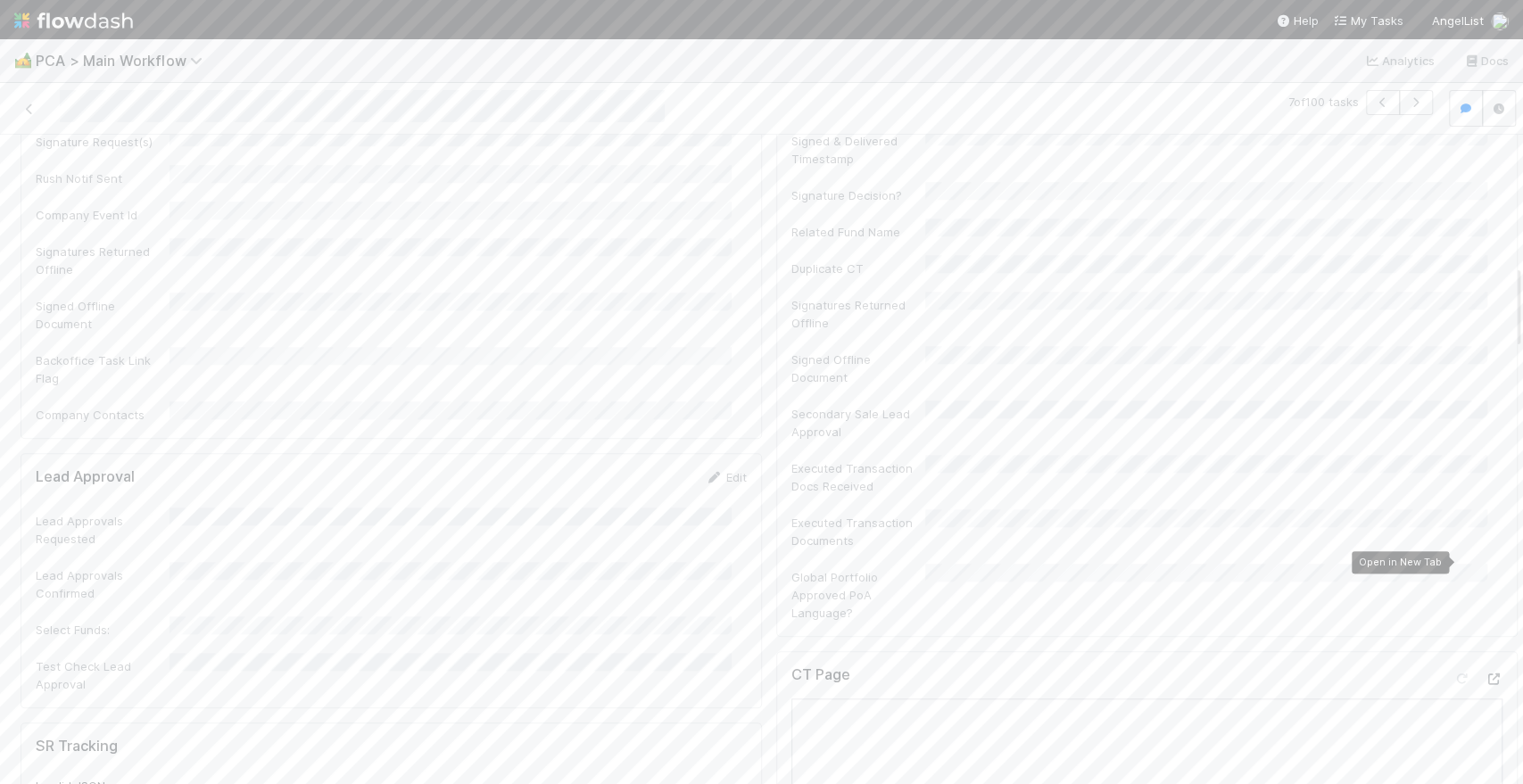 click at bounding box center [1494, 679] 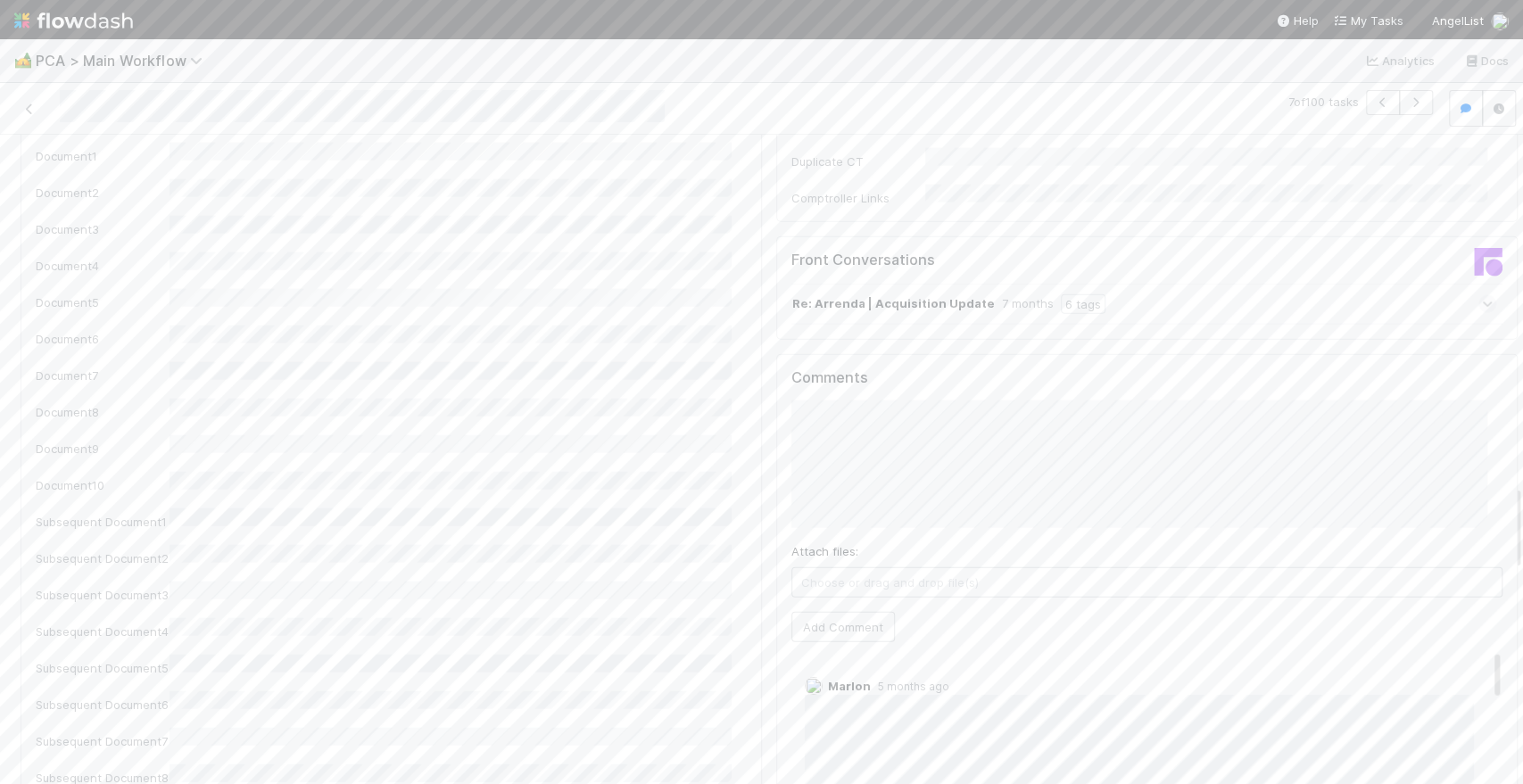 scroll, scrollTop: 2874, scrollLeft: 0, axis: vertical 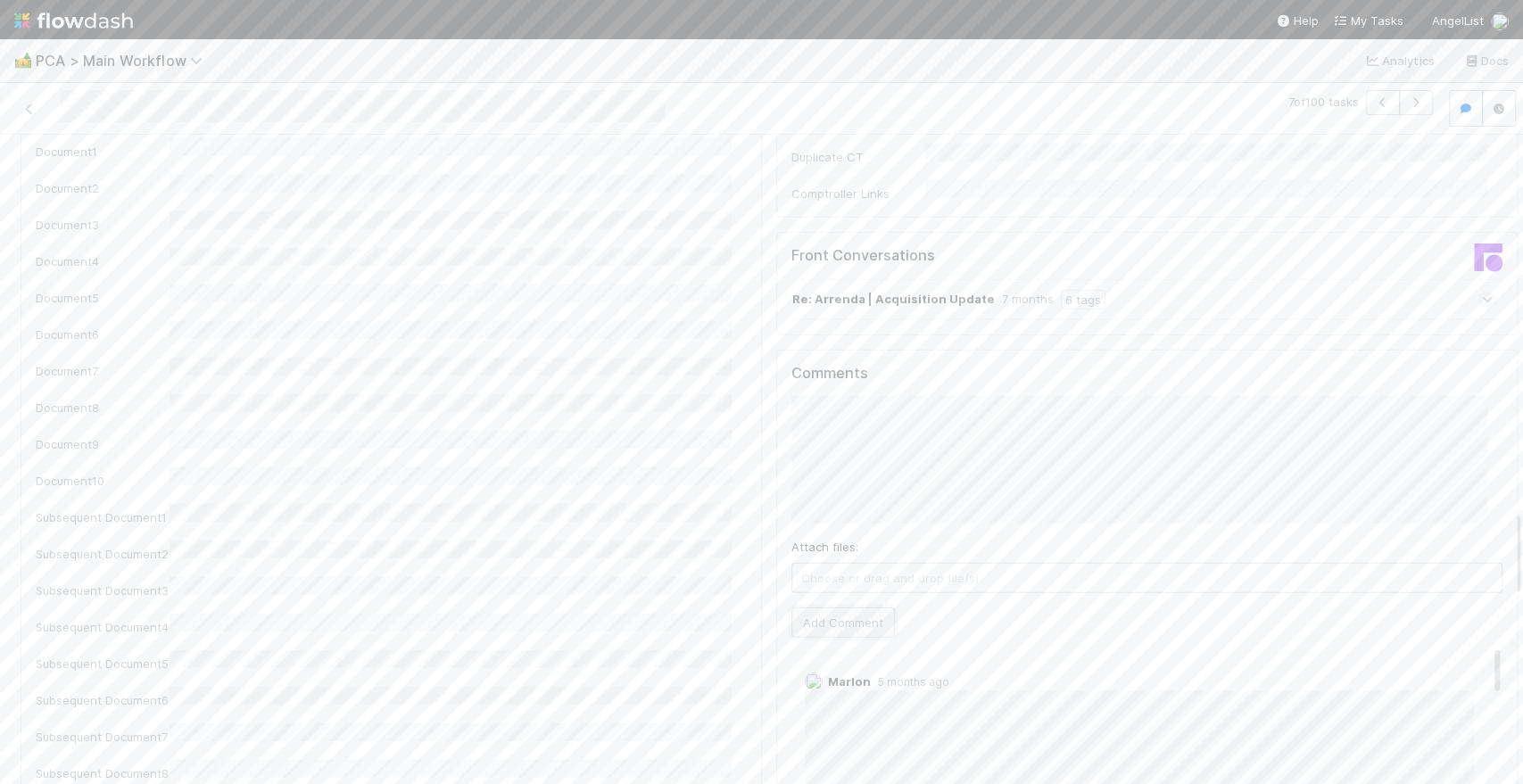 click on "Add Comment" at bounding box center [843, 623] 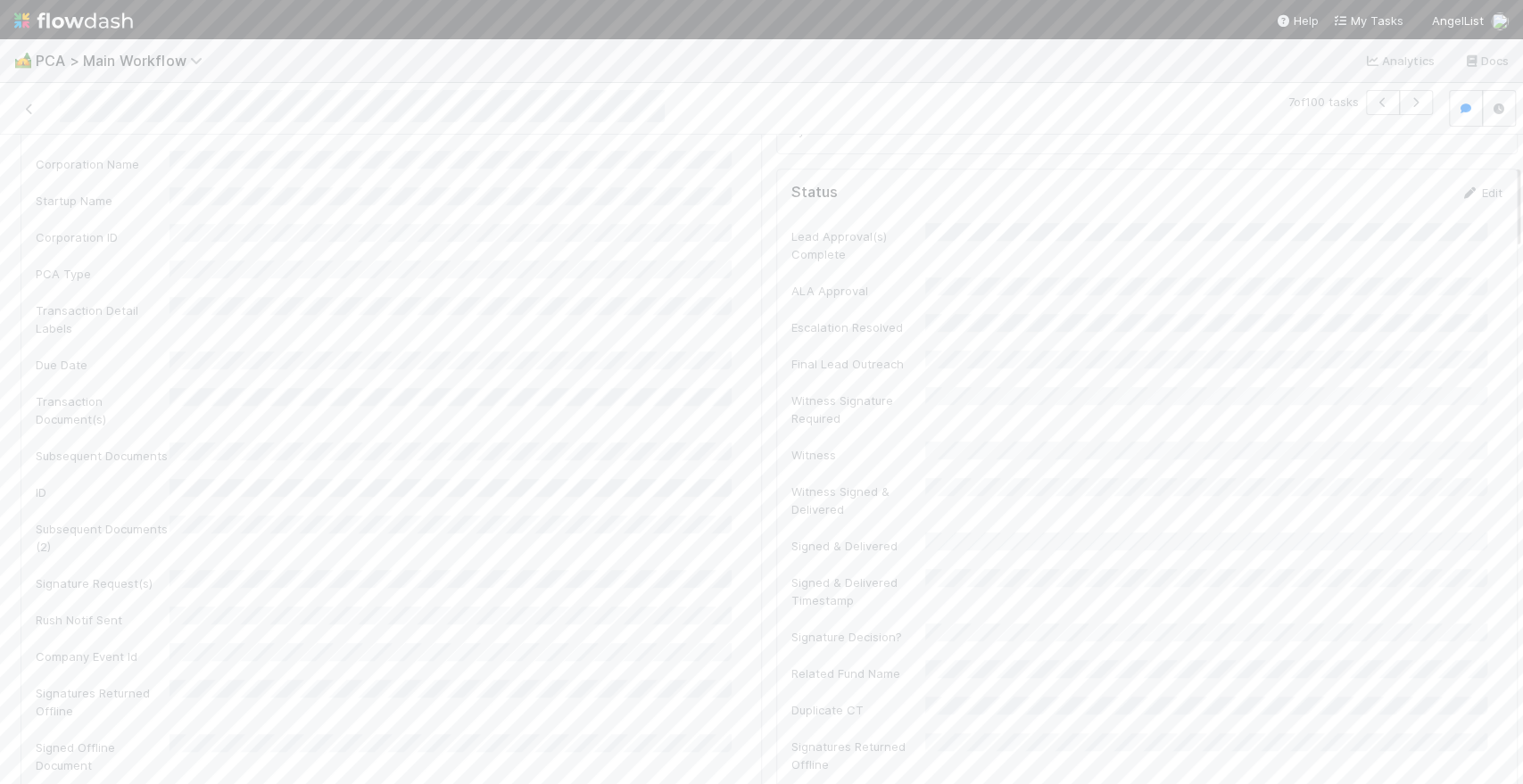 scroll, scrollTop: 0, scrollLeft: 0, axis: both 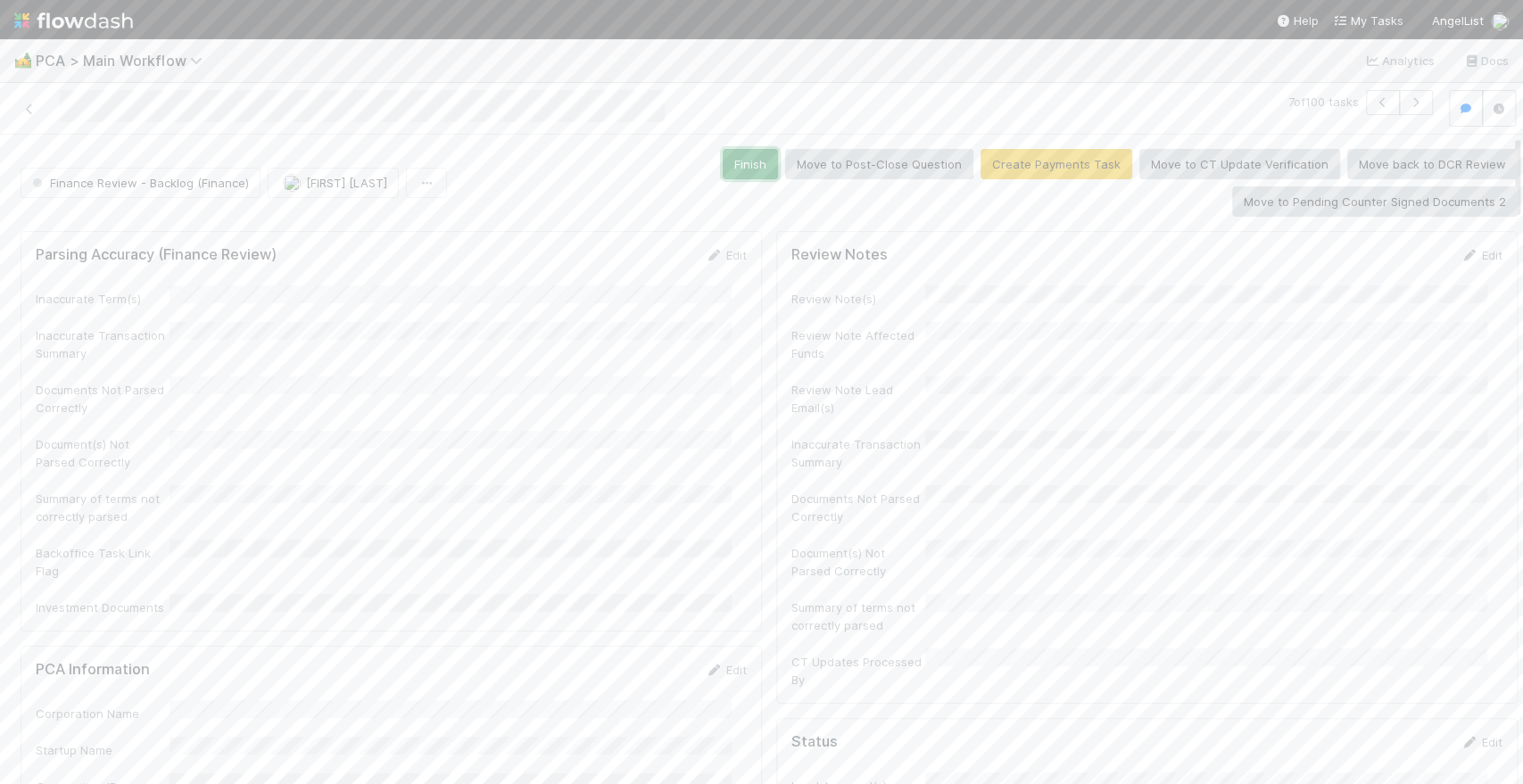 click on "Finish" at bounding box center [750, 164] 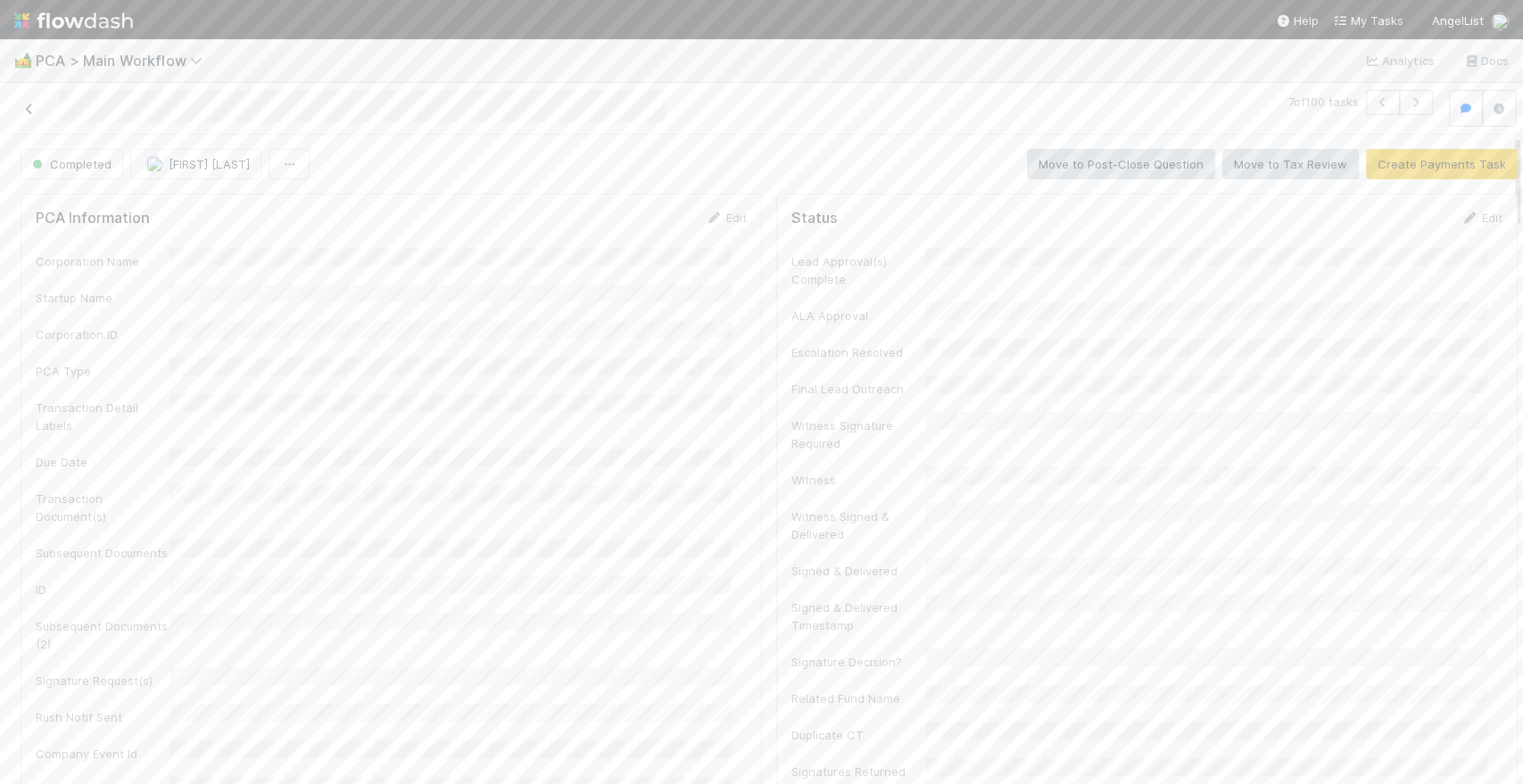 click at bounding box center (29, 109) 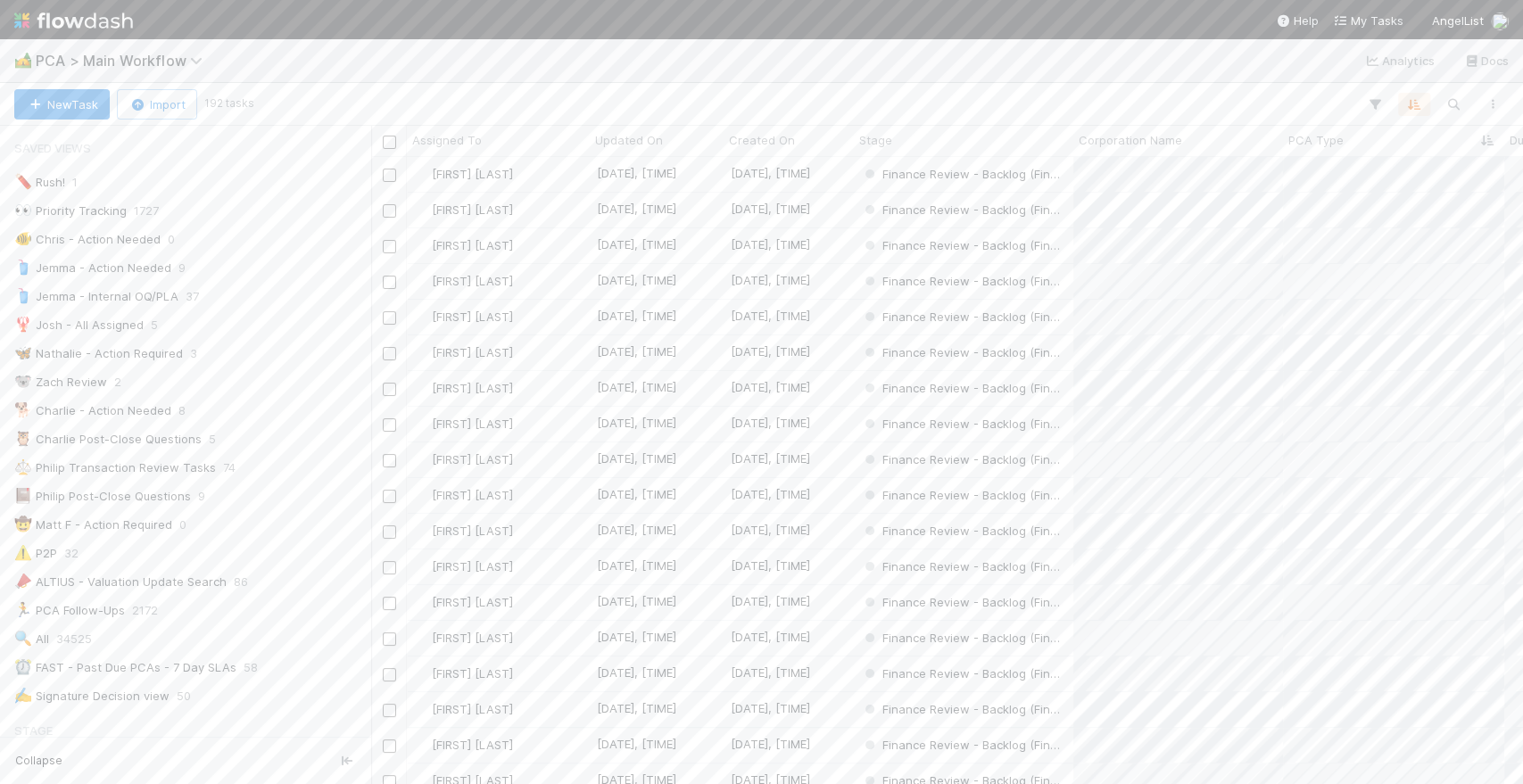 scroll, scrollTop: 15, scrollLeft: 16, axis: both 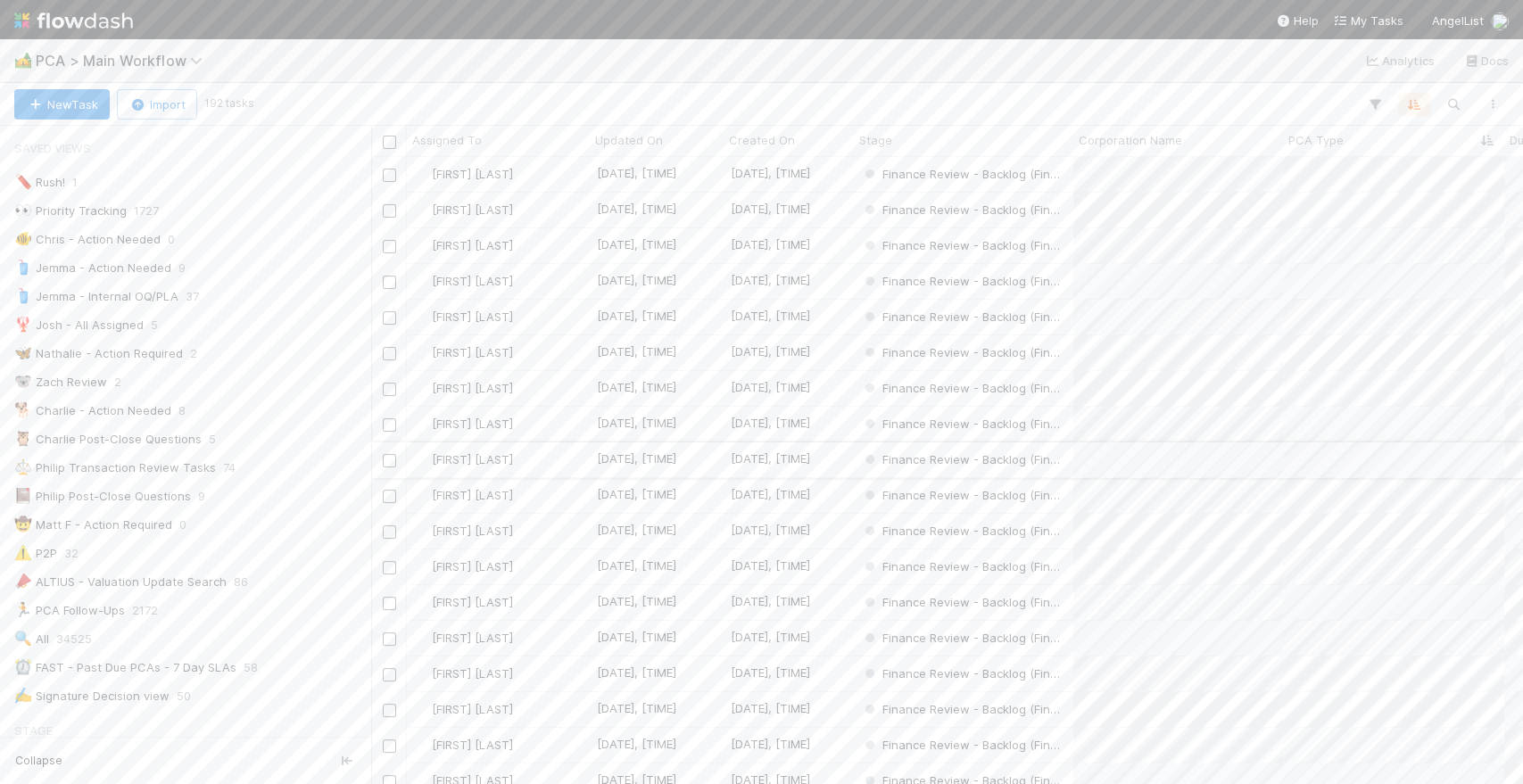 click on "[FIRST] [LAST]" at bounding box center [498, 459] 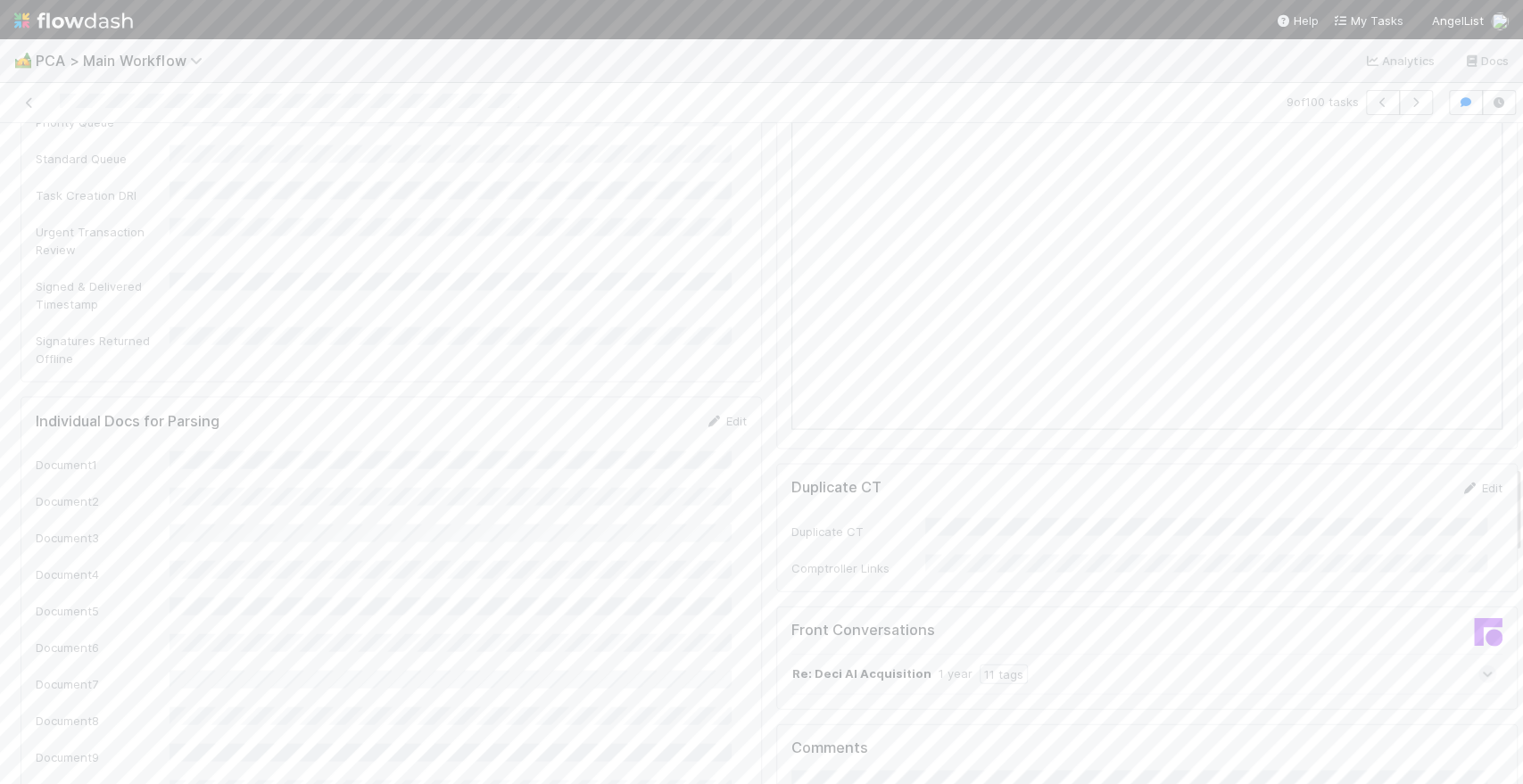 scroll, scrollTop: 2775, scrollLeft: 0, axis: vertical 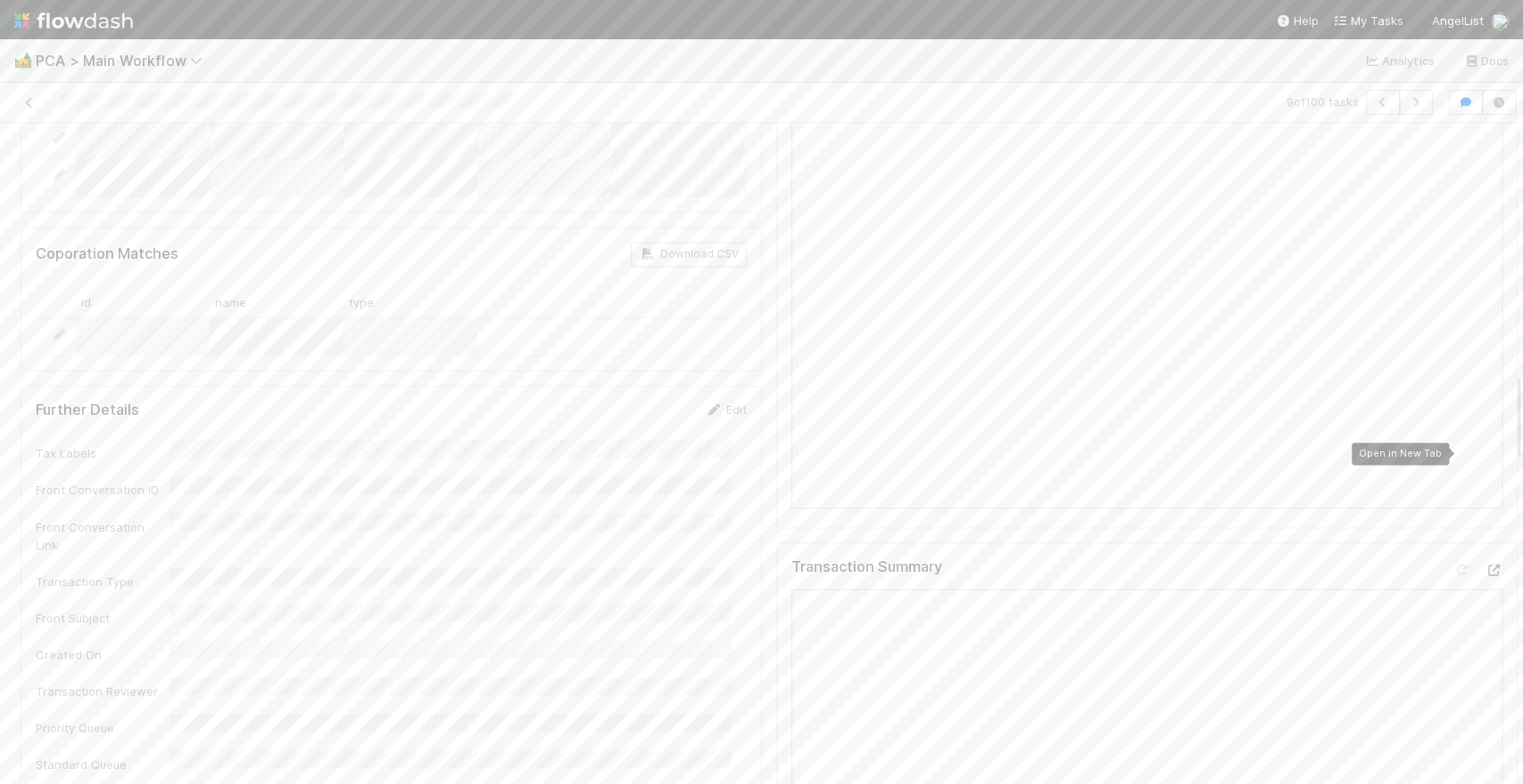 click at bounding box center [1494, 569] 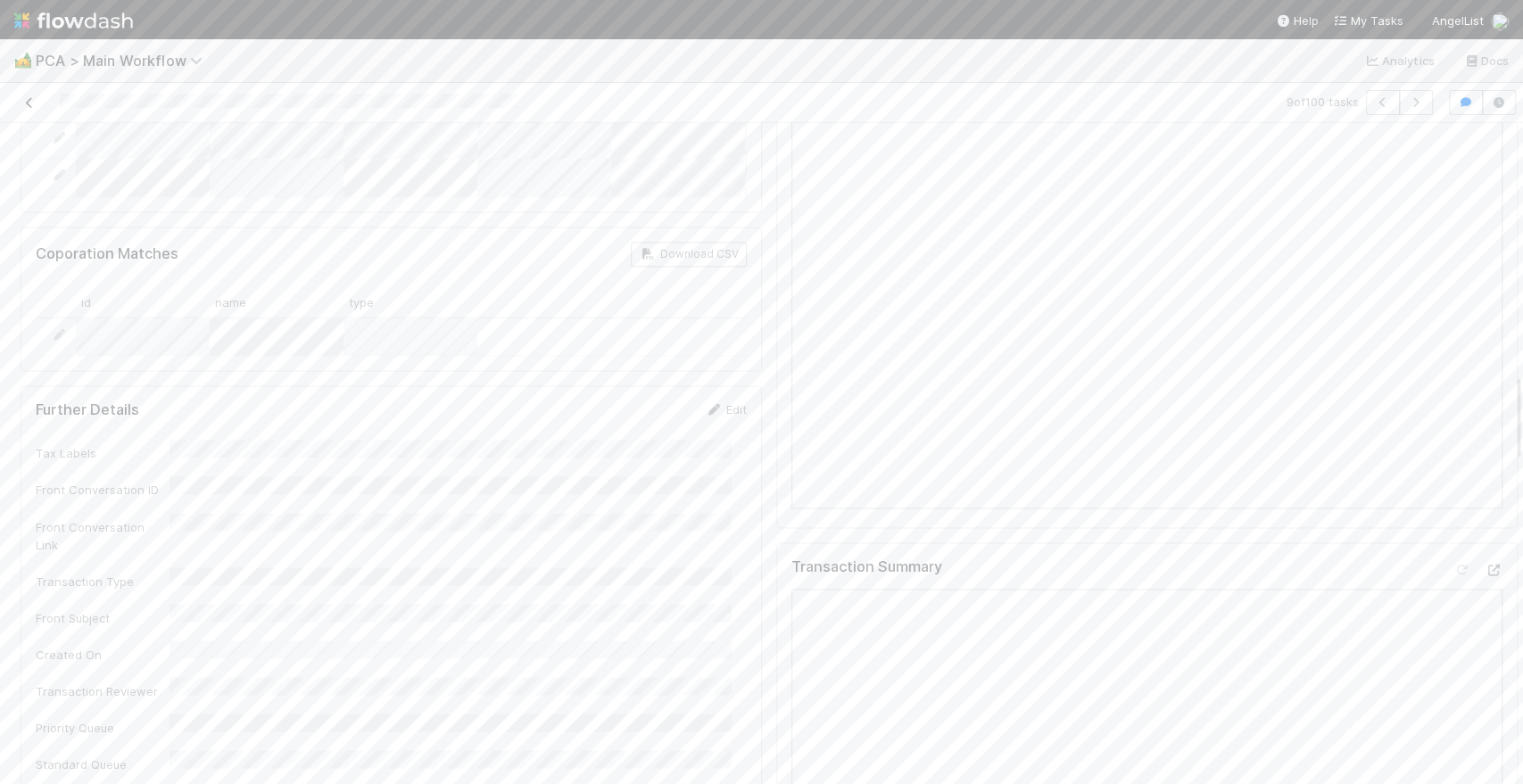 click at bounding box center [29, 103] 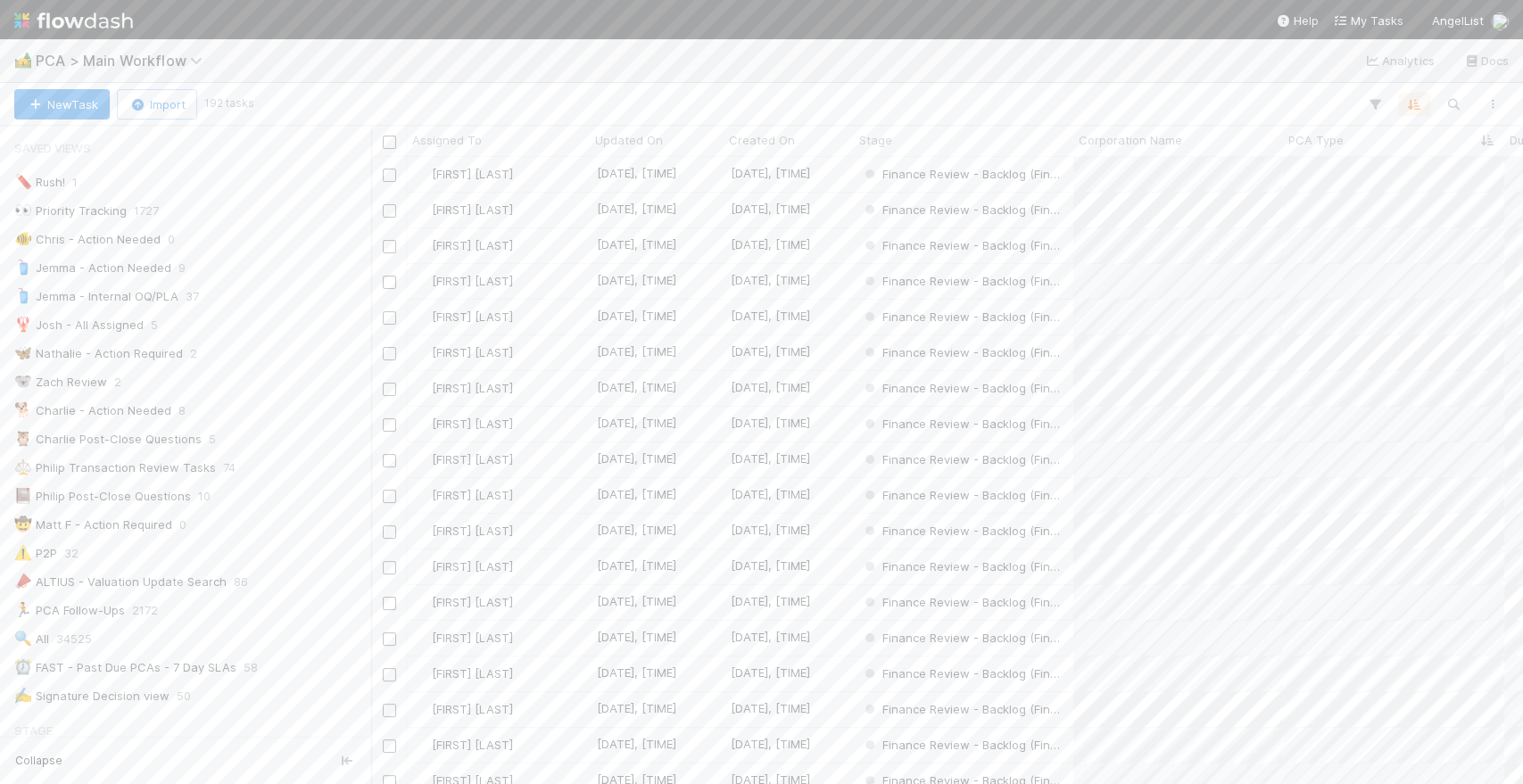 scroll, scrollTop: 15, scrollLeft: 16, axis: both 